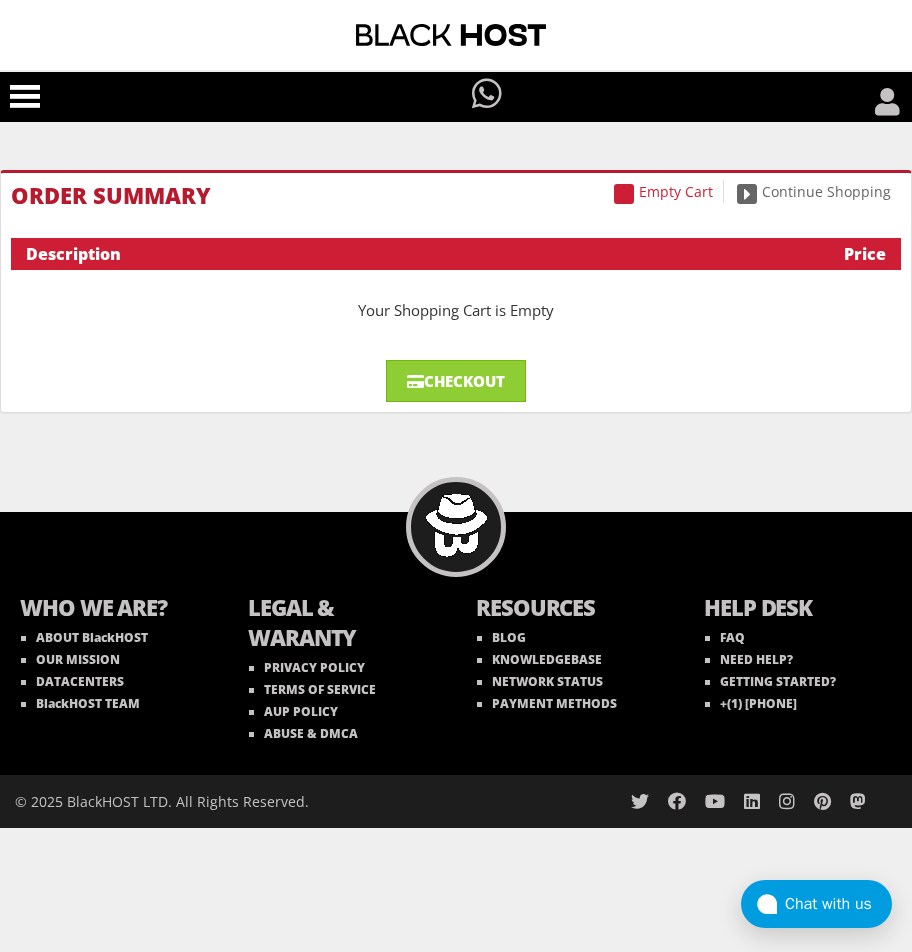 scroll, scrollTop: 0, scrollLeft: 0, axis: both 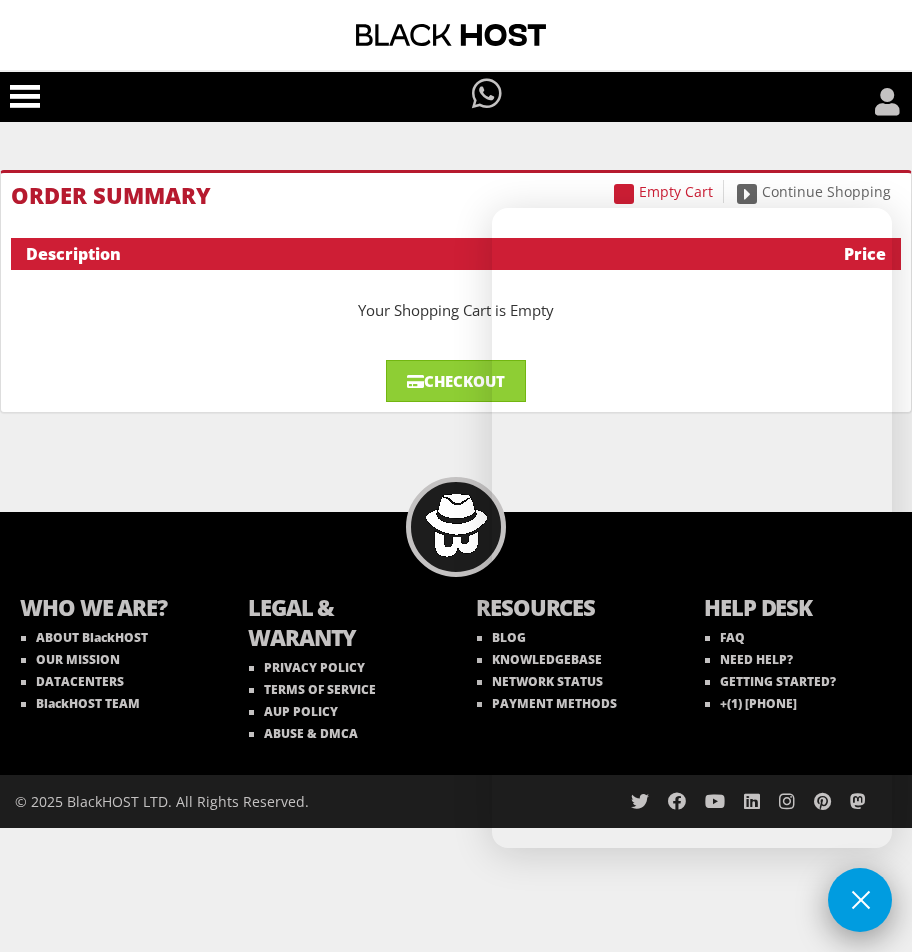 click at bounding box center (860, 900) 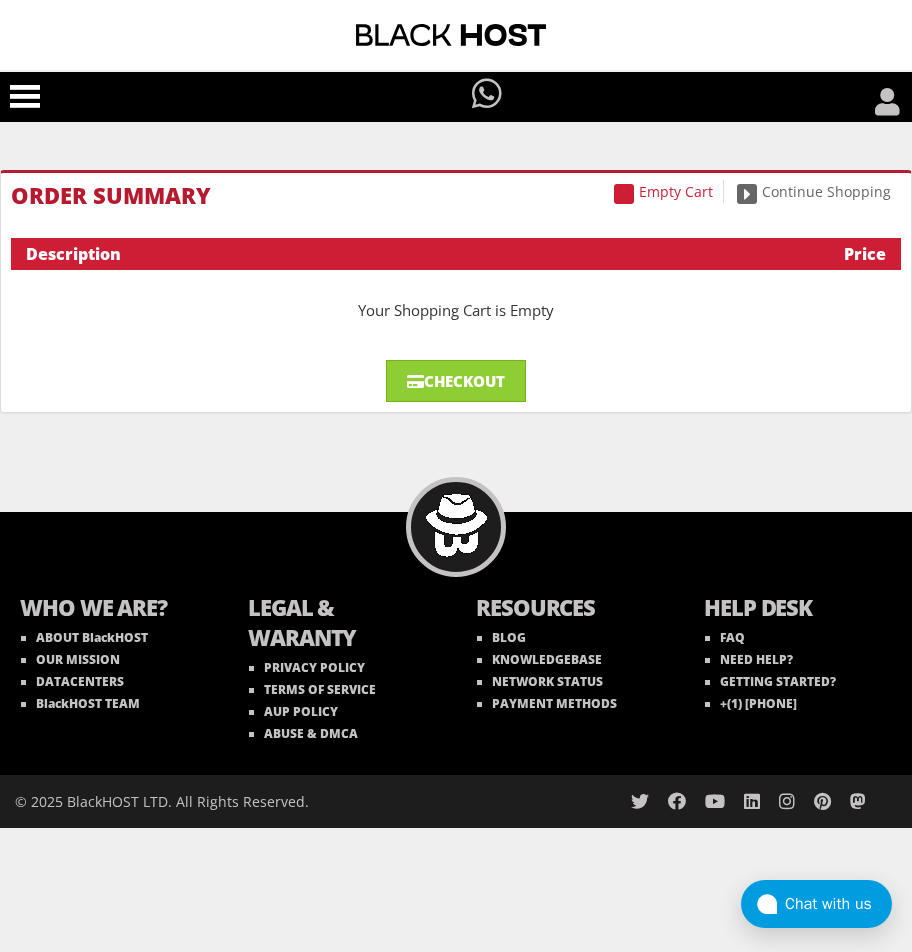 click 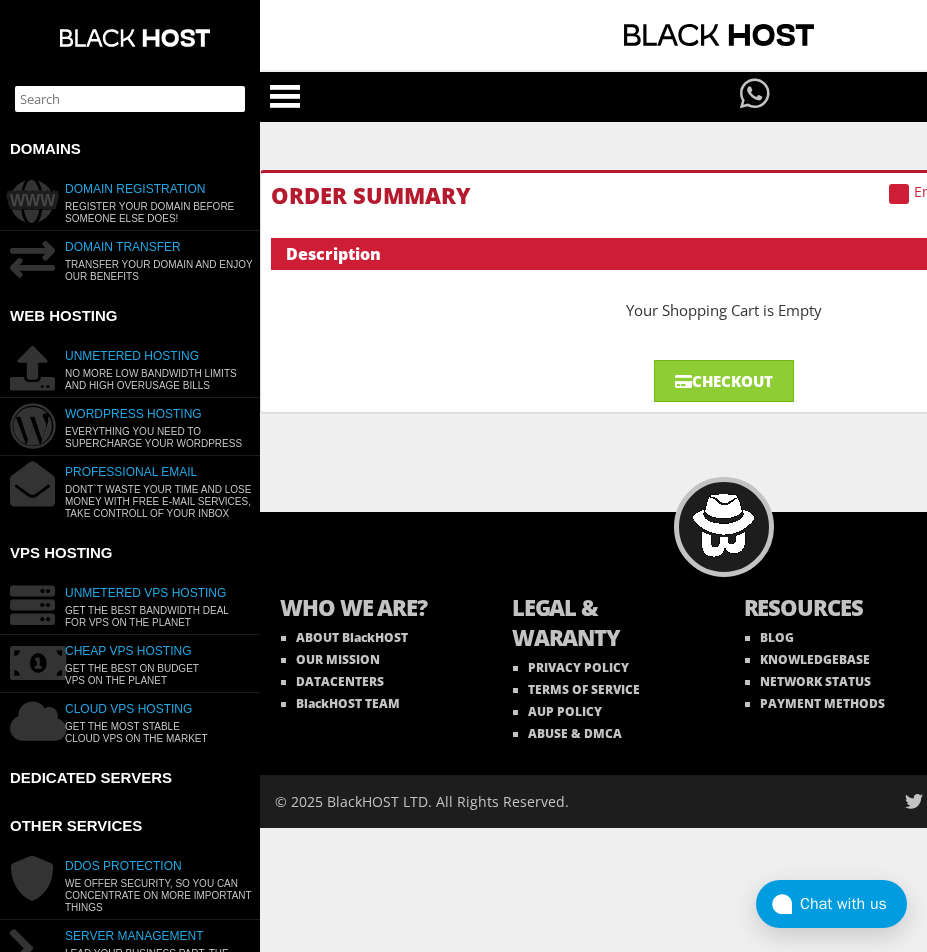 click on "UNMETERED VPS HOSTING" at bounding box center (145, 593) 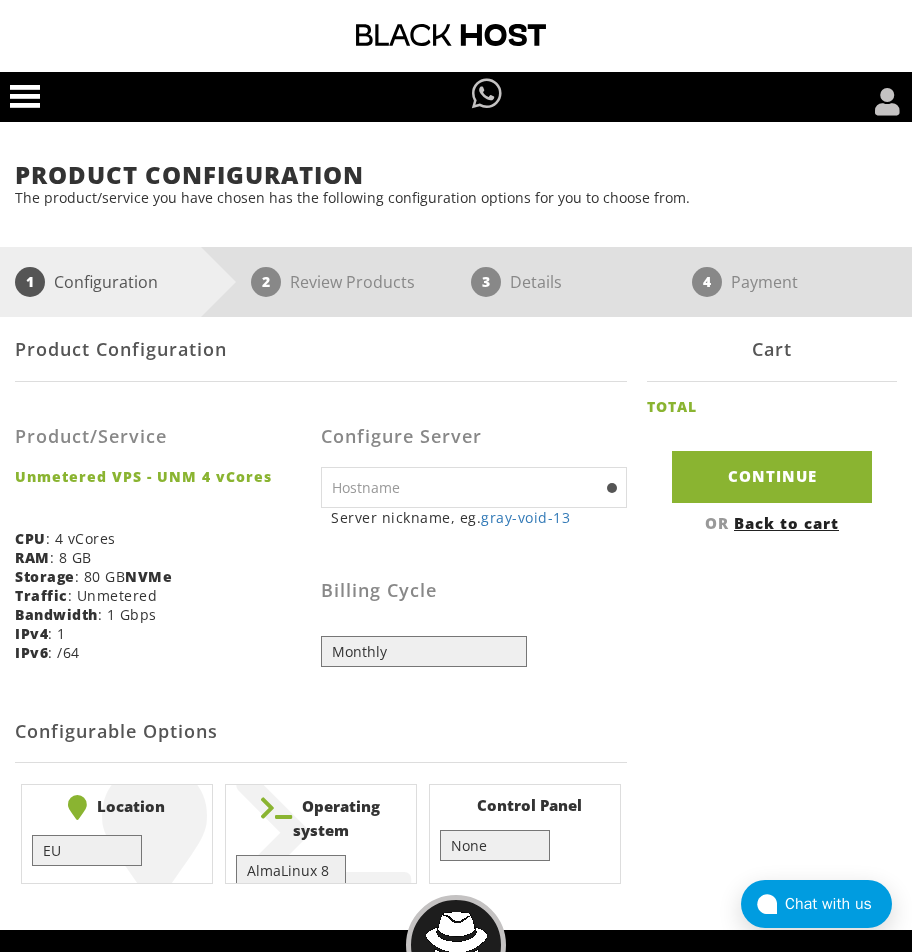 scroll, scrollTop: 0, scrollLeft: 0, axis: both 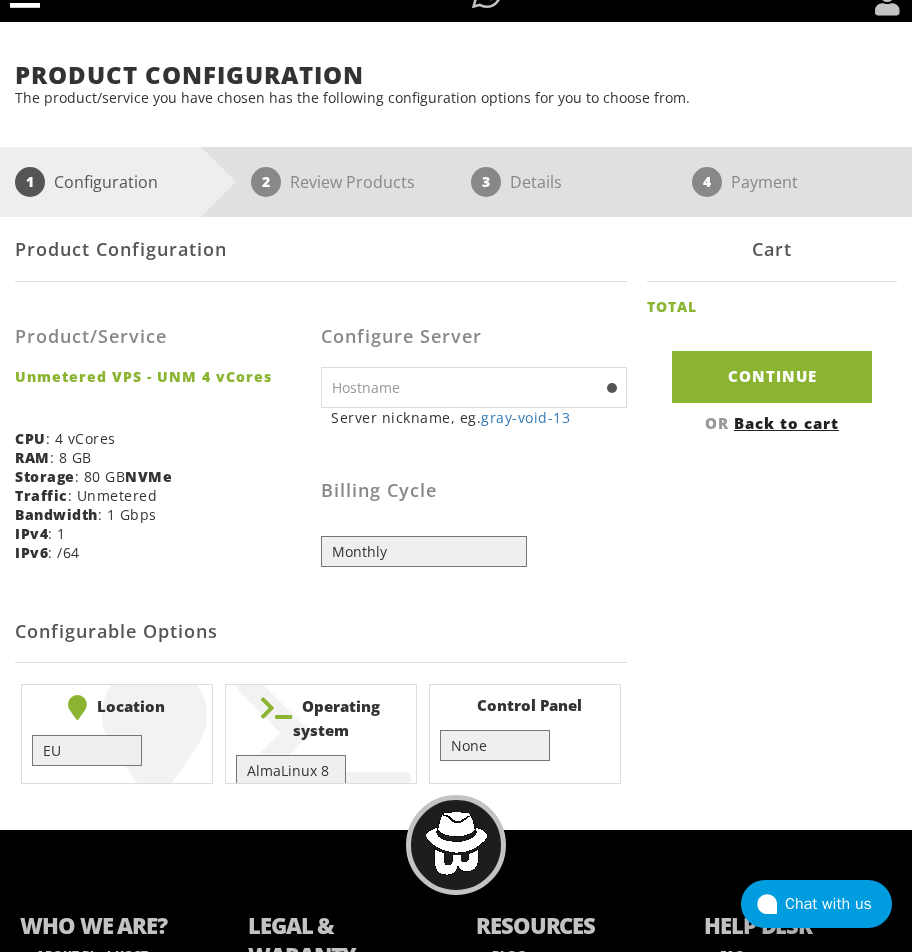 click at bounding box center (474, 387) 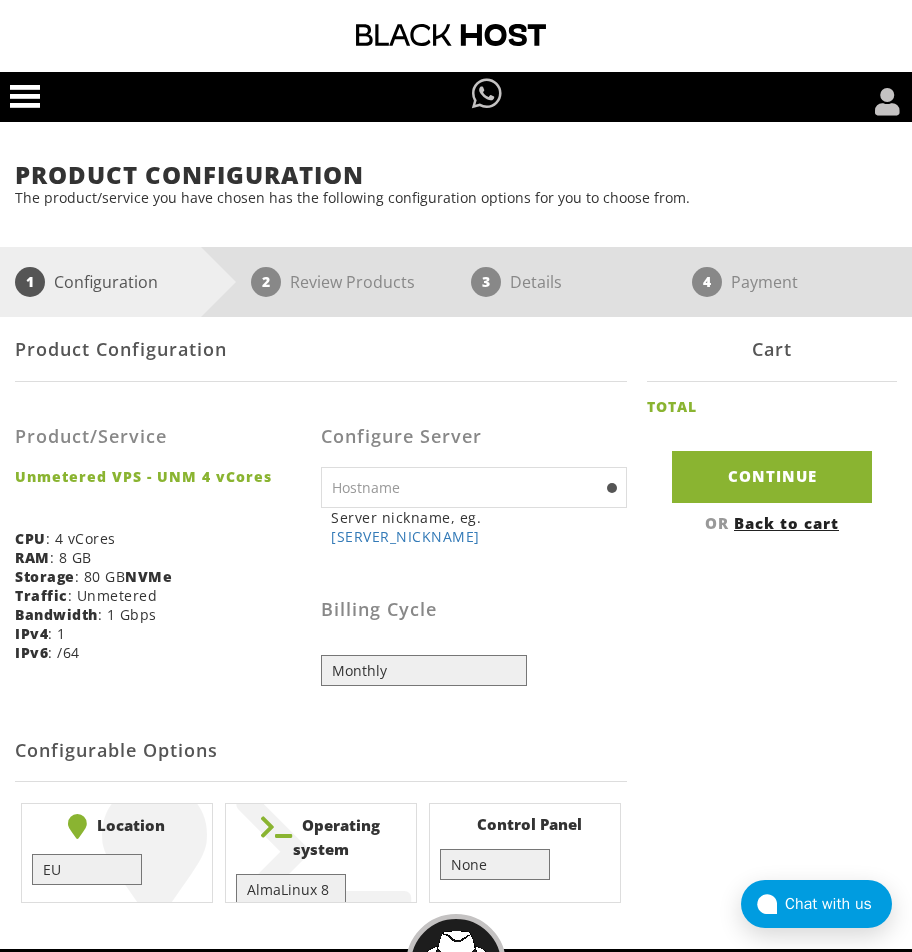 scroll, scrollTop: 100, scrollLeft: 0, axis: vertical 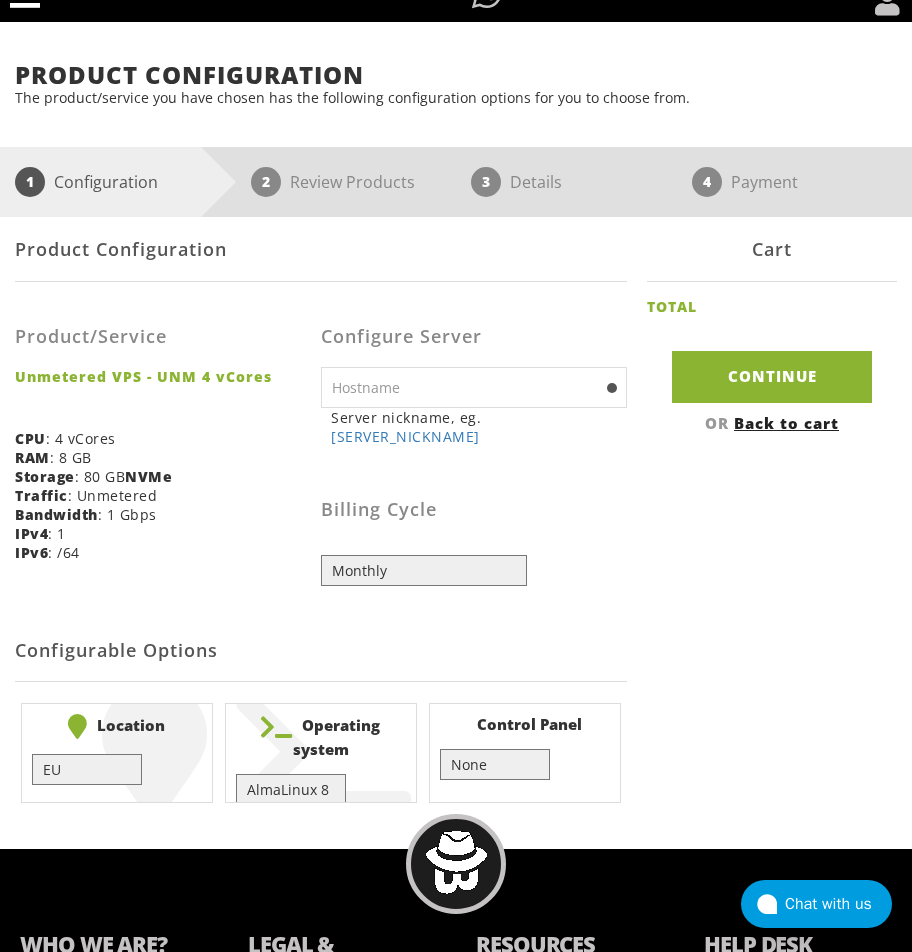 click at bounding box center (474, 387) 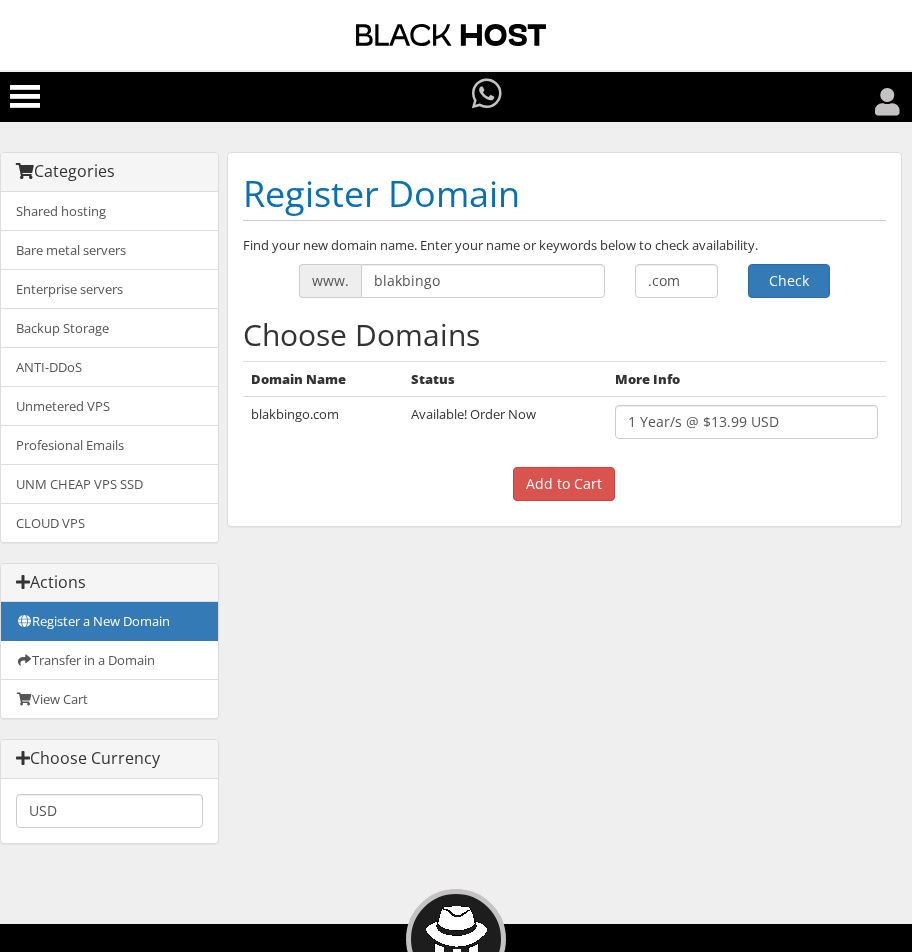 scroll, scrollTop: 0, scrollLeft: 0, axis: both 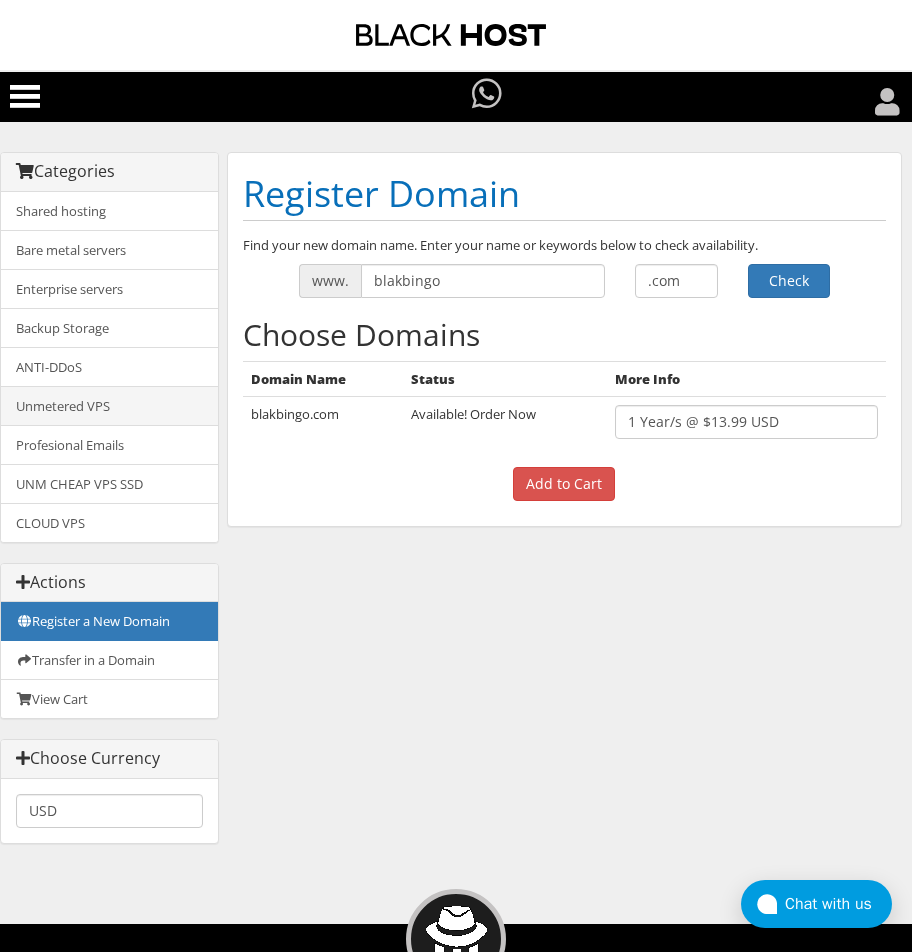 click on "Unmetered VPS" at bounding box center [109, 406] 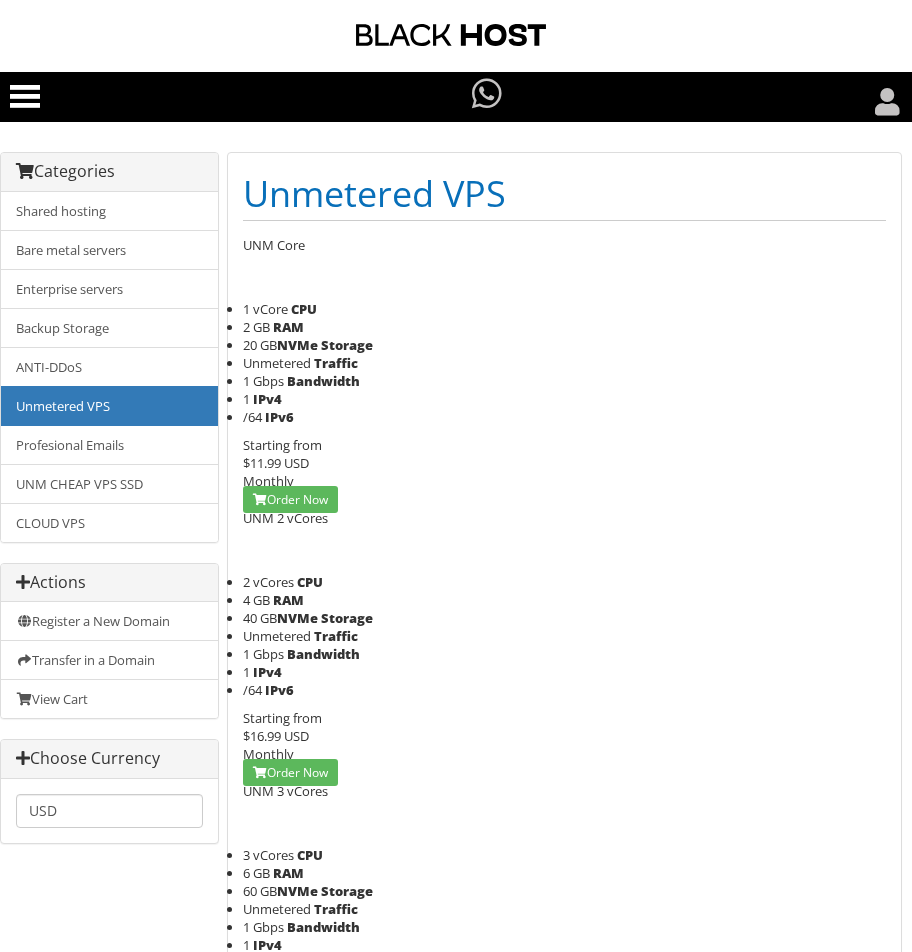 scroll, scrollTop: 0, scrollLeft: 0, axis: both 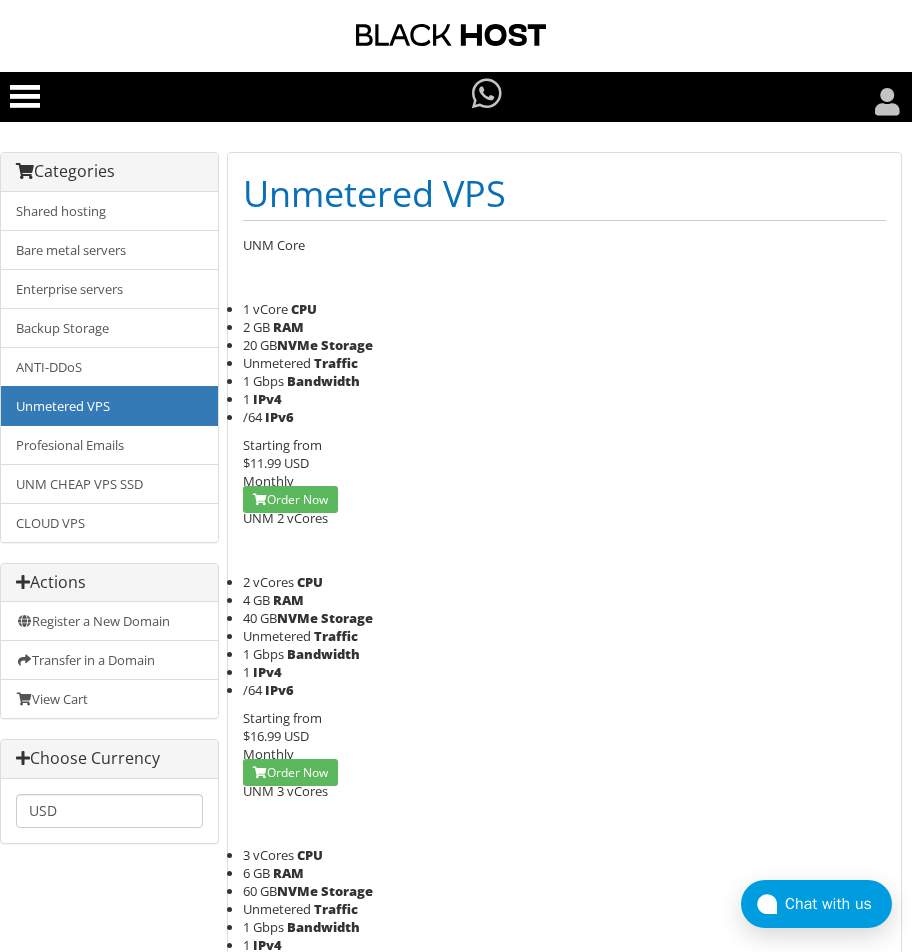 drag, startPoint x: 365, startPoint y: 486, endPoint x: 266, endPoint y: 435, distance: 111.364265 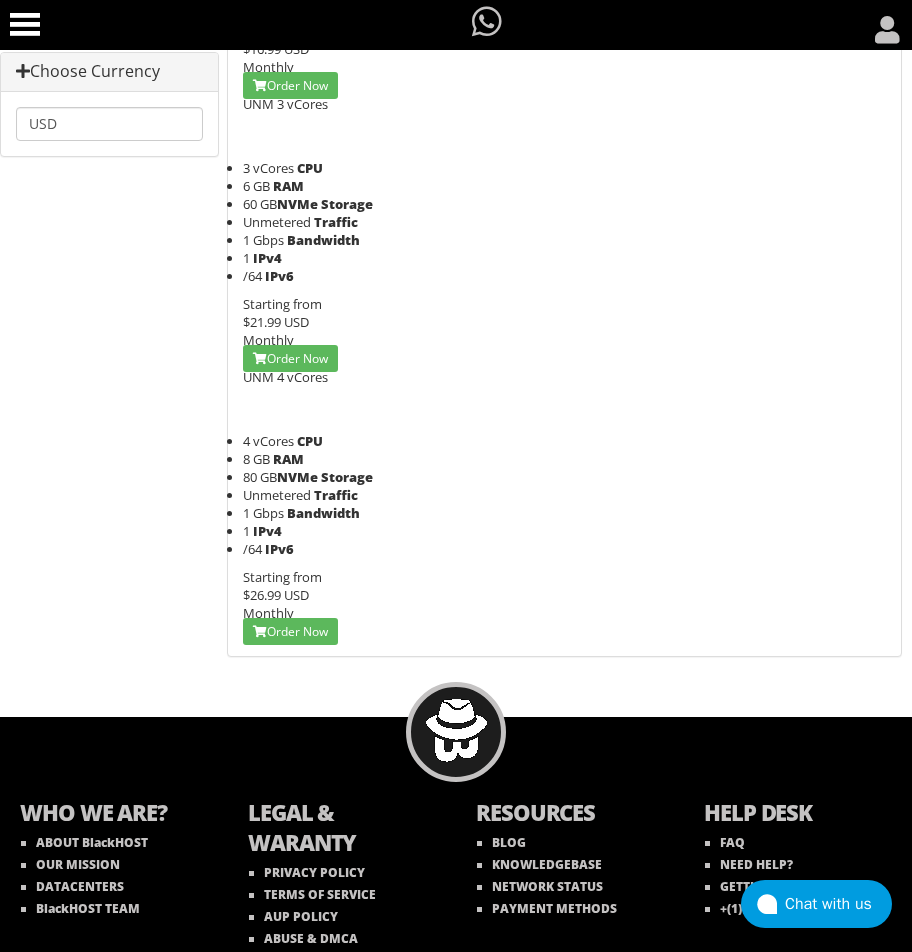 scroll, scrollTop: 700, scrollLeft: 0, axis: vertical 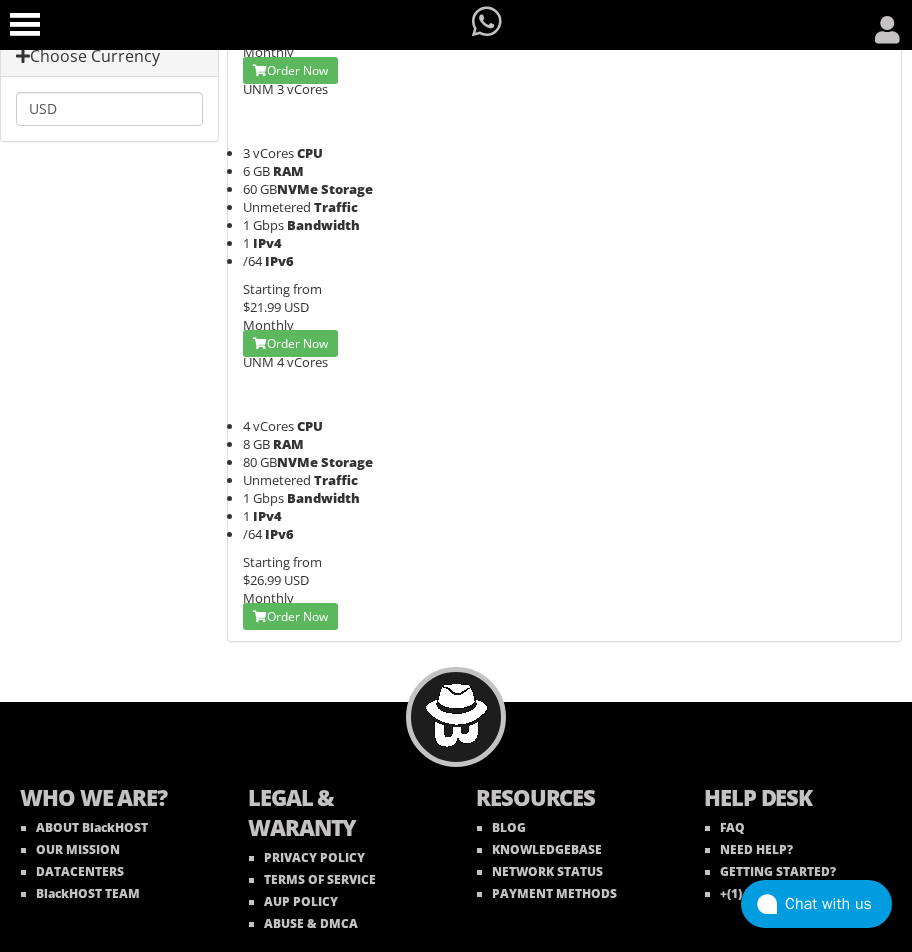 drag, startPoint x: 245, startPoint y: 427, endPoint x: 314, endPoint y: 451, distance: 73.05477 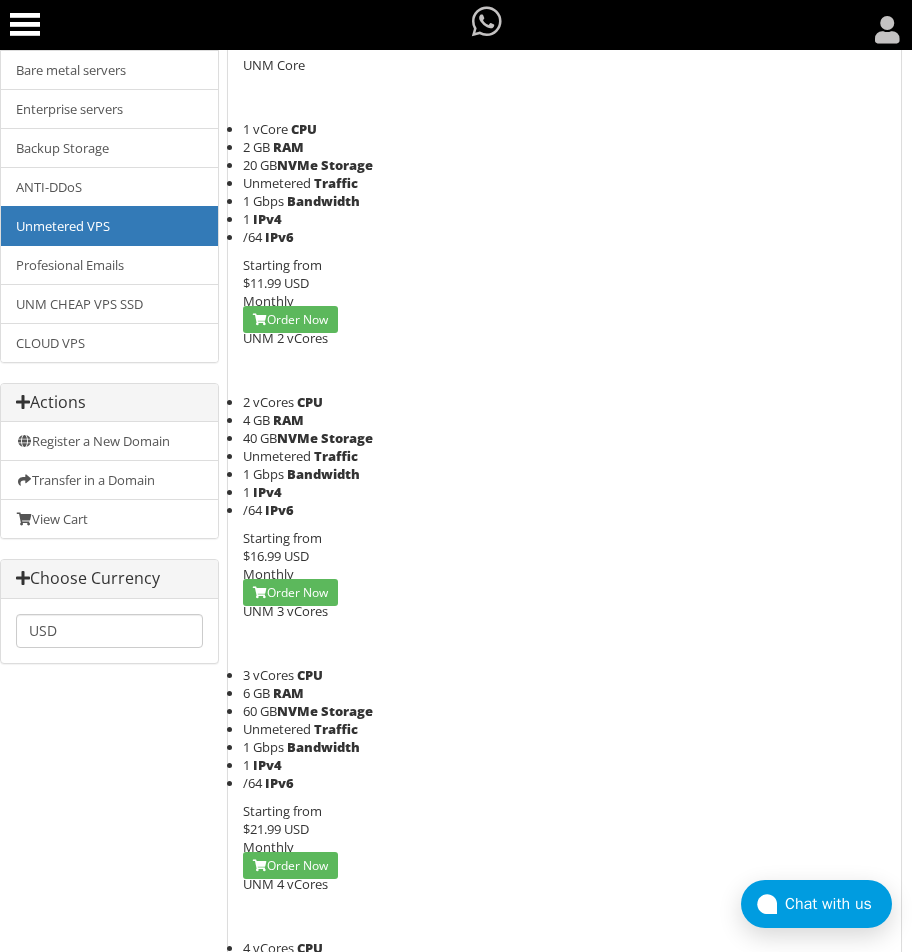 scroll, scrollTop: 100, scrollLeft: 0, axis: vertical 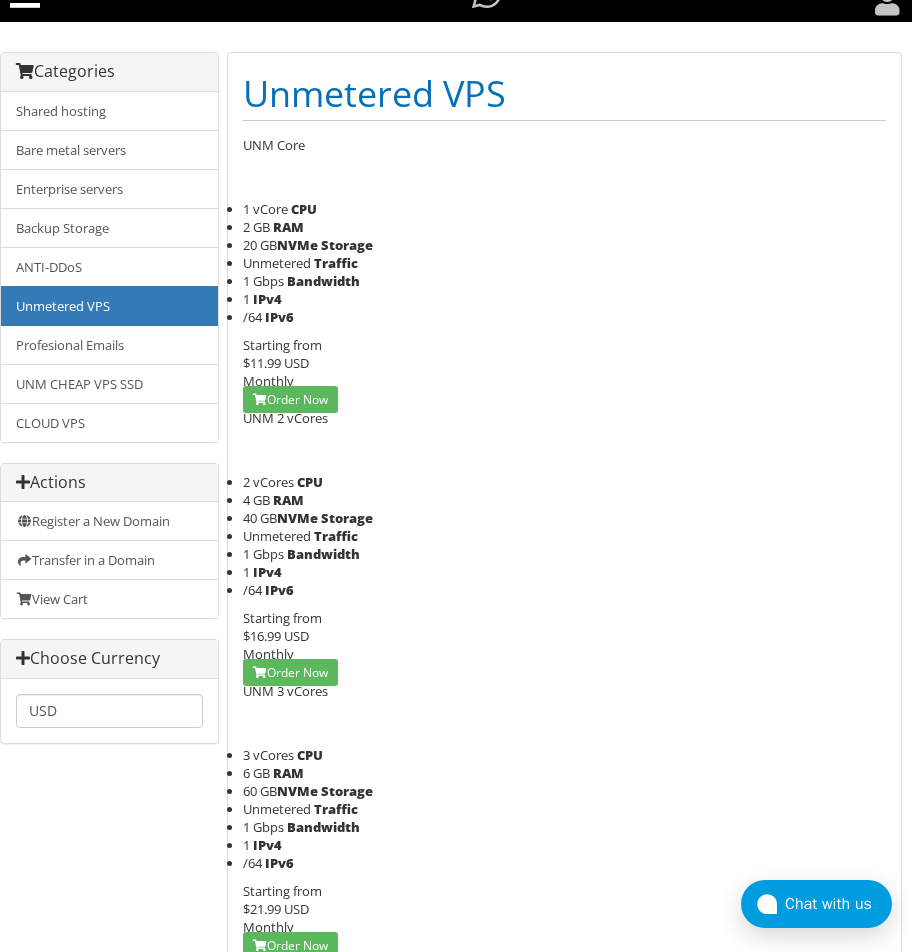 click on "Categories" at bounding box center [109, 72] 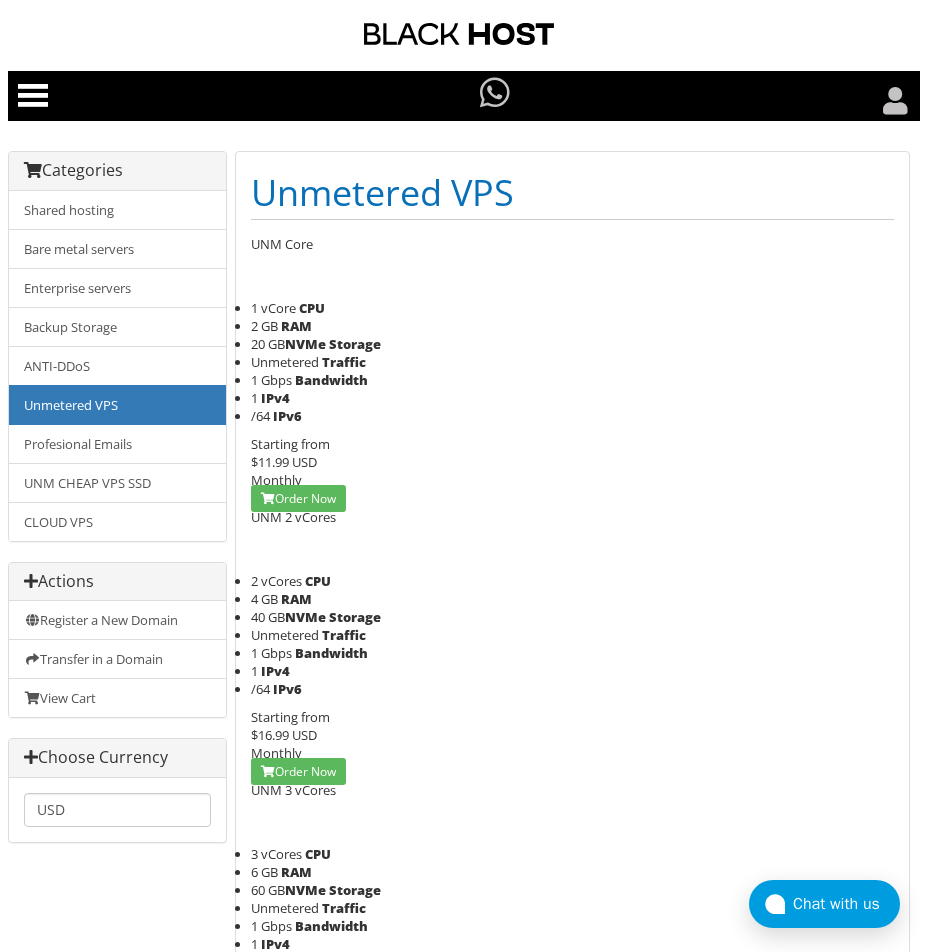 scroll, scrollTop: 0, scrollLeft: 0, axis: both 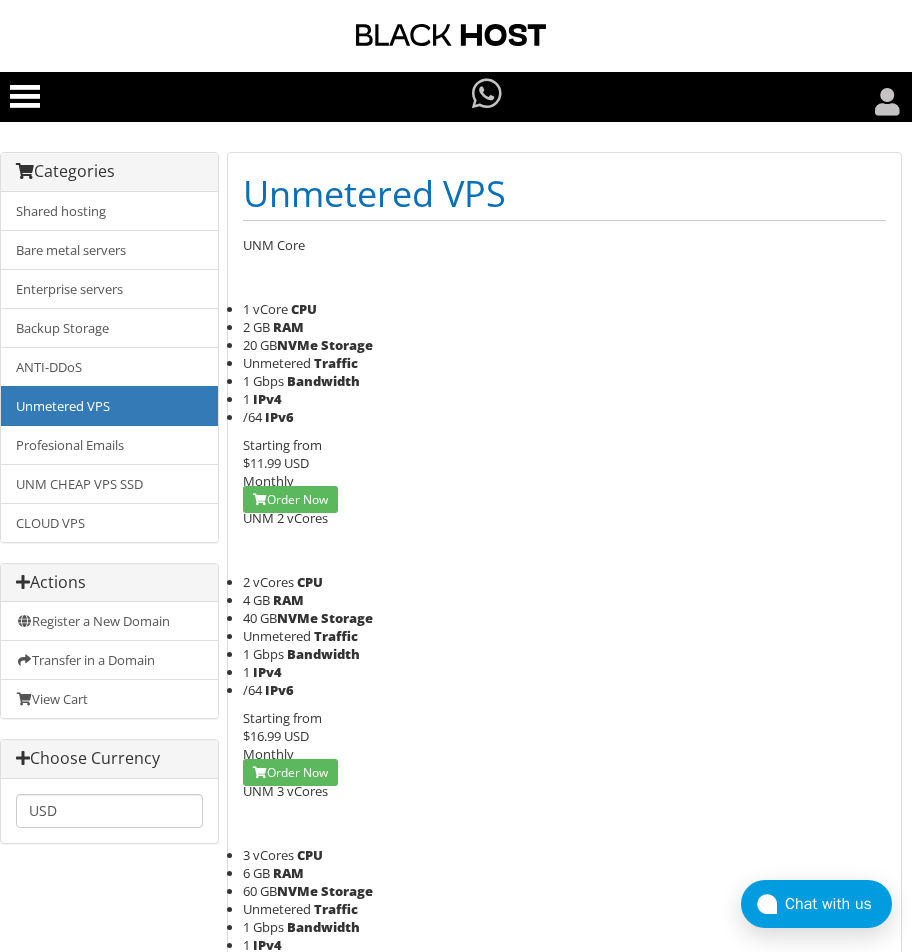 click 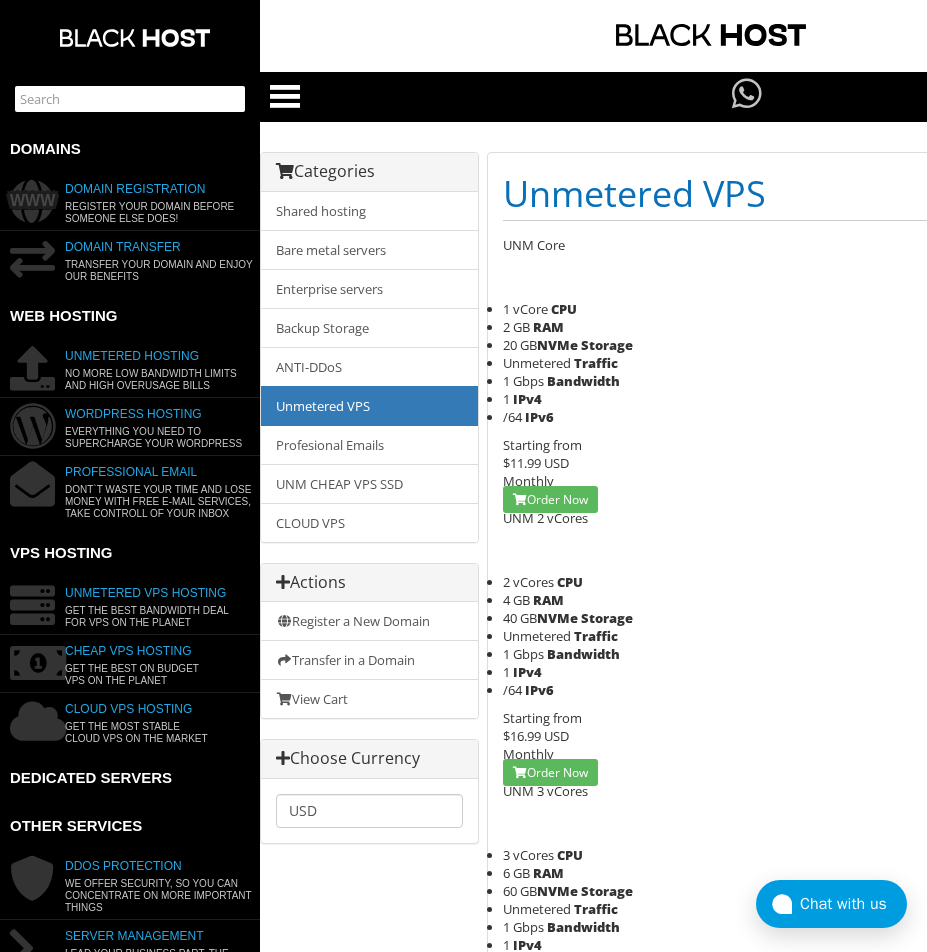 click 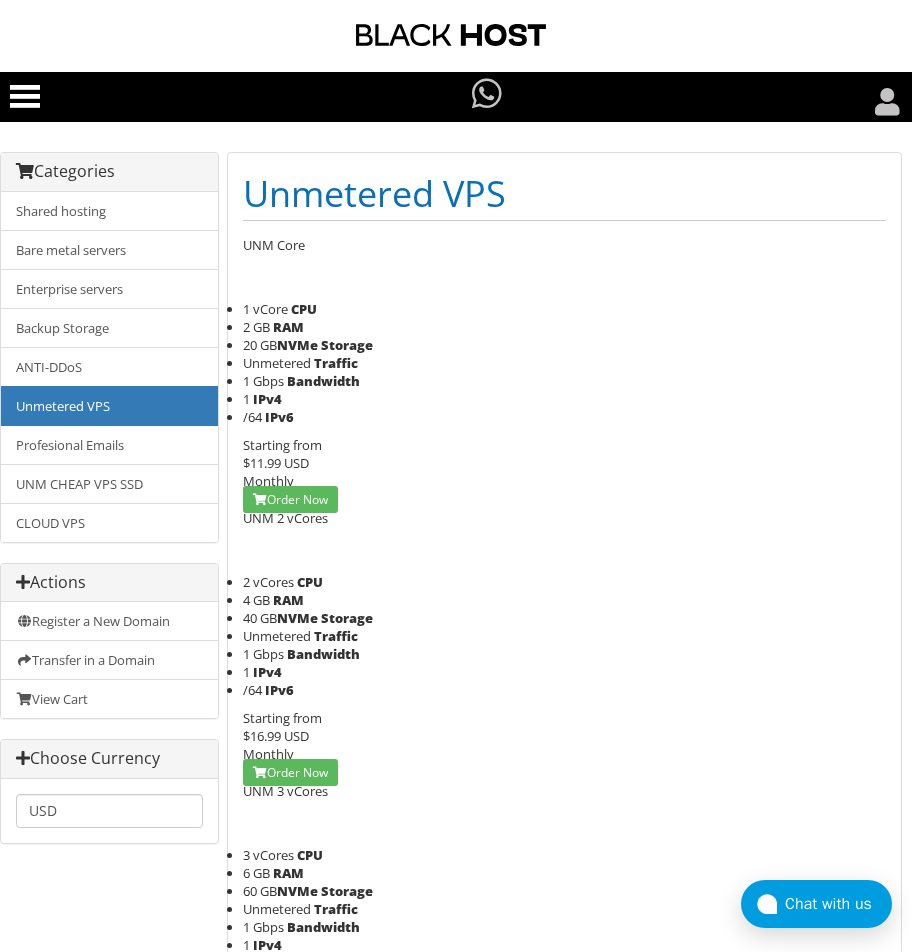 click 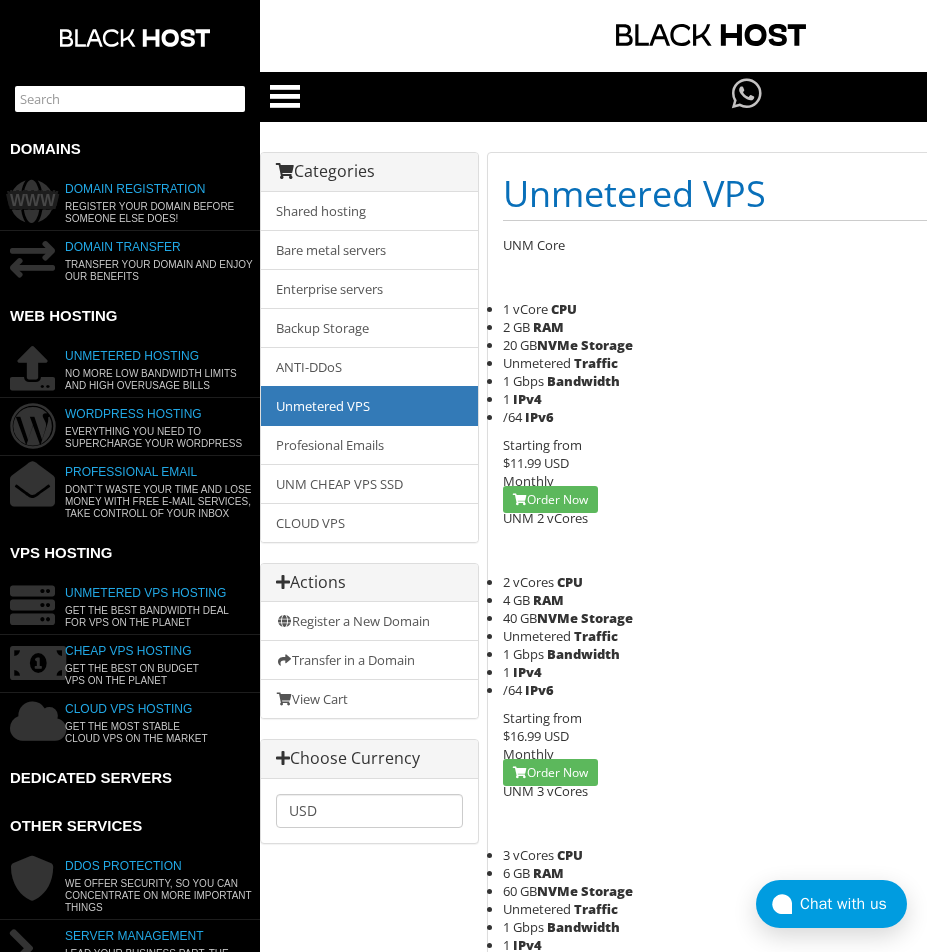 click on "UNMETERED VPS HOSTING" at bounding box center (145, 593) 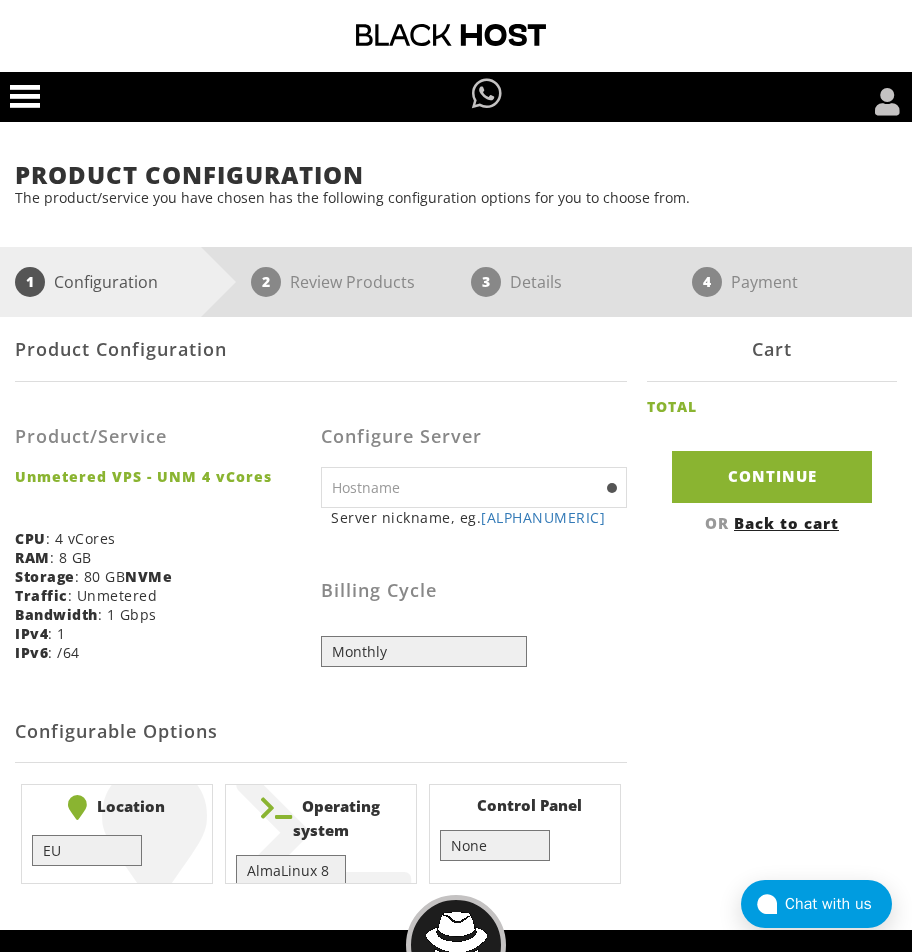 scroll, scrollTop: 0, scrollLeft: 0, axis: both 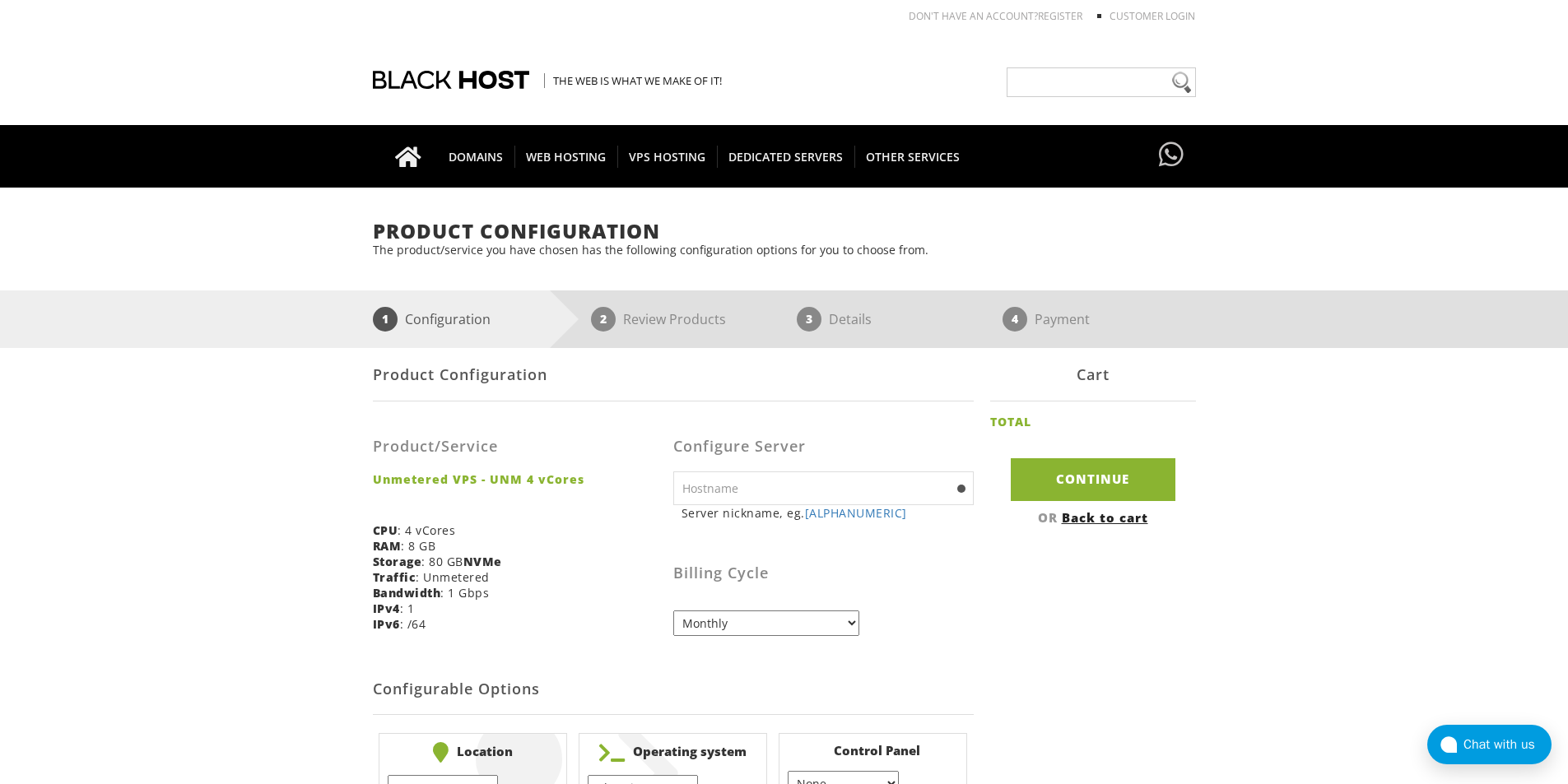 click at bounding box center (823, 488) 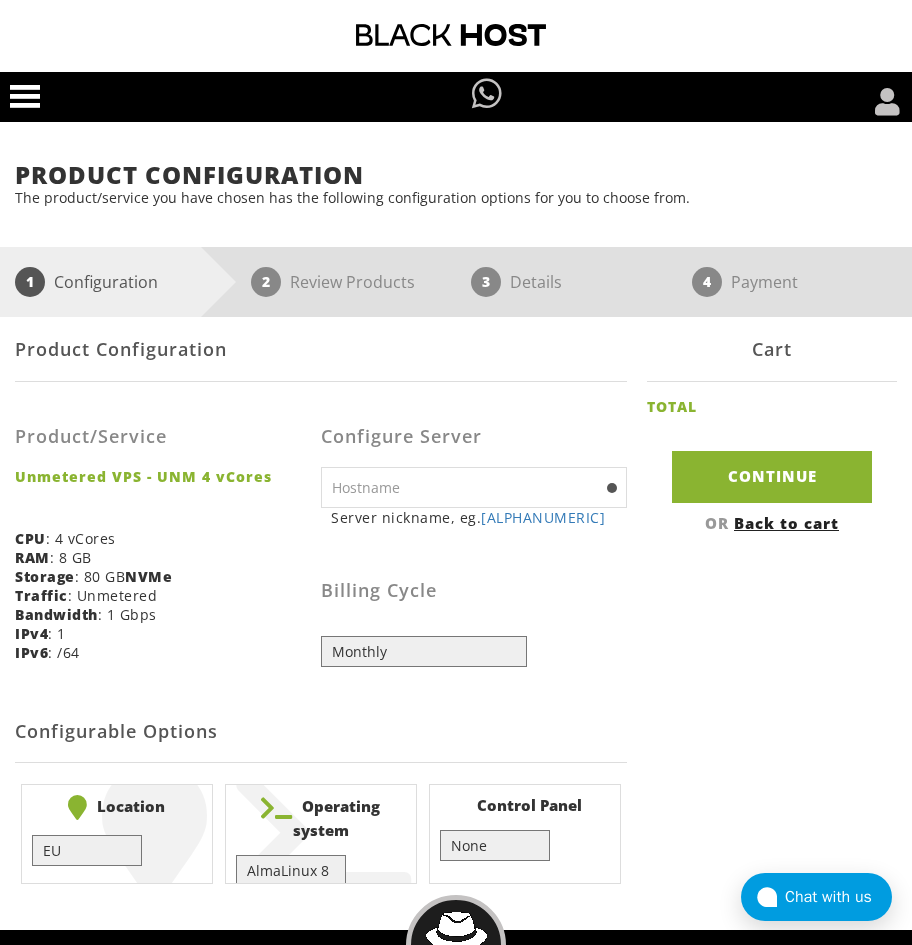 click at bounding box center [474, 487] 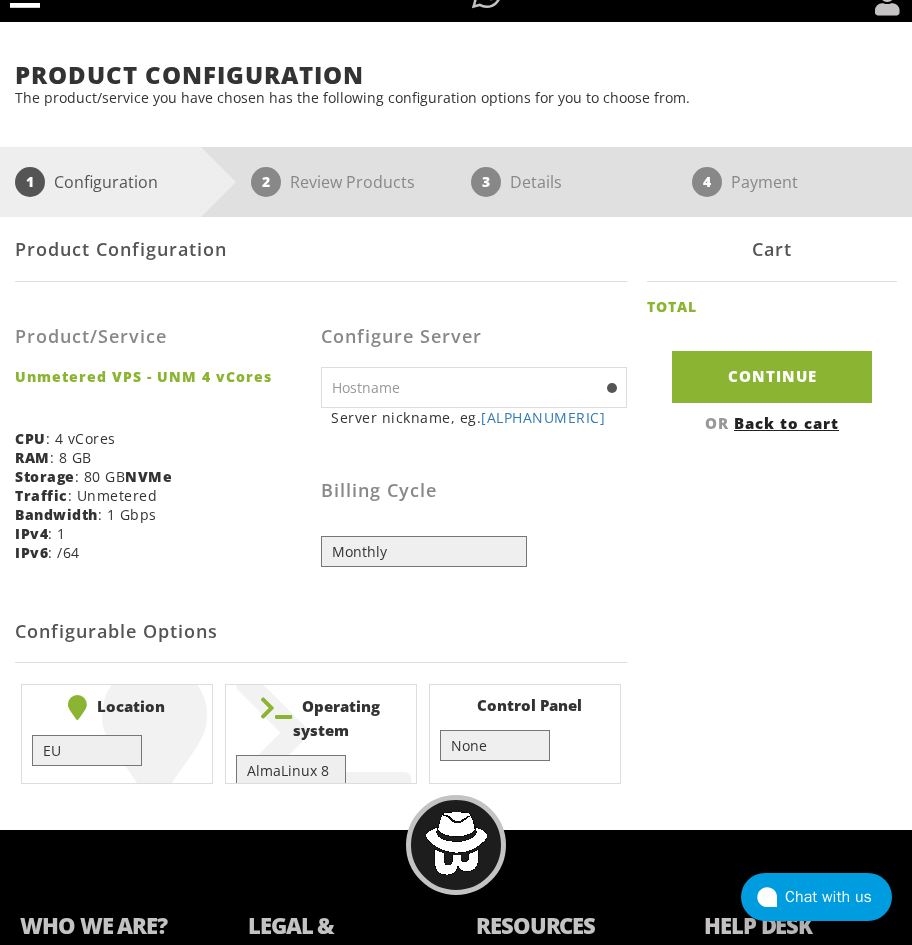 click on "Location
EU
}
USA
}
London
}
Amsterdam
}
Vienna
}
Chicago
}
+ $" at bounding box center (117, 734) 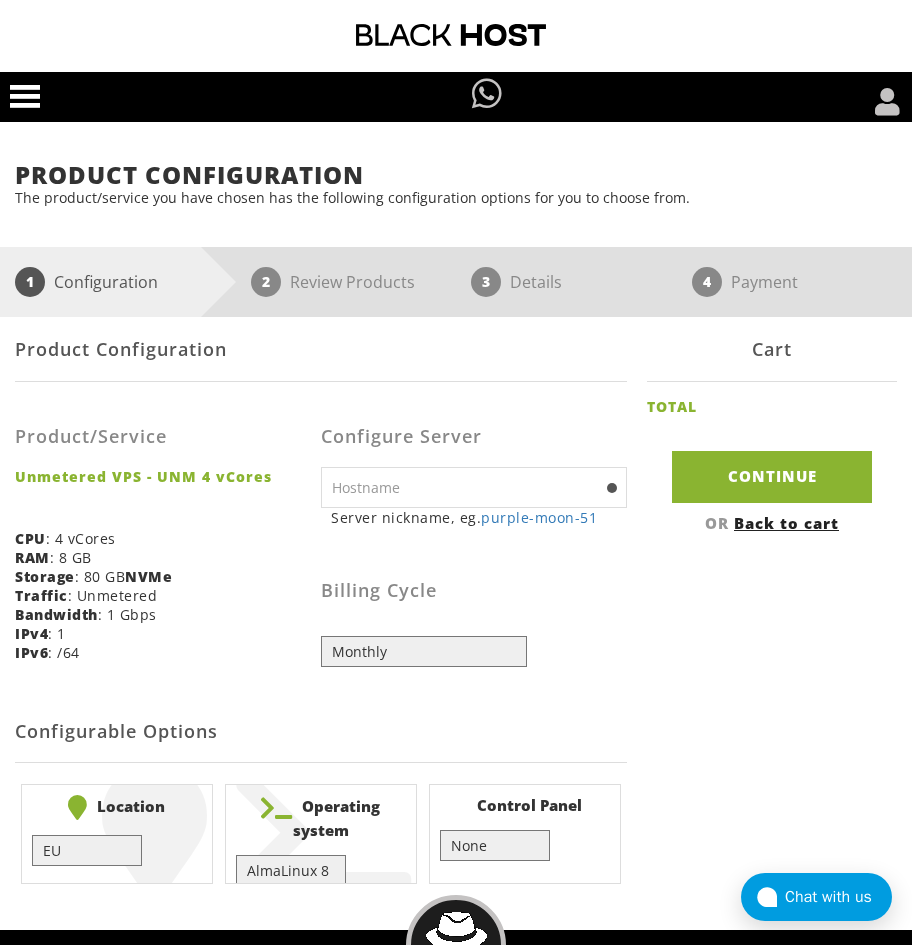 scroll, scrollTop: 100, scrollLeft: 0, axis: vertical 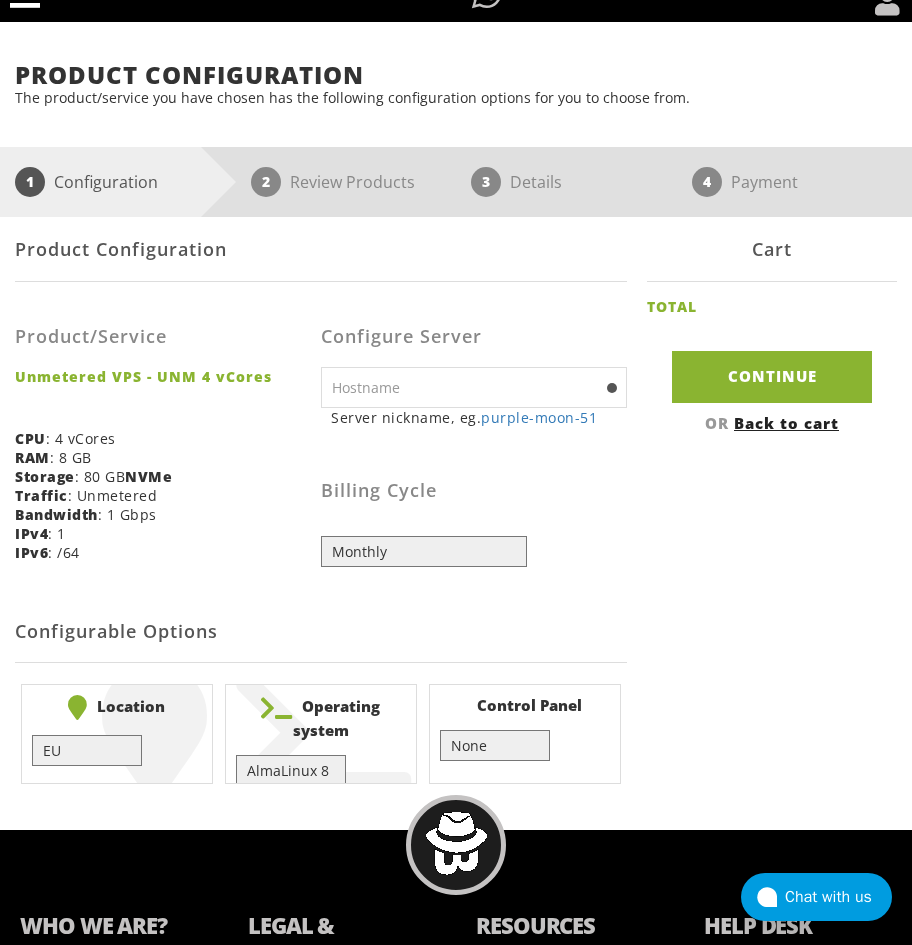 click at bounding box center (474, 387) 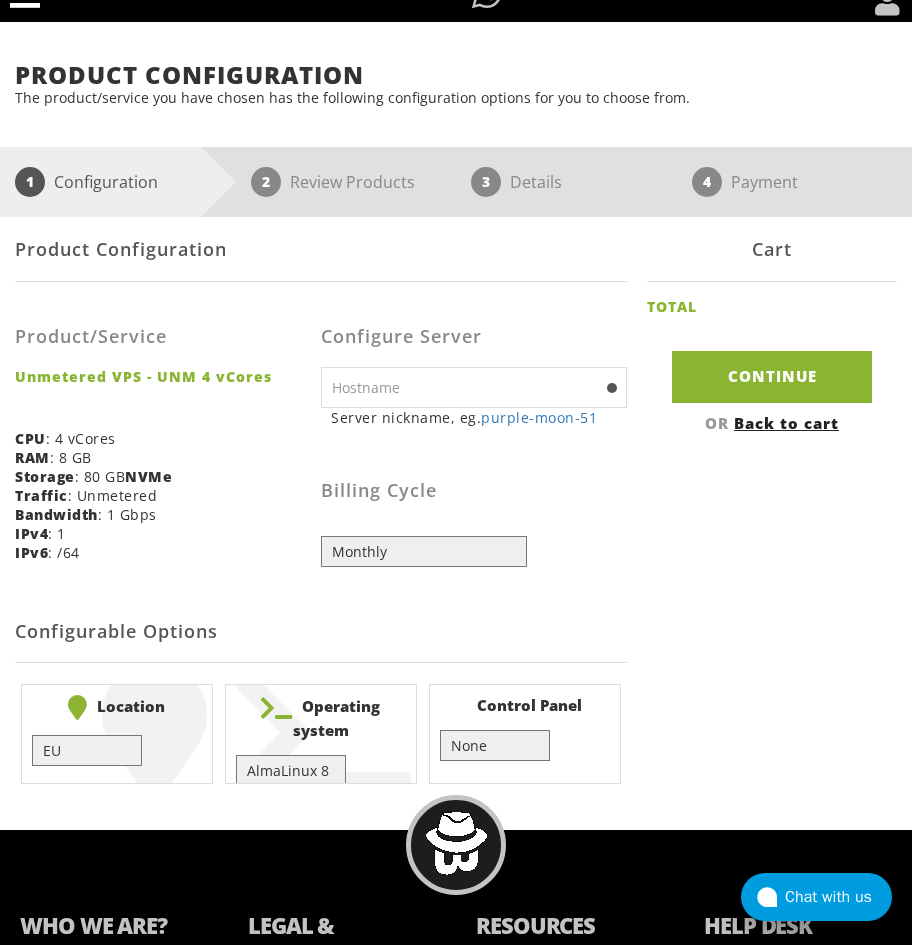 click 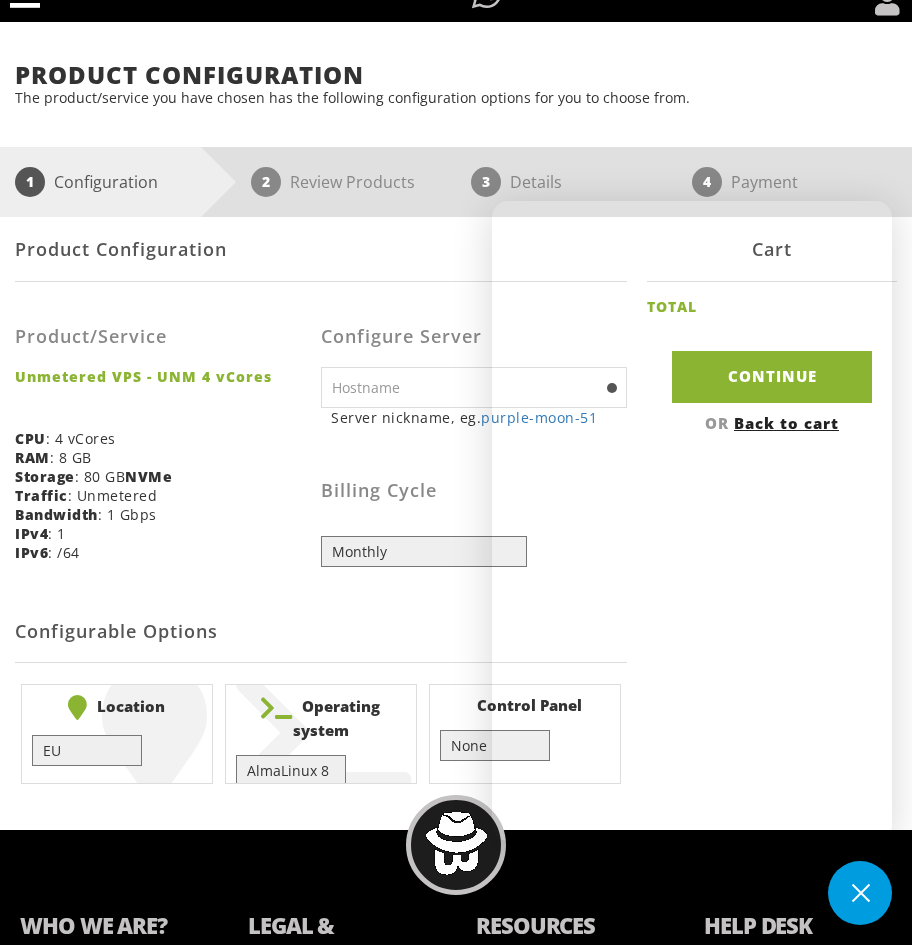 click at bounding box center (860, 893) 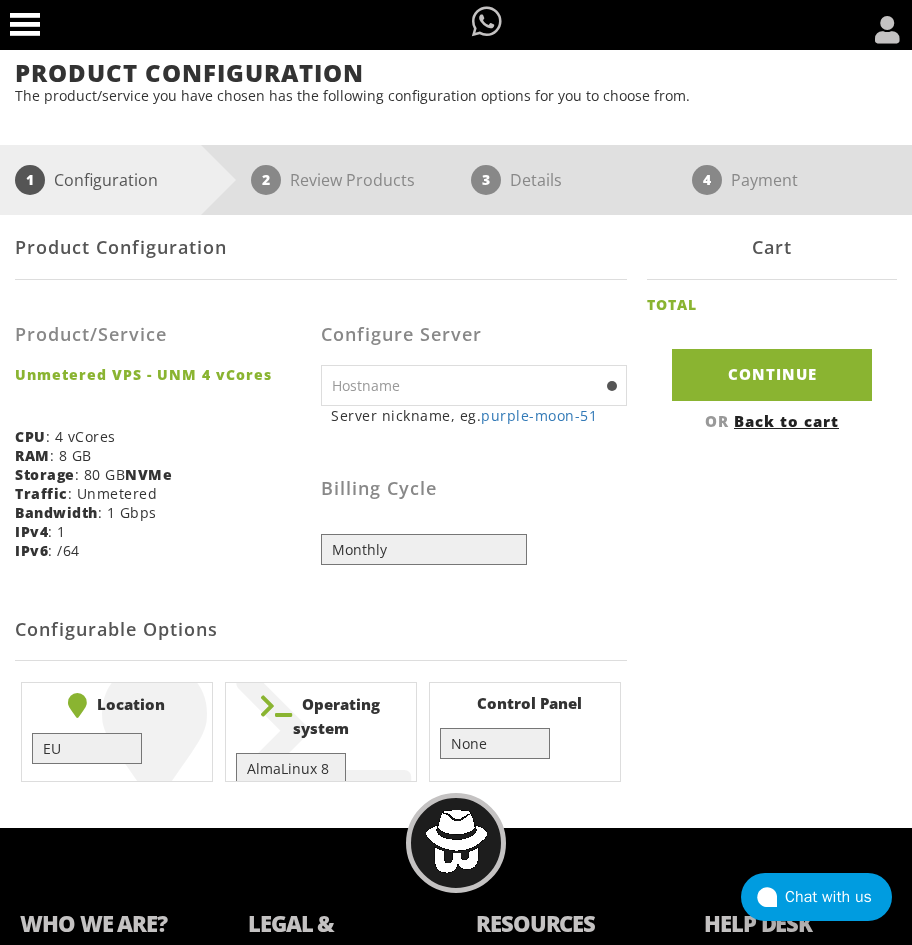 scroll, scrollTop: 299, scrollLeft: 0, axis: vertical 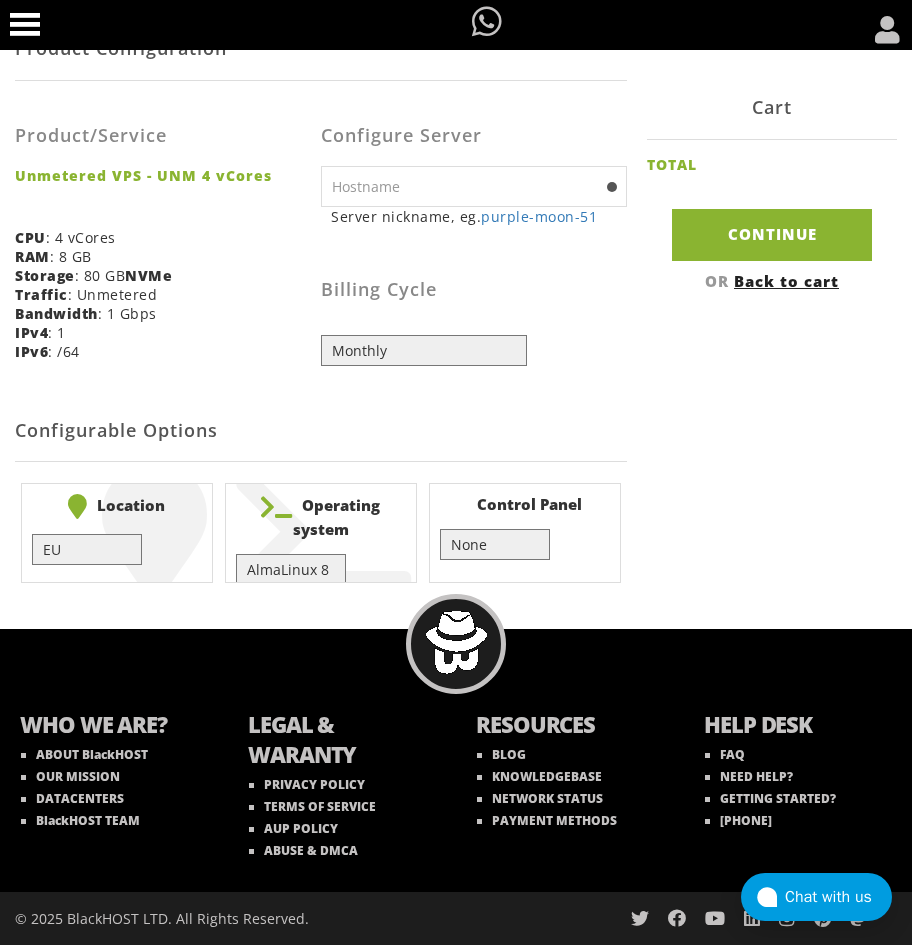 click on "None
}
Virtualmin
}
Cpanel
}
DirectAdmin
}" at bounding box center [495, 544] 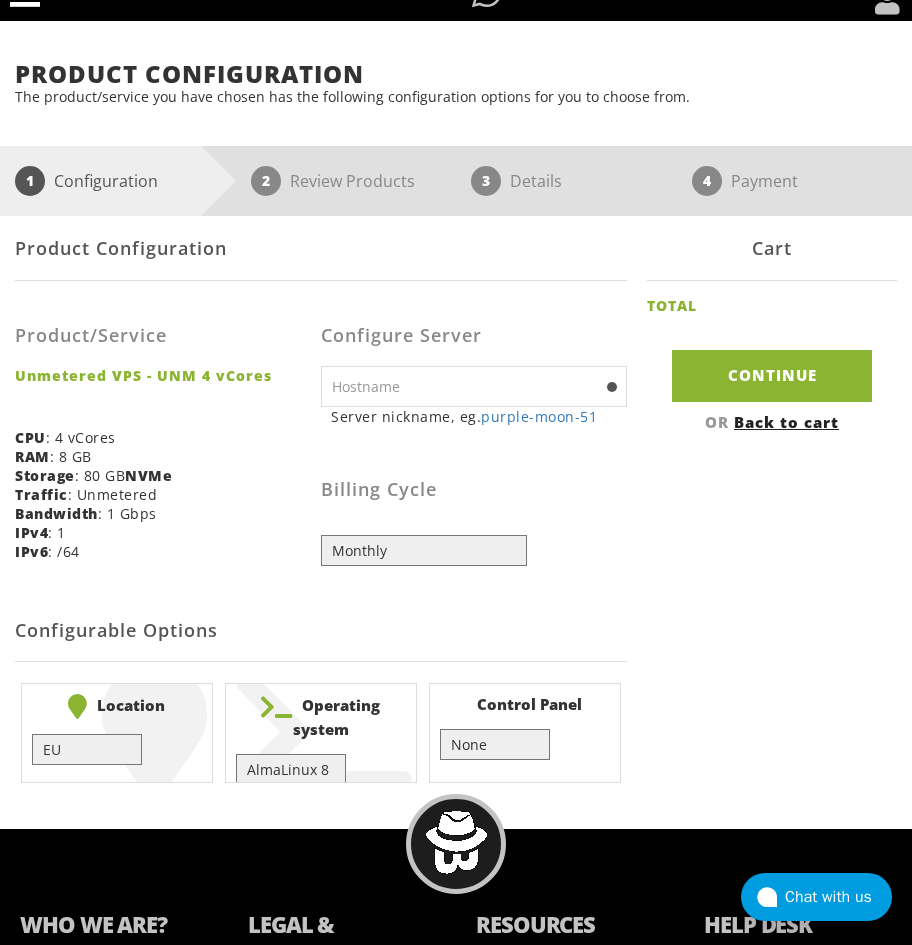 scroll, scrollTop: 0, scrollLeft: 0, axis: both 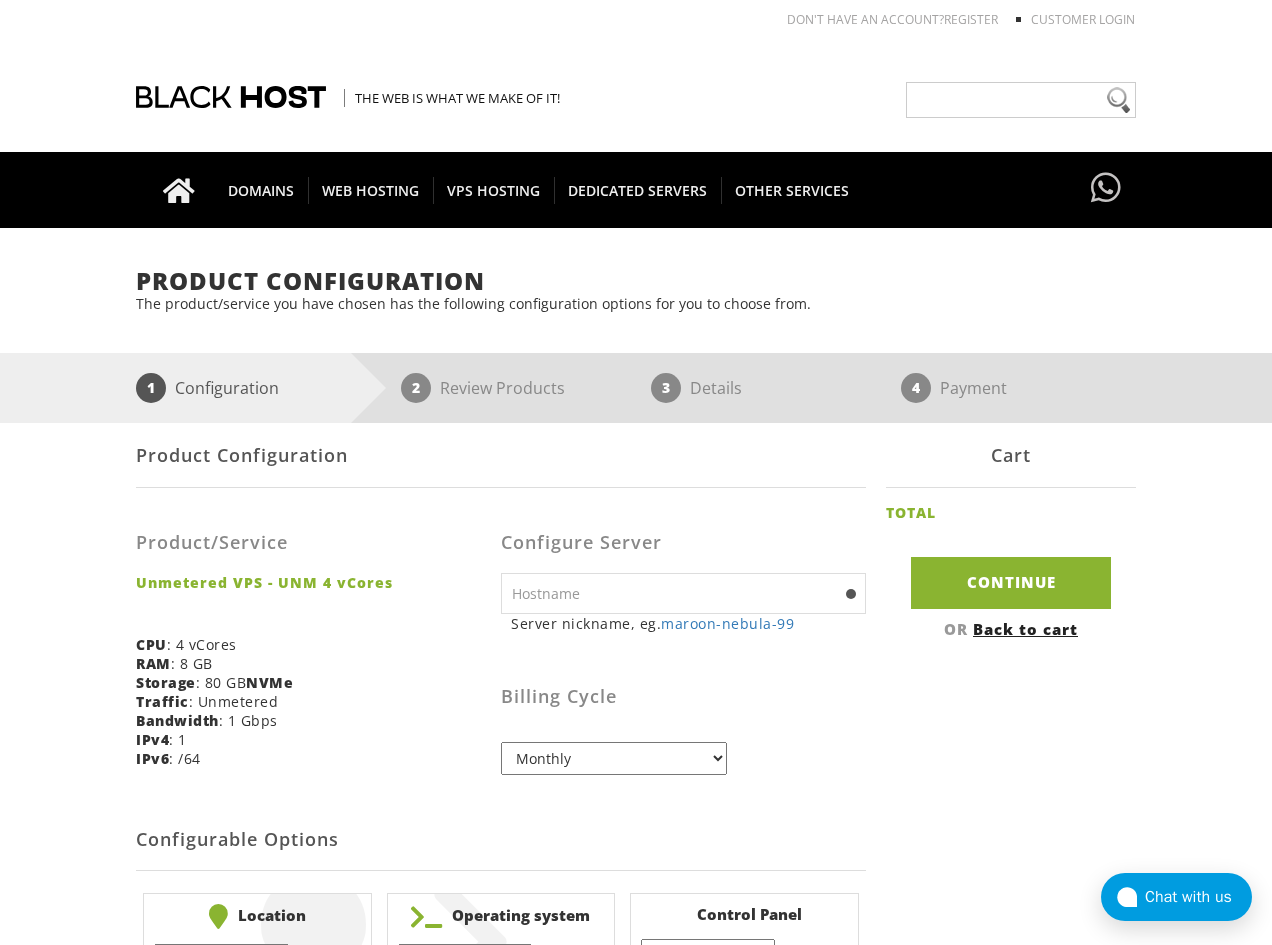 click at bounding box center (683, 593) 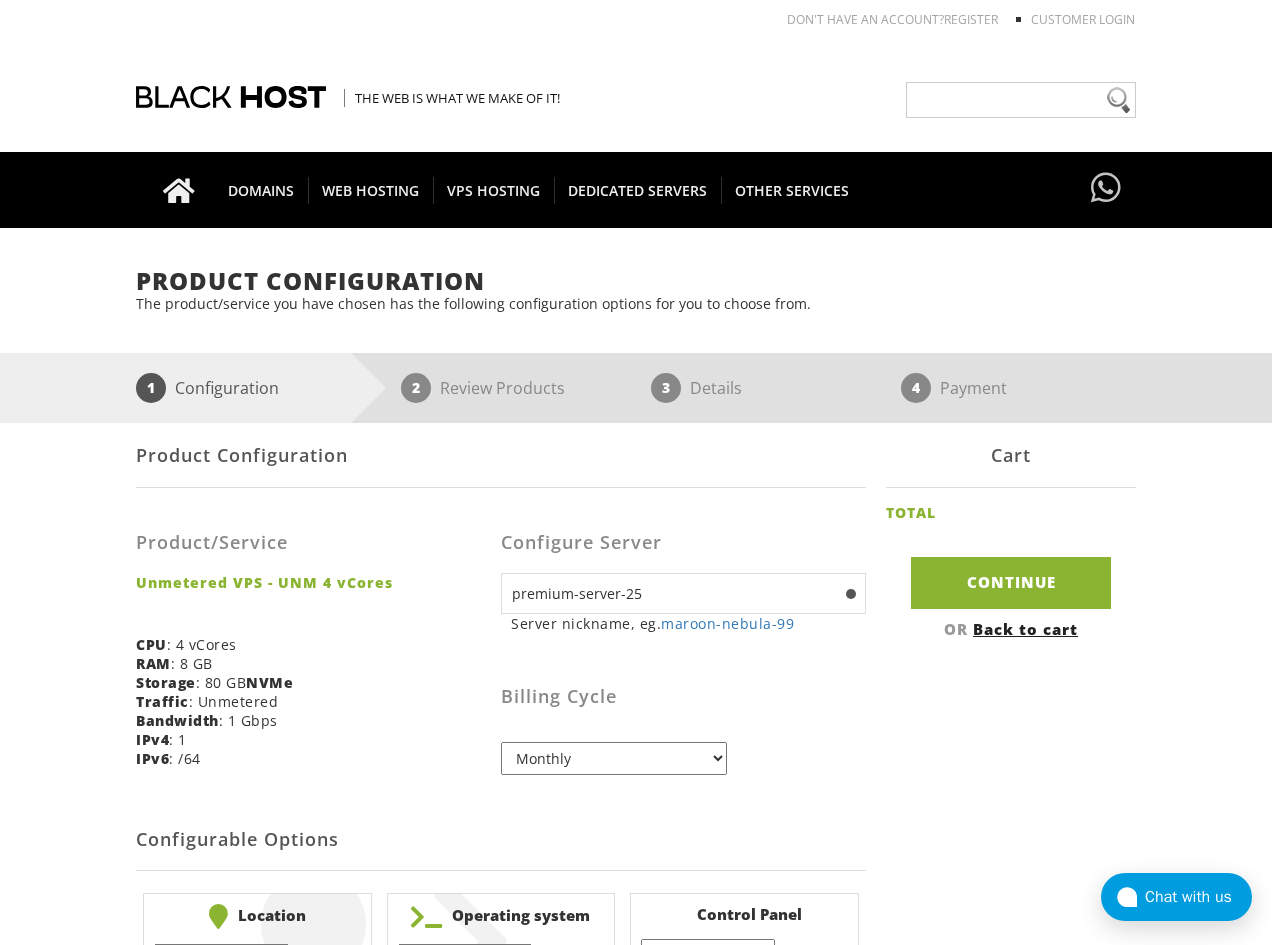 click on "premium-server-25" at bounding box center [683, 593] 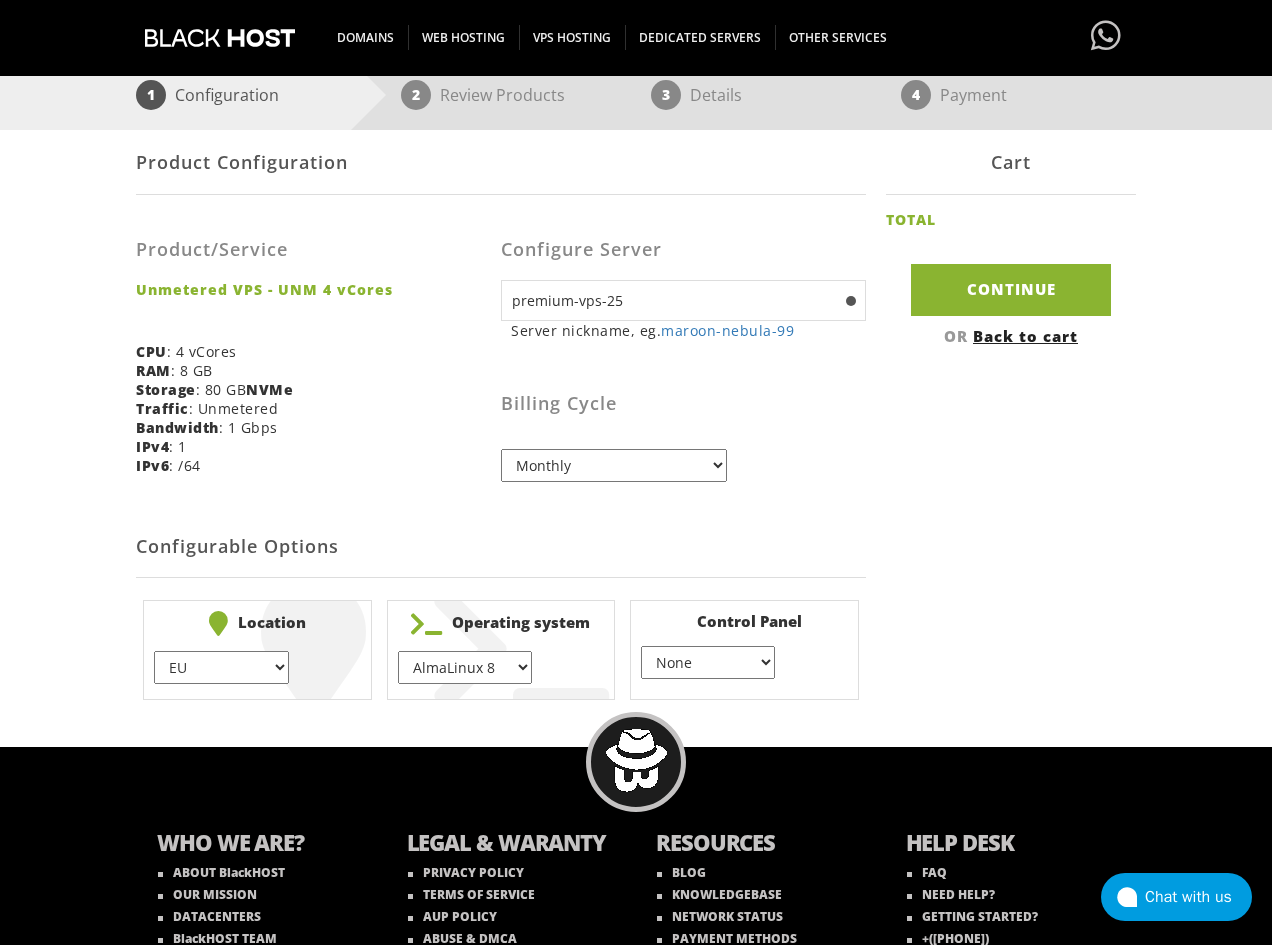 scroll, scrollTop: 300, scrollLeft: 0, axis: vertical 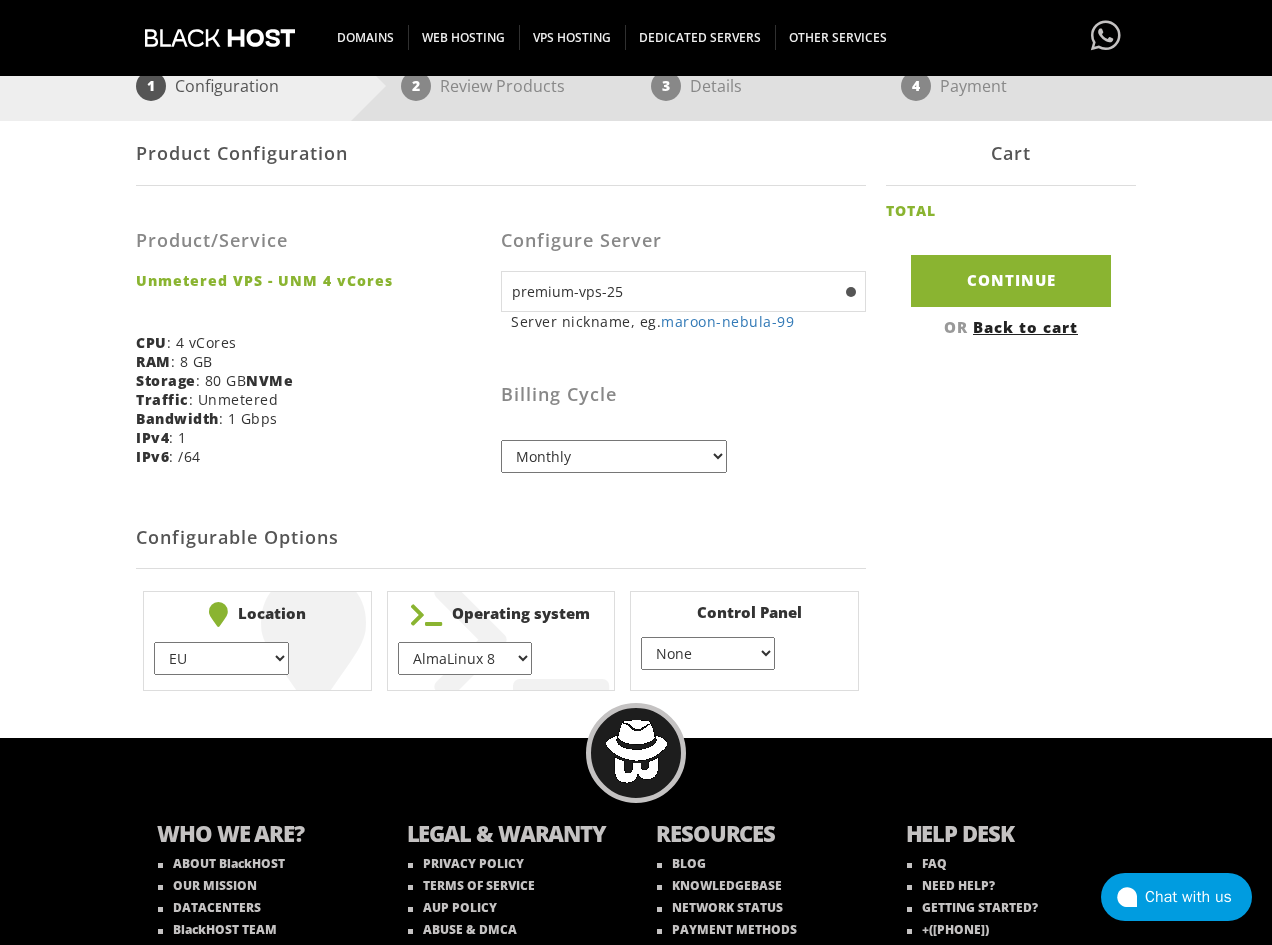 type on "premium-vps-25" 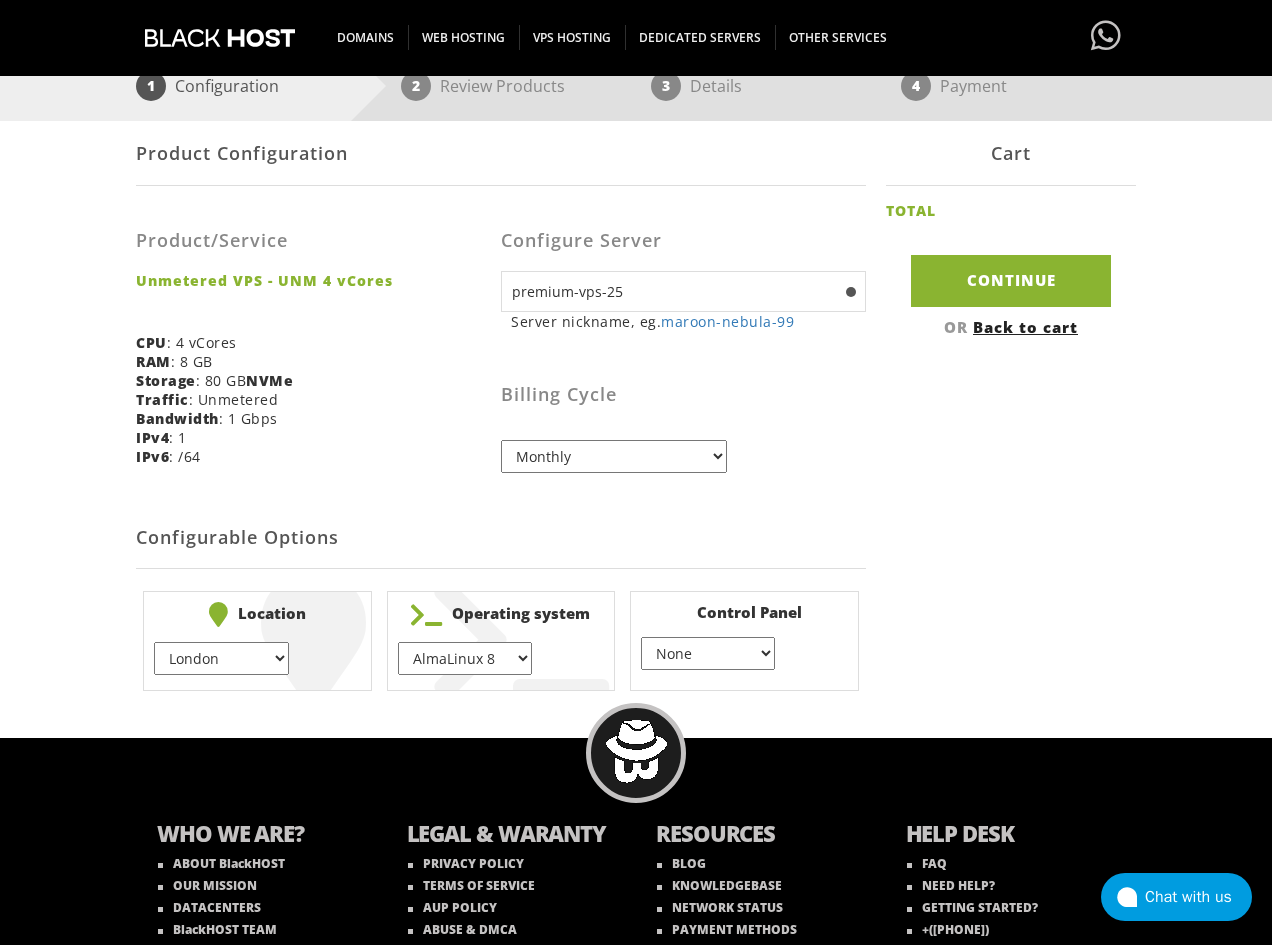click on "EU
}
USA
}
London
}
Amsterdam
}
Vienna
}
Chicago
}" at bounding box center [221, 658] 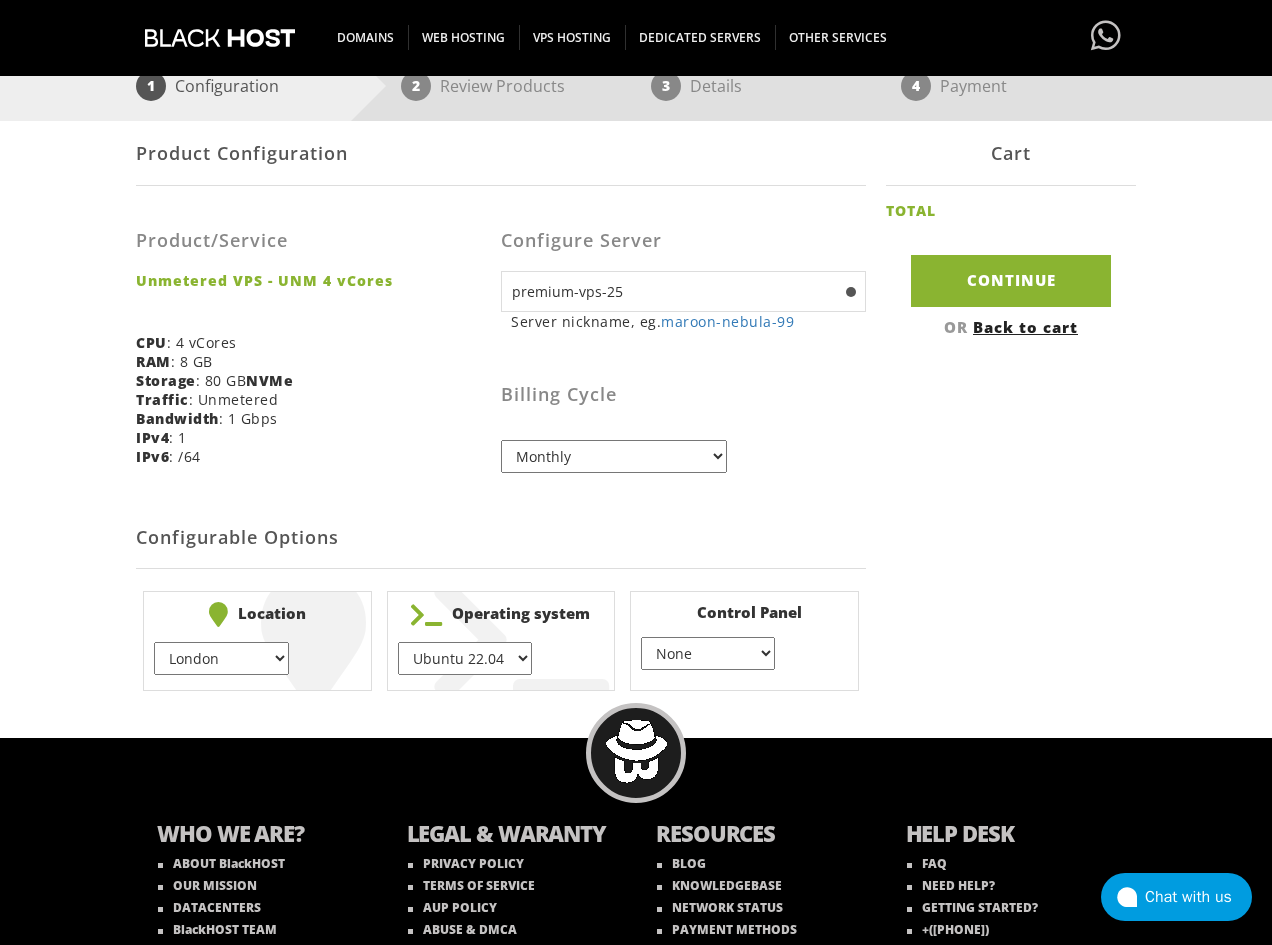 click on "AlmaLinux 8
}
AlmaLinux 9
}
AlmaLinux 10
}
Rocky Linux 8
}
Rocky Linux 9
}
CentOS 7
}
CentOS 8 Stream
}
CentOS 9 Stream
}
CentOS 10 Stream
}
Fedora 40 (Server)
}
Debian 10
}
Debian 11
}
Debian 12
}
Ubuntu 20.04
}
Ubuntu 22.04 Ubuntu 24.04 Alpine Linux 3.13.x" at bounding box center (465, 658) 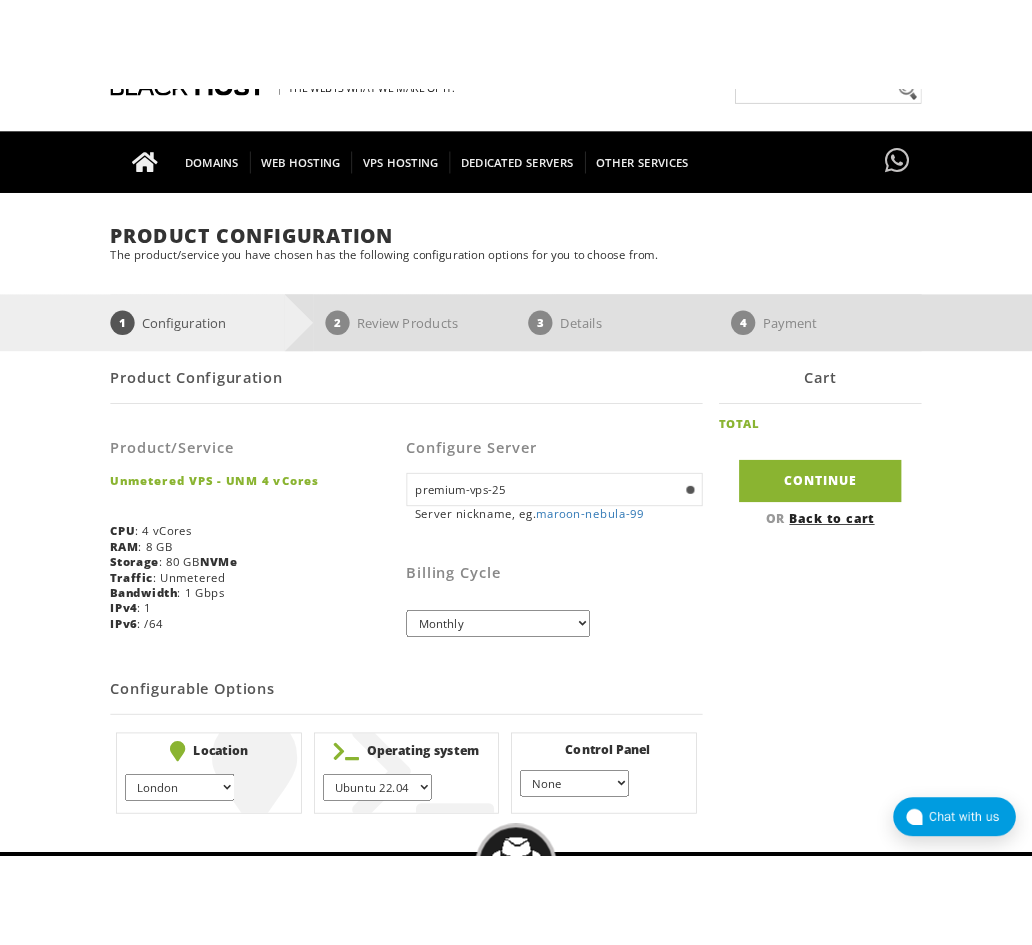 scroll, scrollTop: 200, scrollLeft: 0, axis: vertical 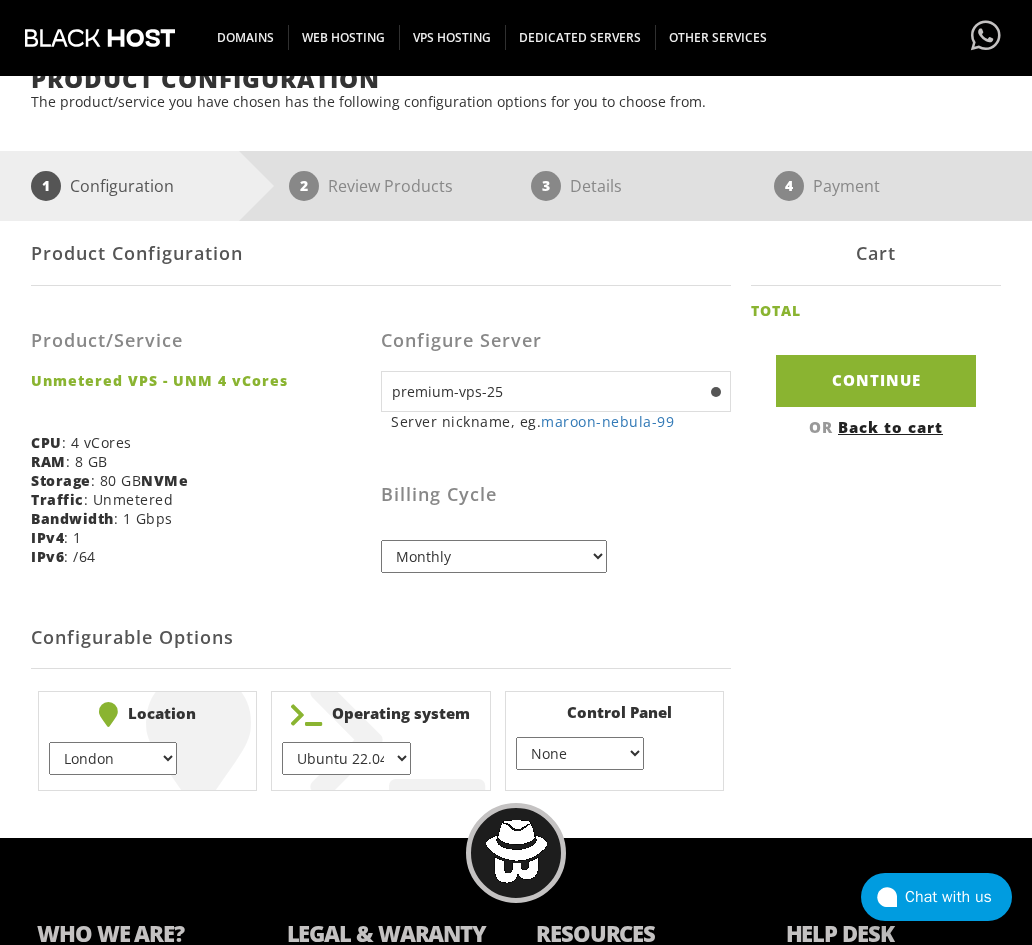 click on "Monthly      Quarterly  (Save: ~5%)      Semi-Annually  (Save: ~10%)      Annually  (Save: ~15%)
Biennially  (Save: ~25%)" at bounding box center (494, 556) 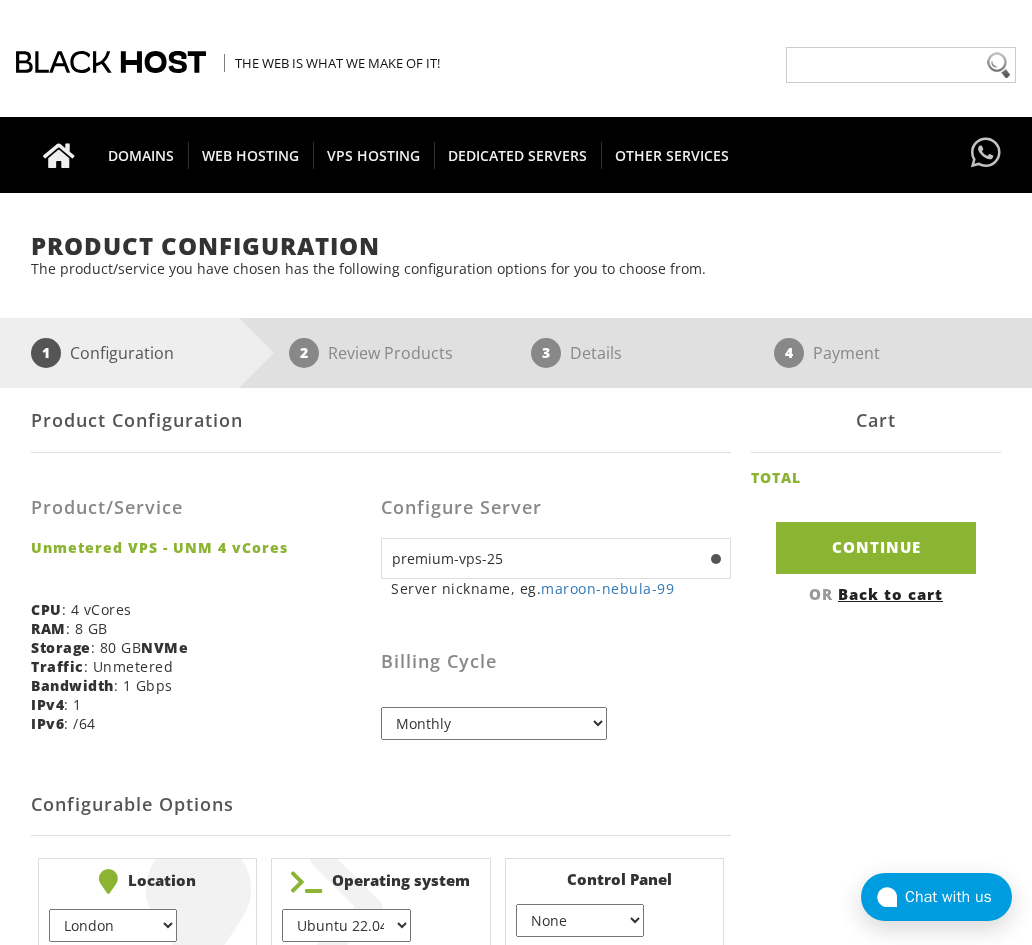 scroll, scrollTop: 0, scrollLeft: 0, axis: both 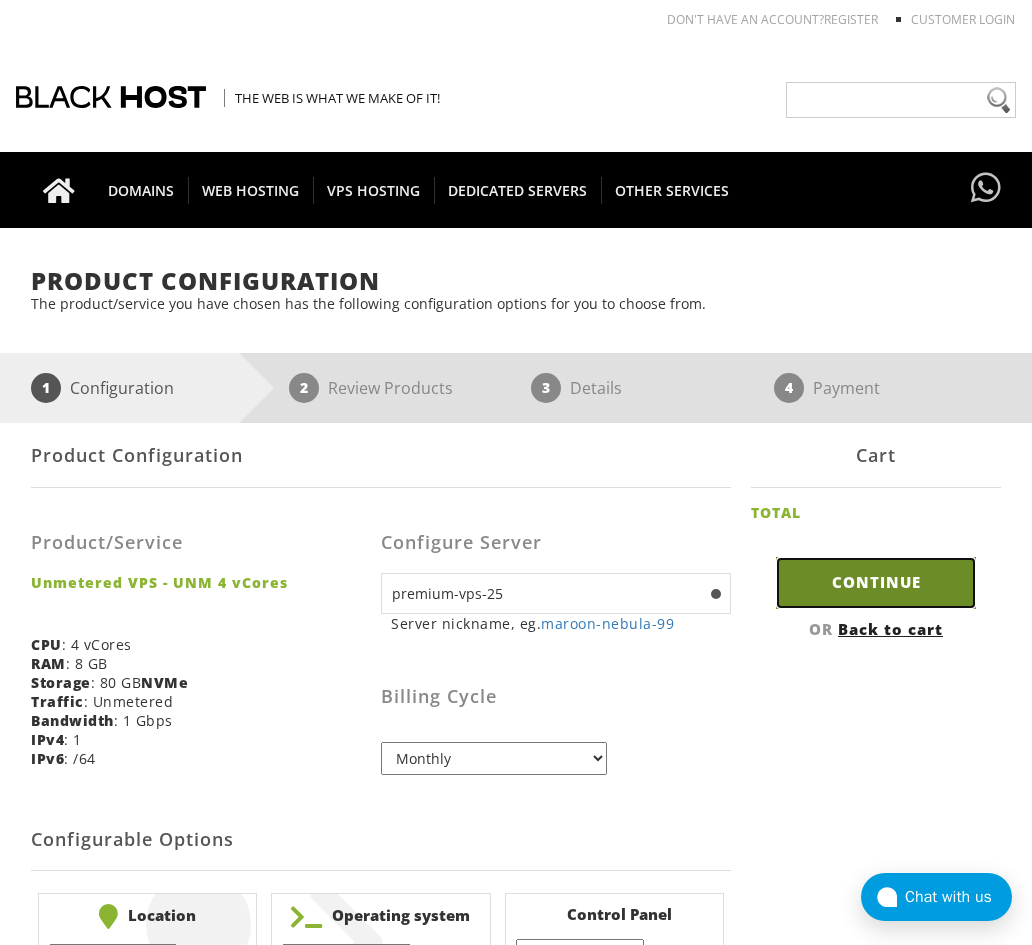 click on "Continue" at bounding box center [876, 582] 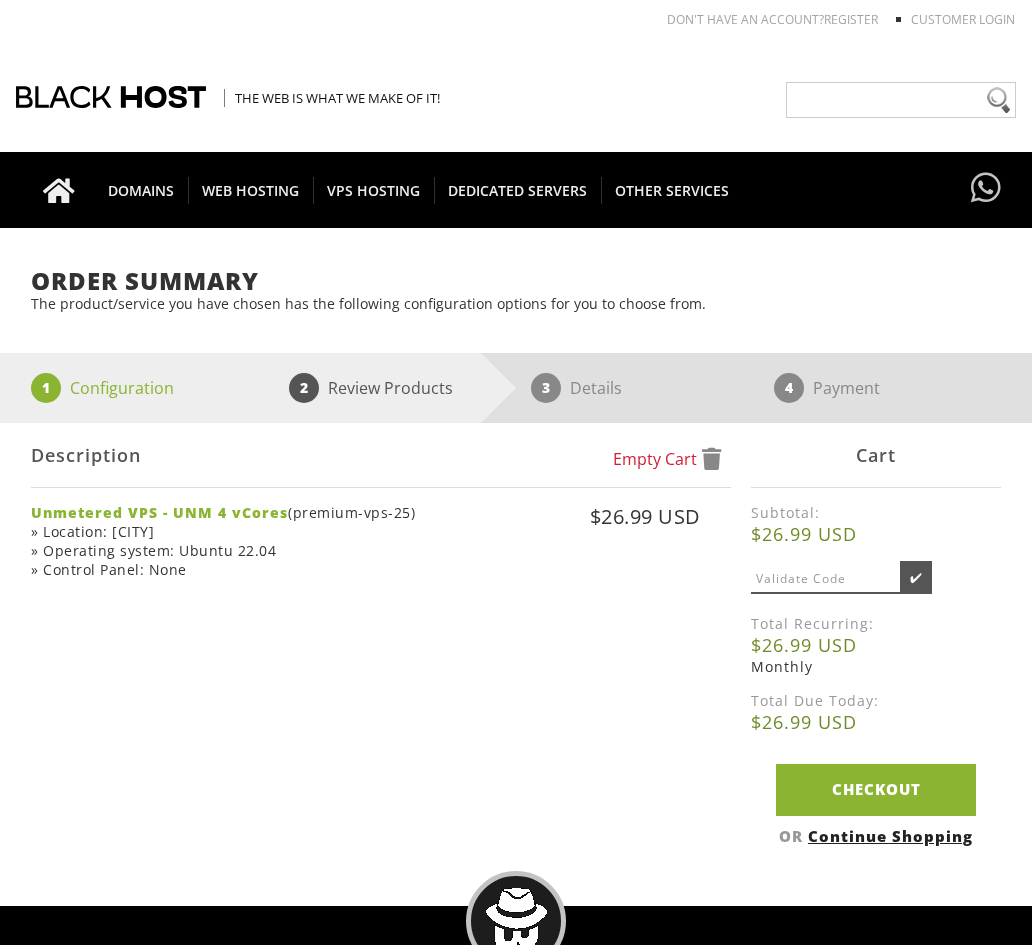 scroll, scrollTop: 0, scrollLeft: 0, axis: both 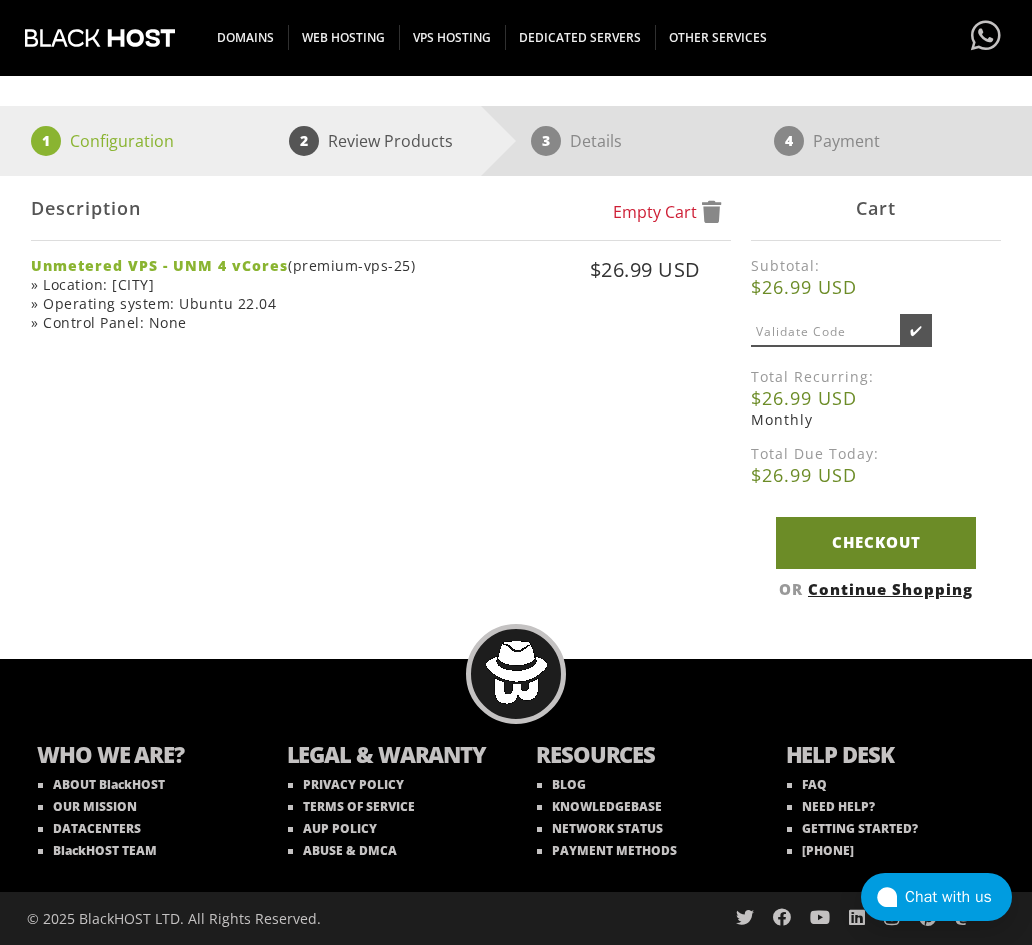click on "Checkout" at bounding box center (876, 542) 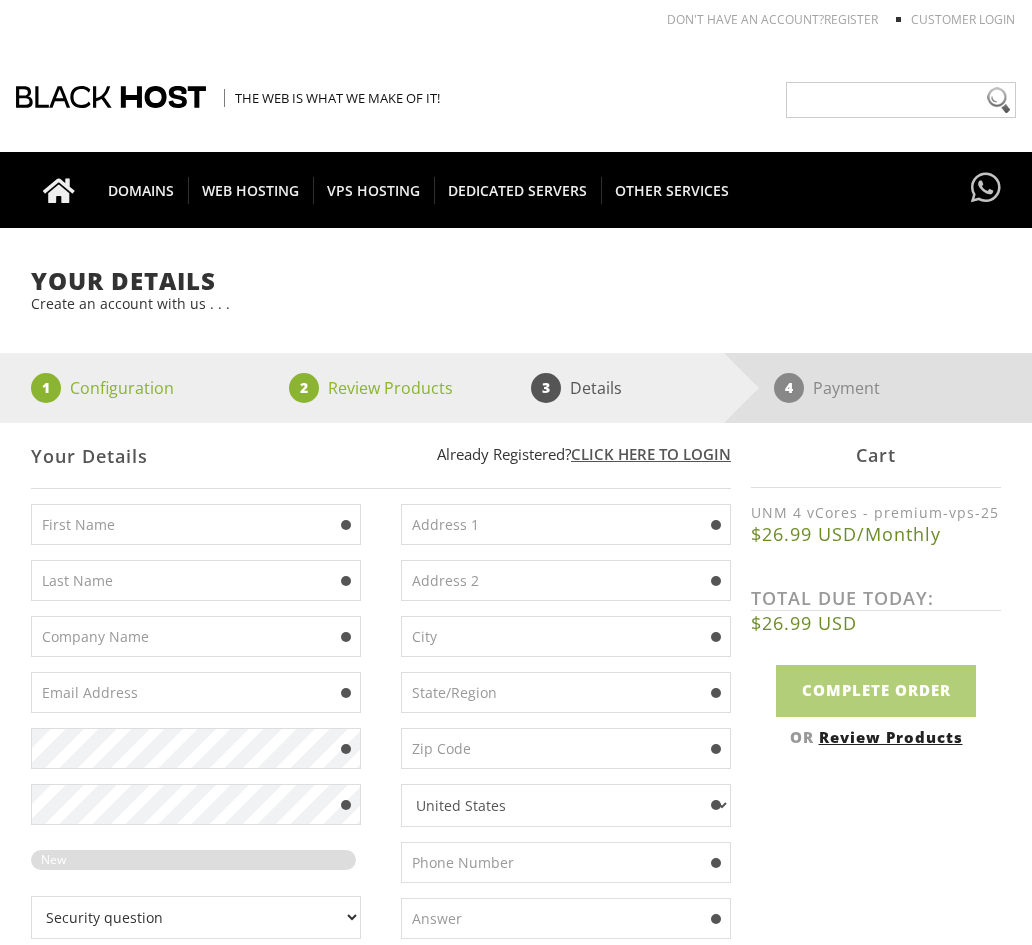scroll, scrollTop: 0, scrollLeft: 0, axis: both 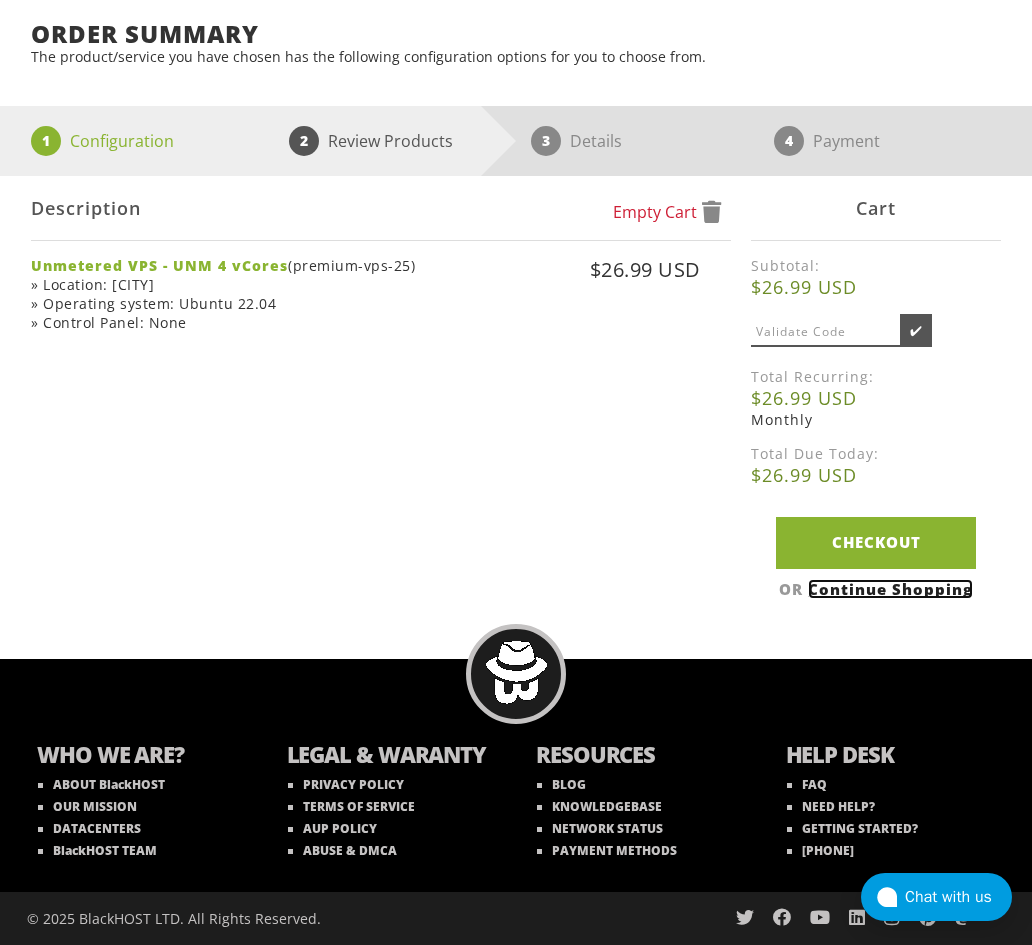 click on "Continue Shopping" at bounding box center (890, 589) 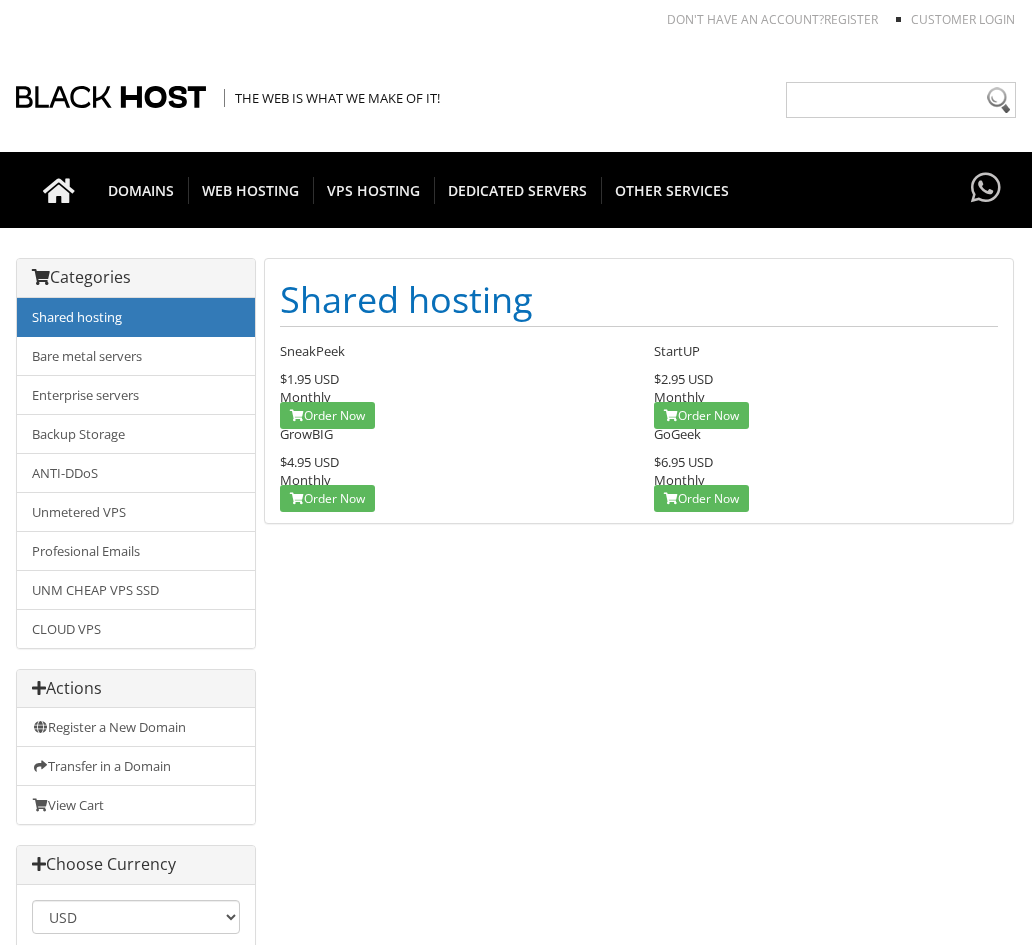 scroll, scrollTop: 0, scrollLeft: 0, axis: both 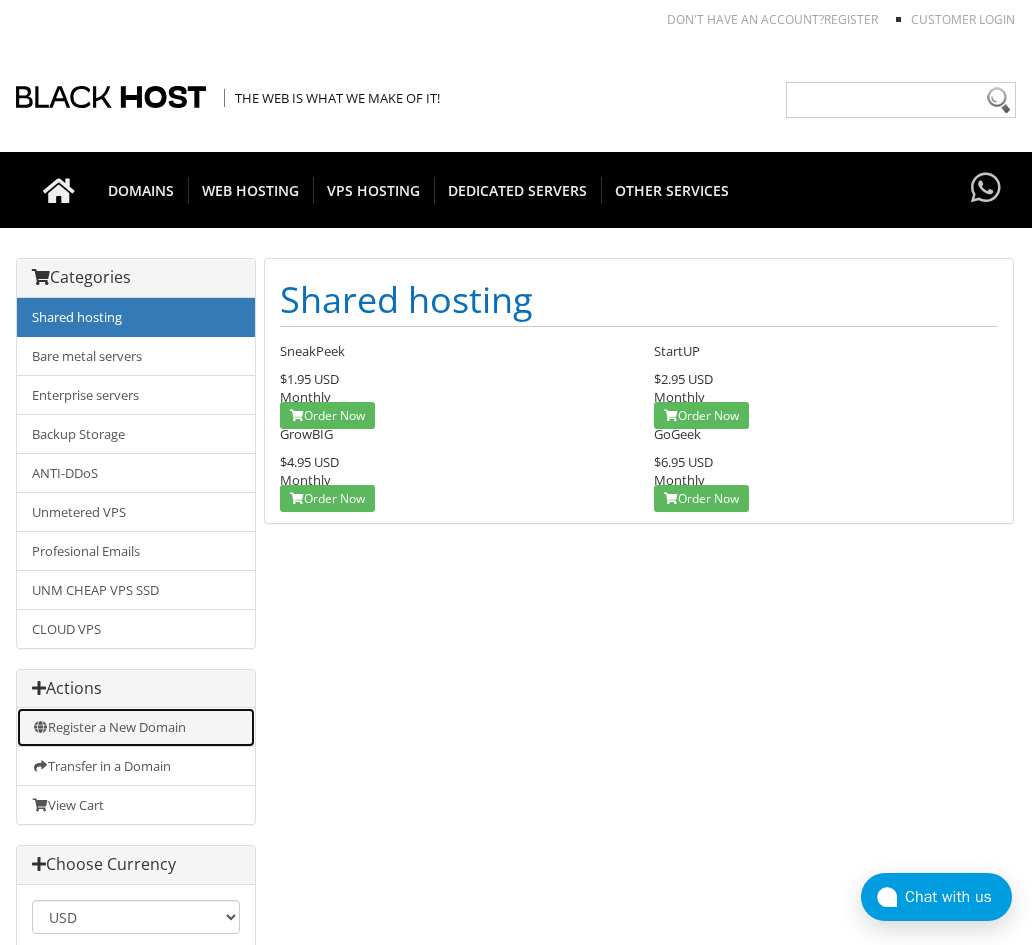 click on "Register a New Domain" at bounding box center [136, 727] 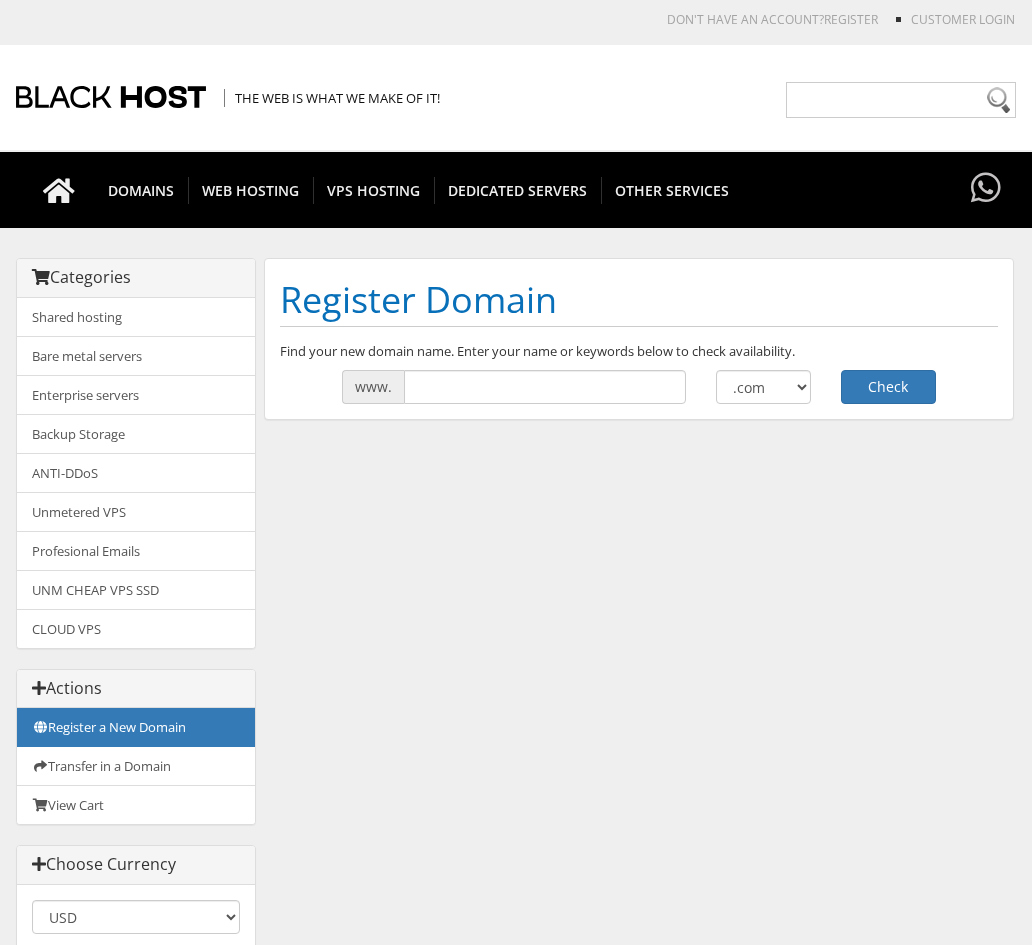 scroll, scrollTop: 0, scrollLeft: 0, axis: both 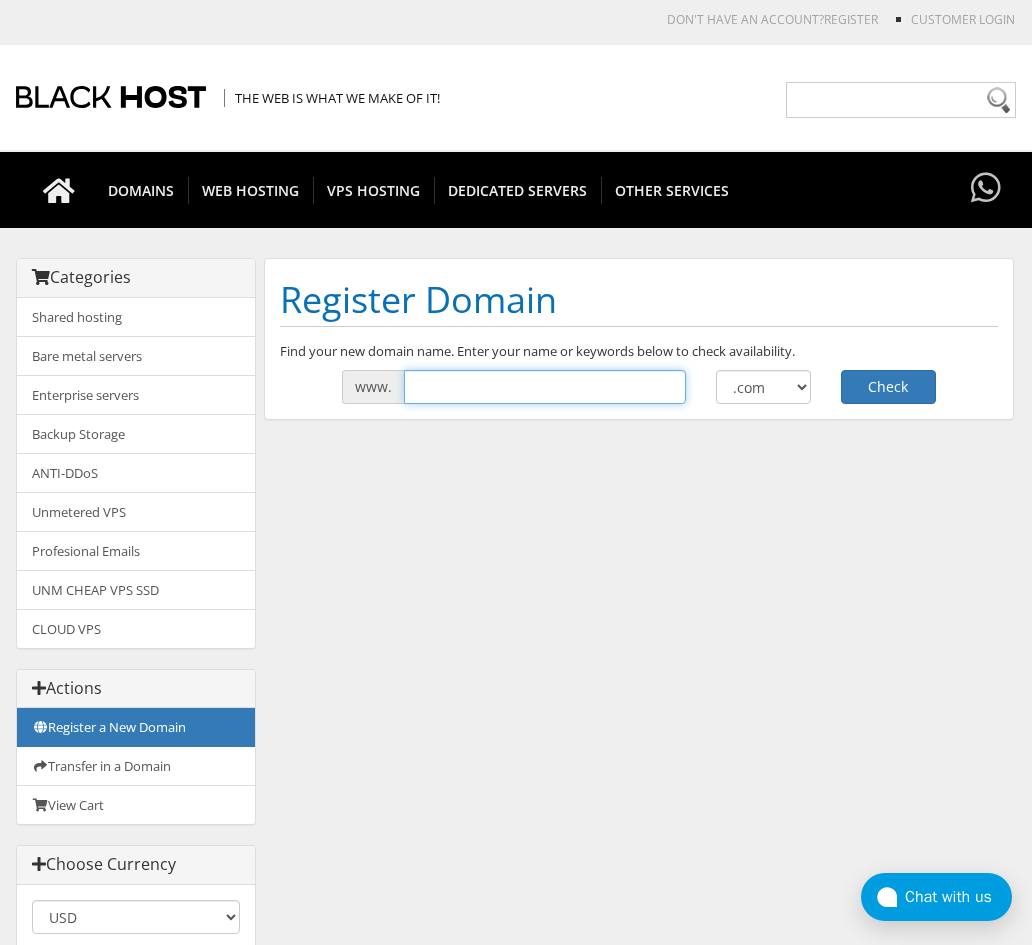 click at bounding box center (545, 387) 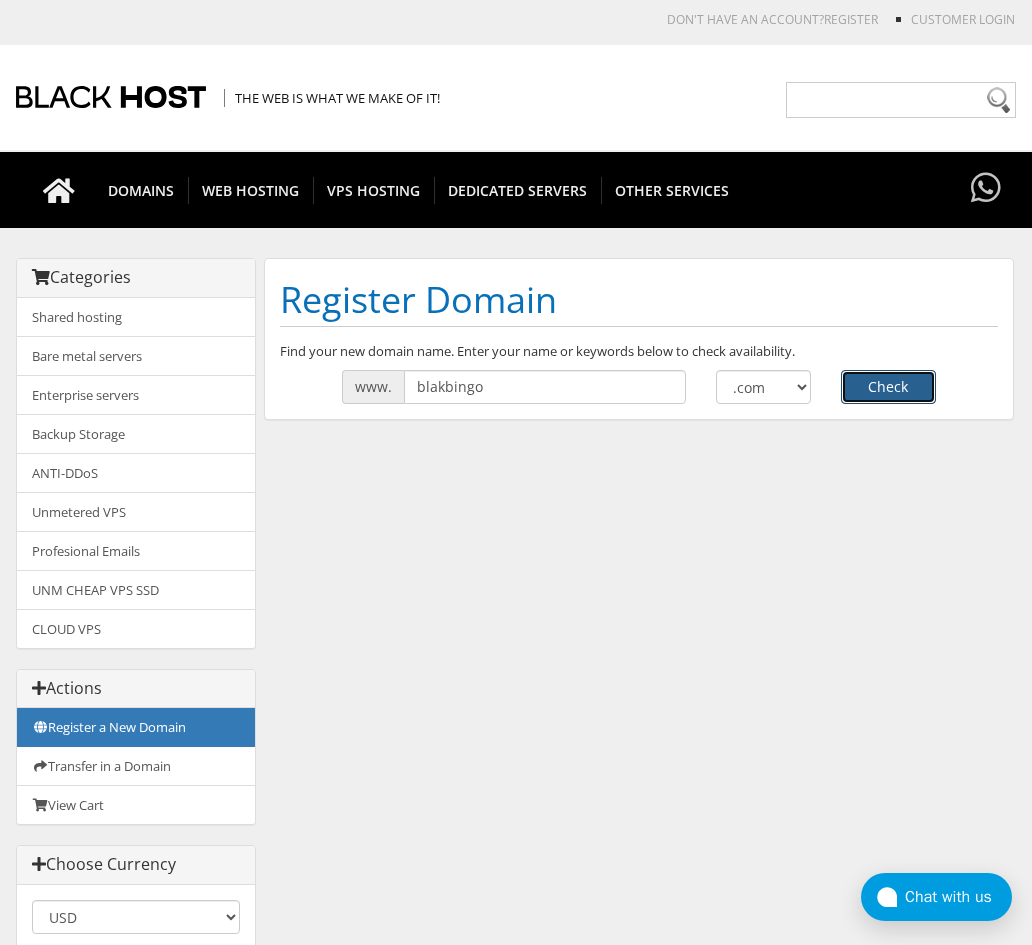 click on "Check" at bounding box center [888, 387] 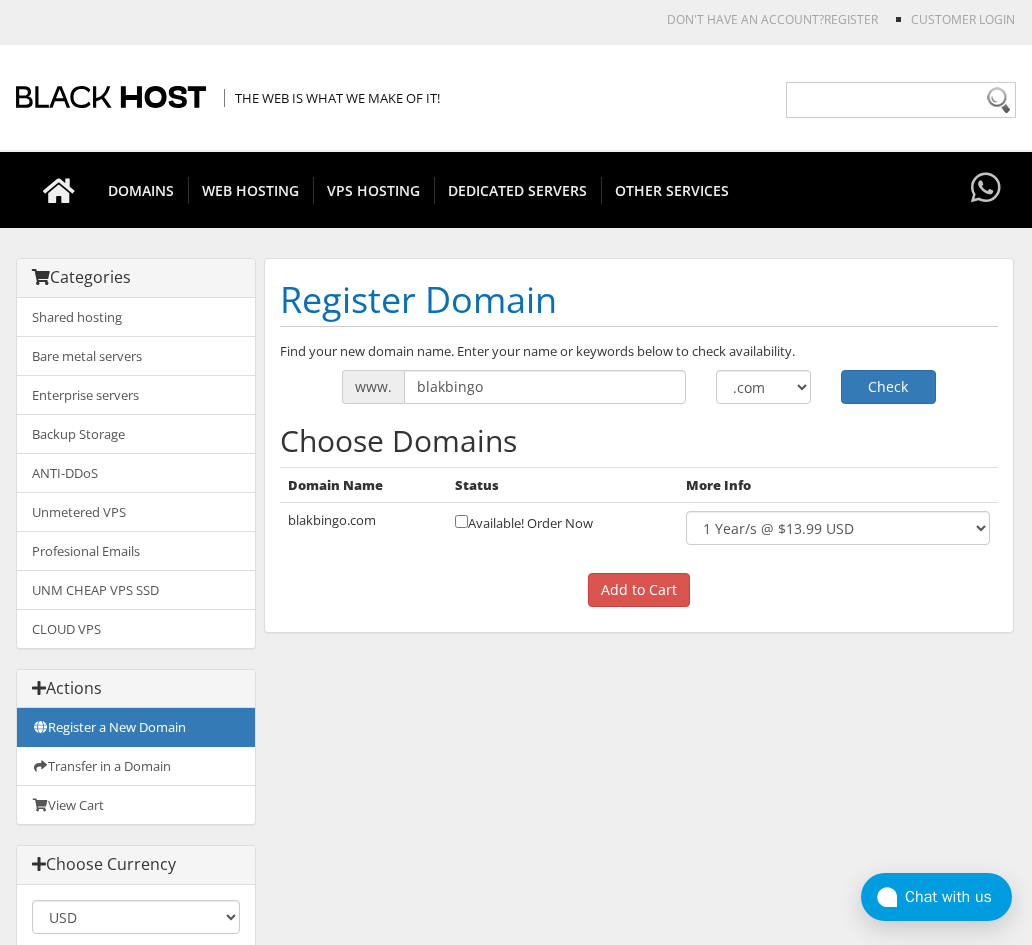 scroll, scrollTop: 0, scrollLeft: 0, axis: both 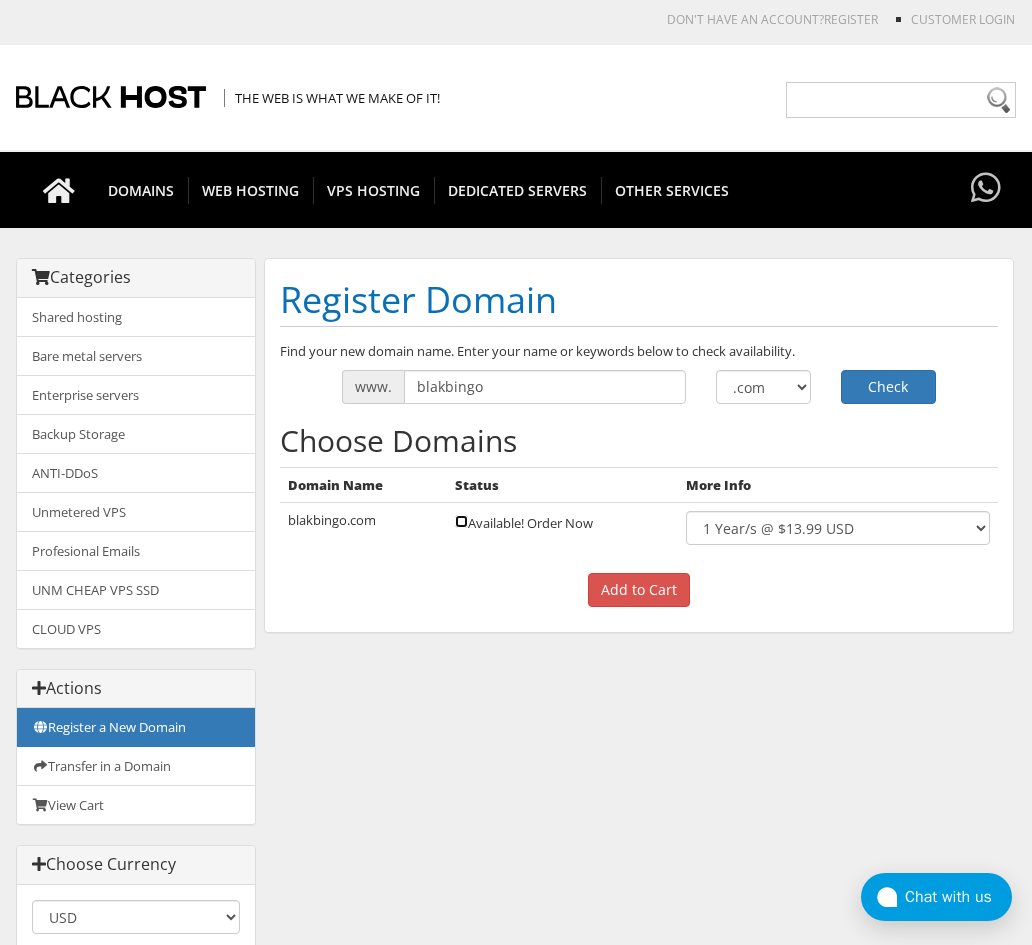 click at bounding box center (461, 521) 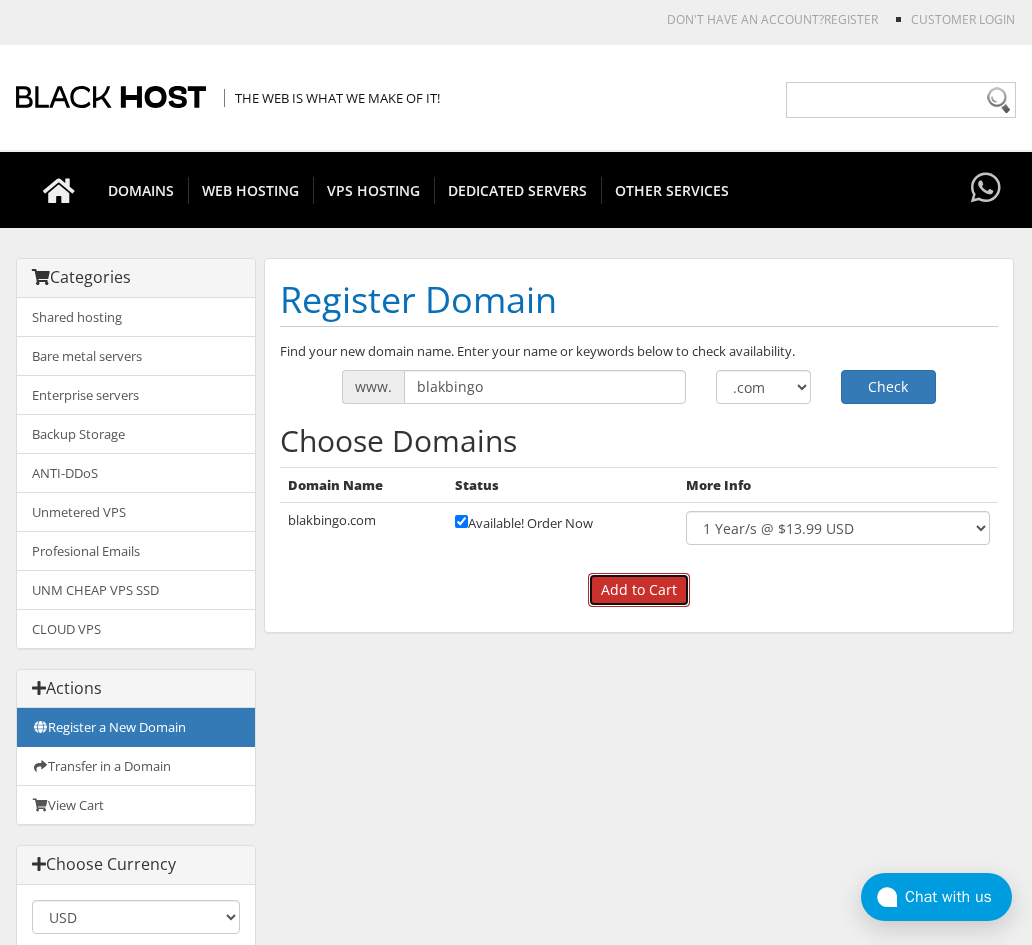 click on "Add to Cart" at bounding box center (639, 590) 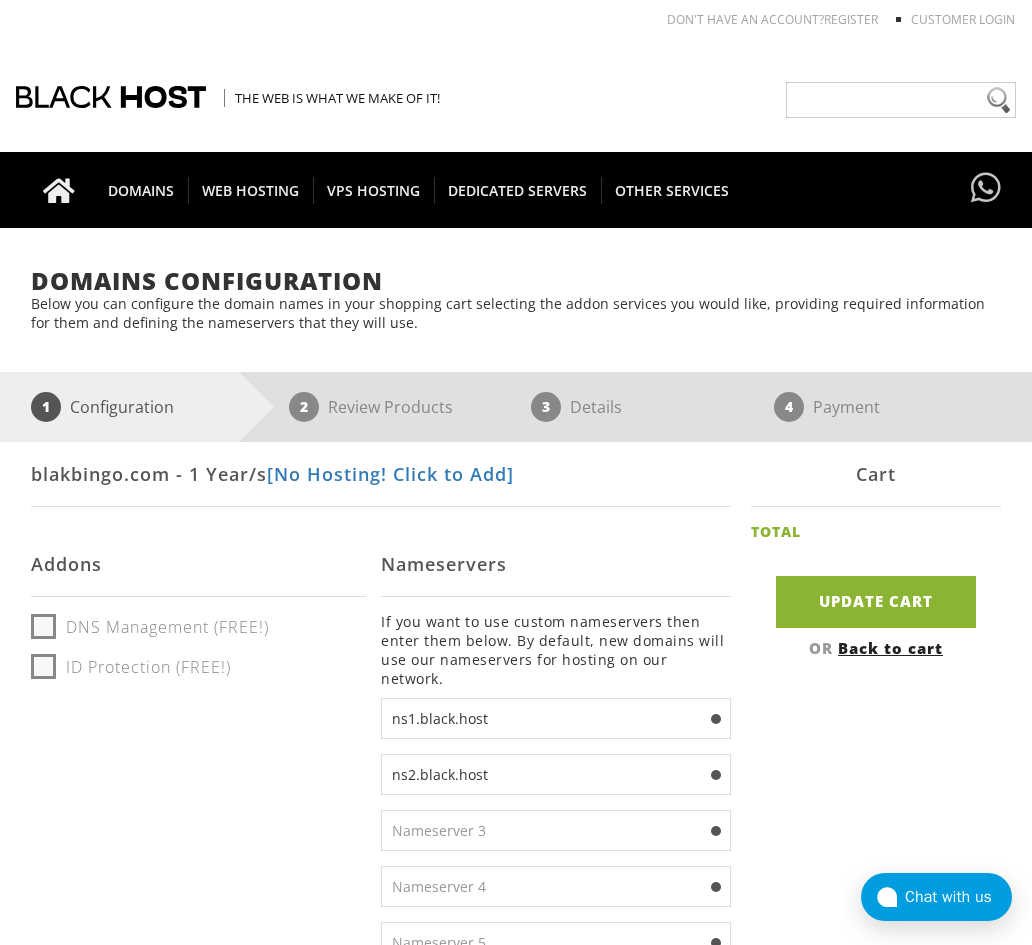 scroll, scrollTop: 0, scrollLeft: 0, axis: both 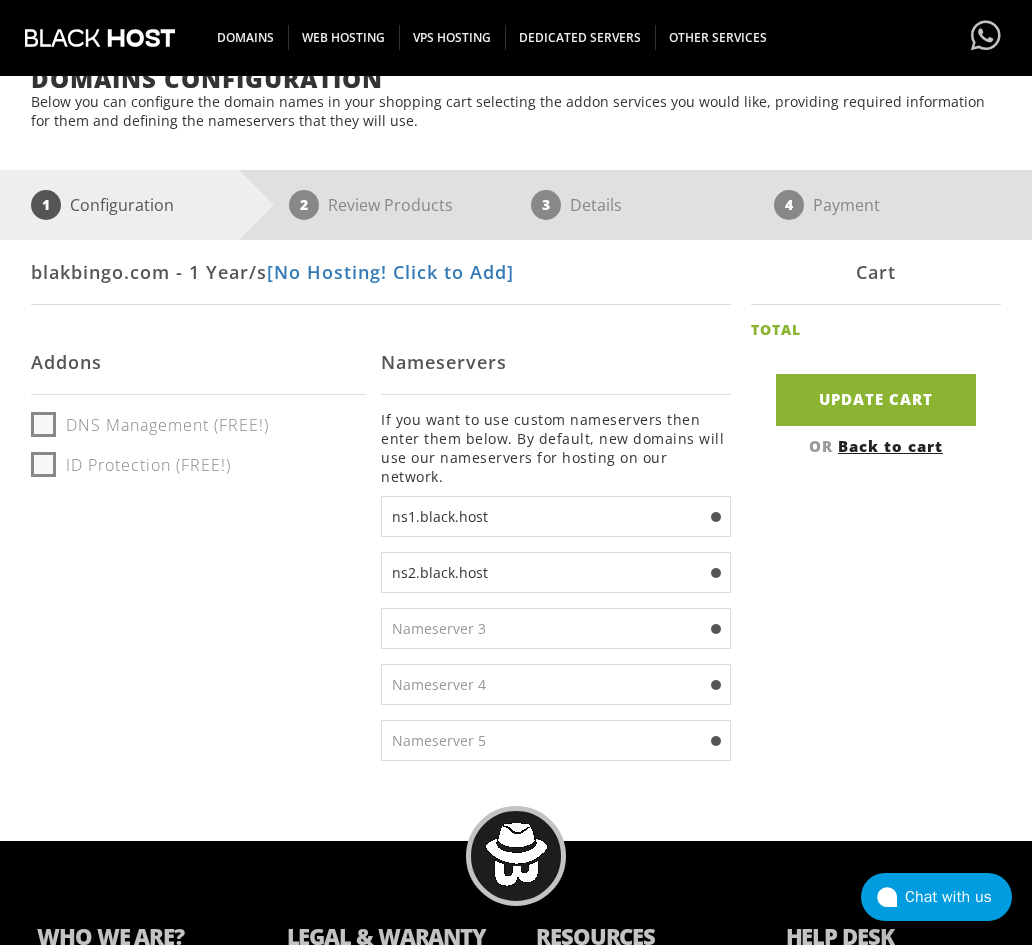 click on "DNS Management (FREE!)" at bounding box center (150, 425) 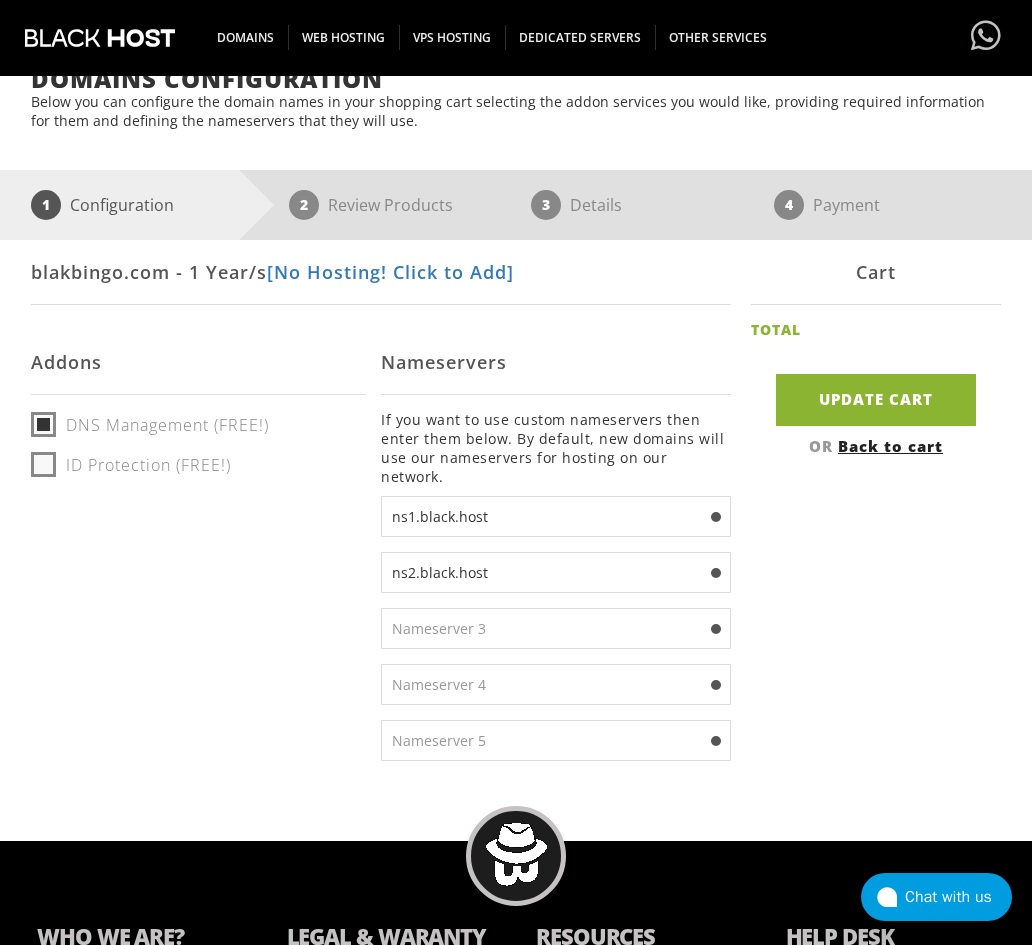 click on "ID Protection (FREE!)" at bounding box center (131, 465) 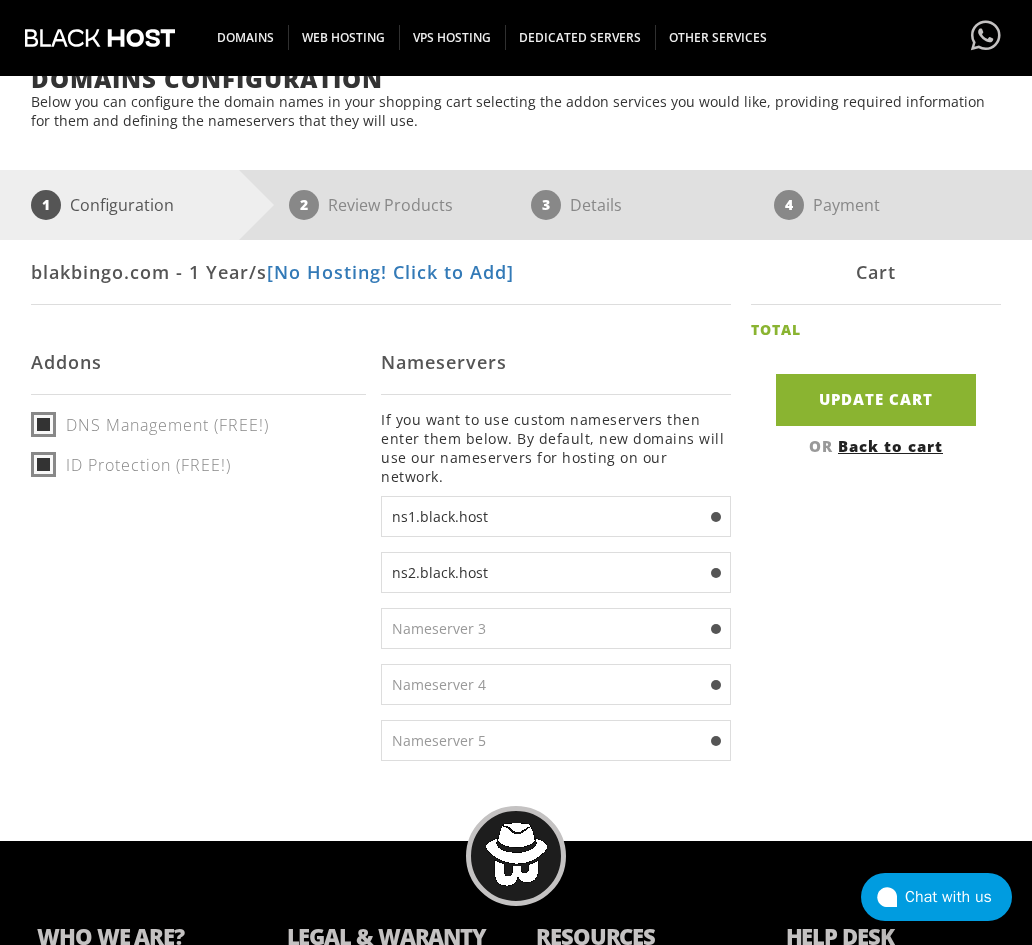 click at bounding box center (556, 628) 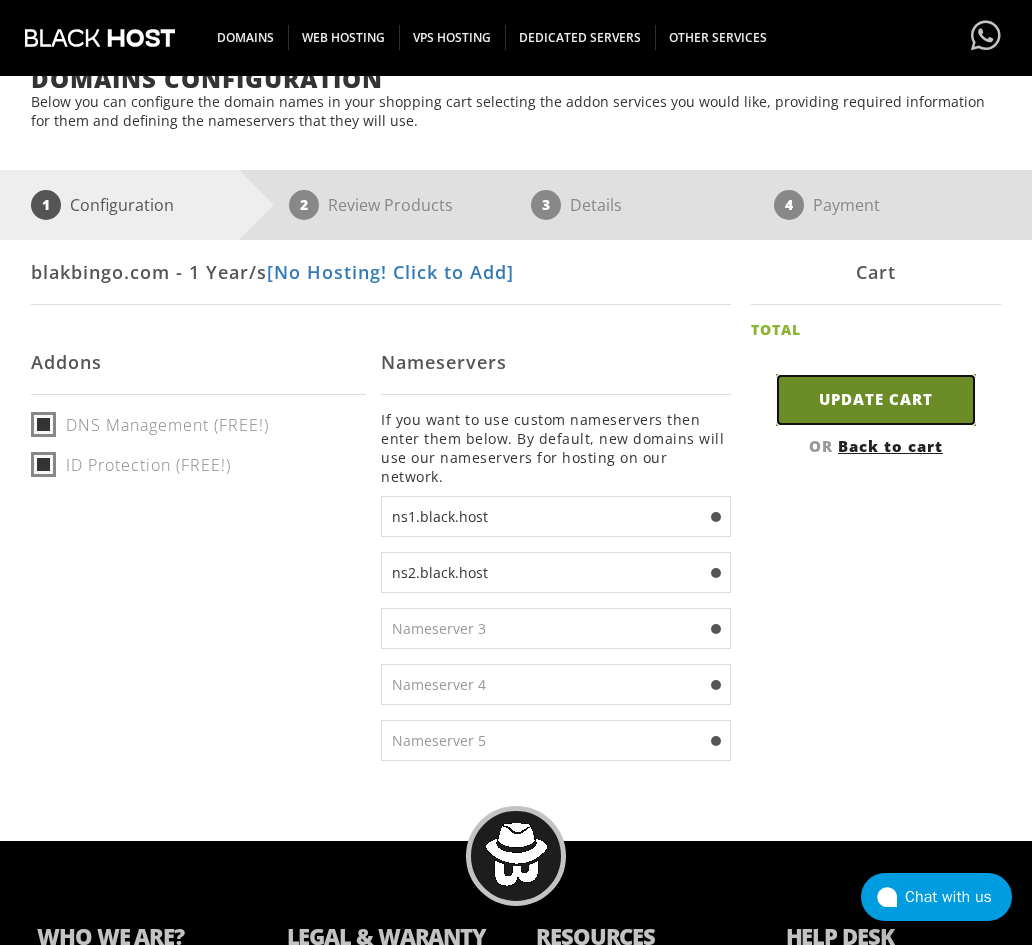 click on "Update Cart" at bounding box center (876, 399) 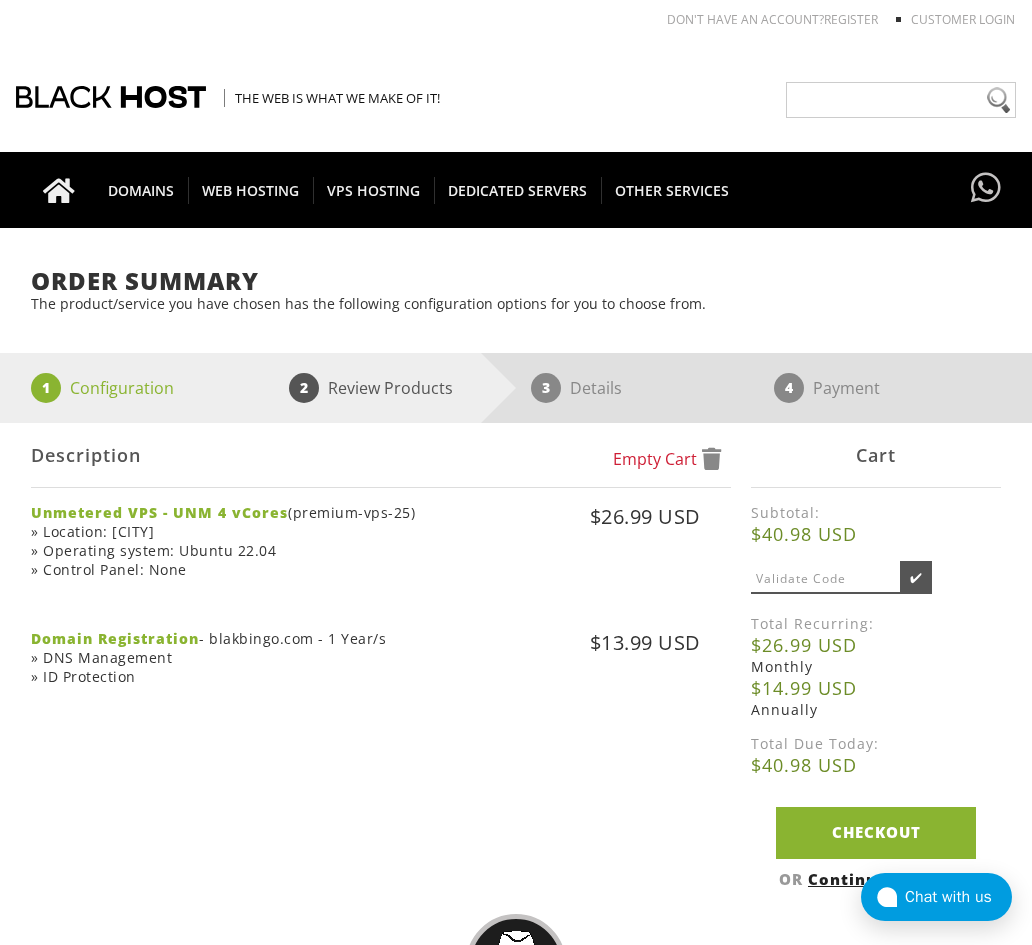 scroll, scrollTop: 0, scrollLeft: 0, axis: both 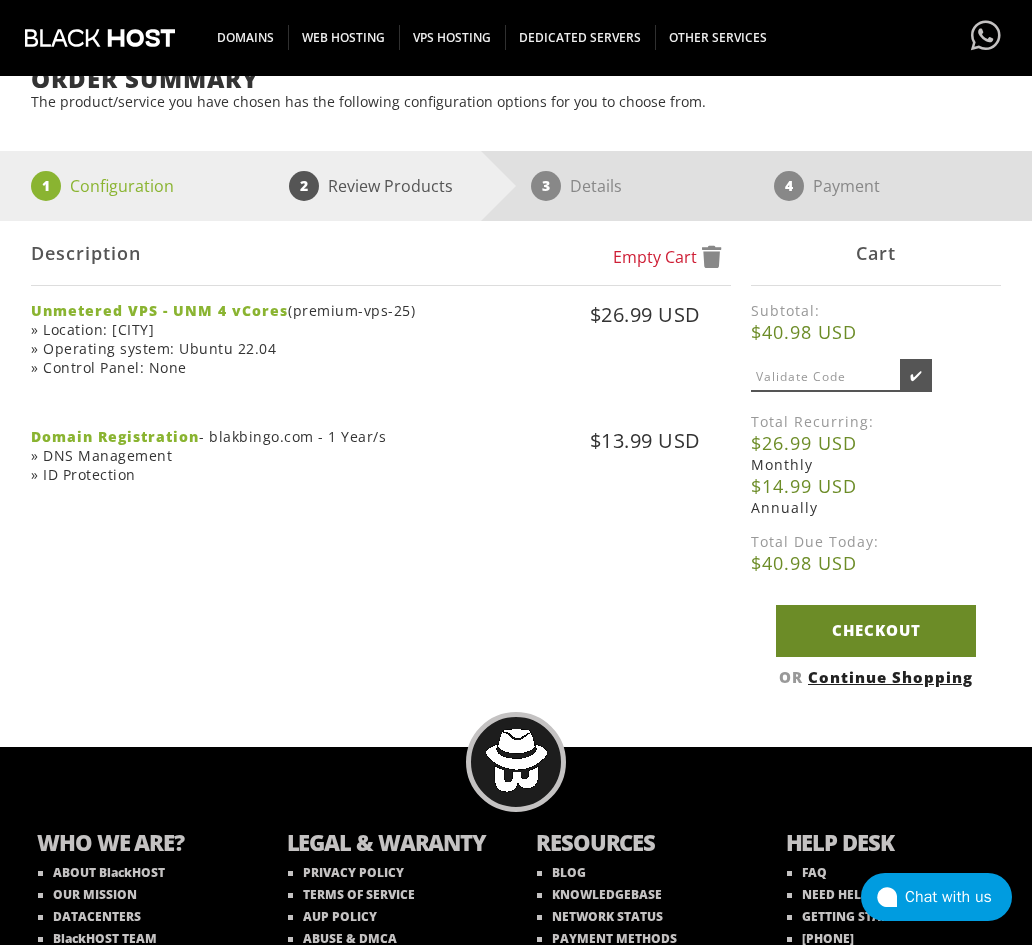 click on "Checkout" at bounding box center [876, 630] 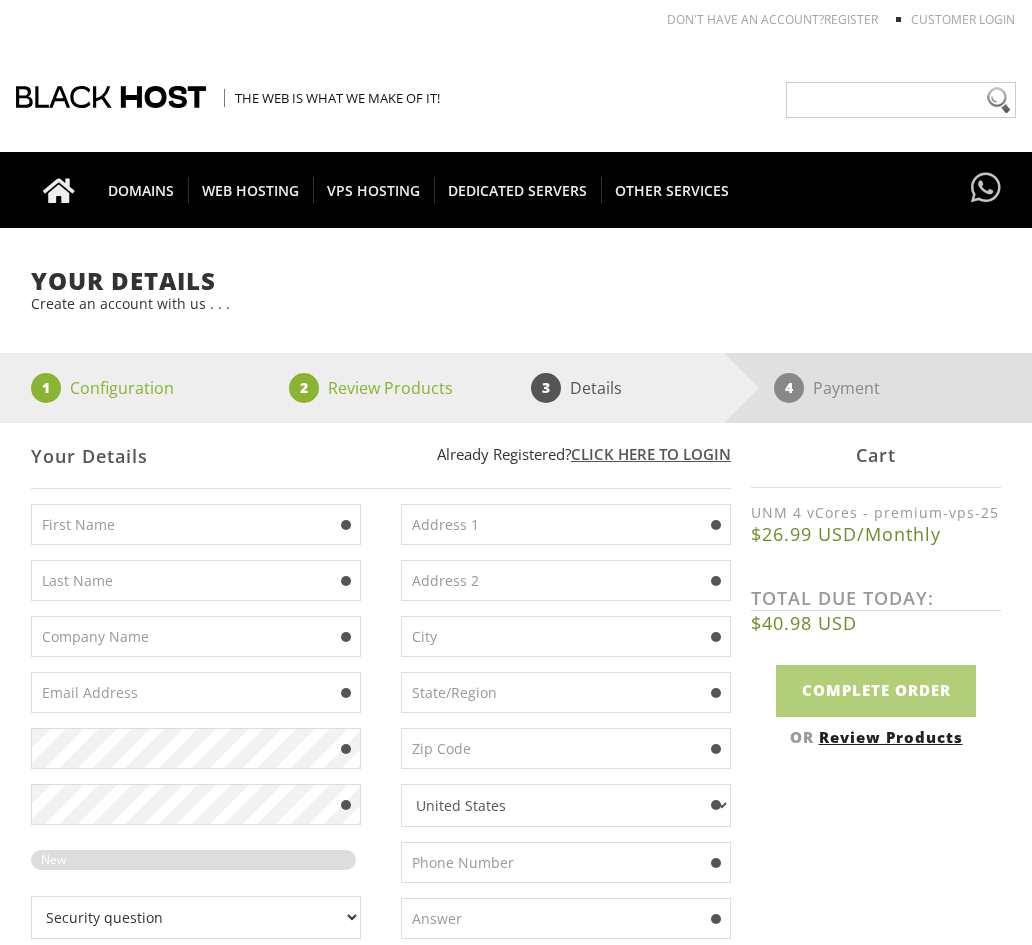 scroll, scrollTop: 0, scrollLeft: 0, axis: both 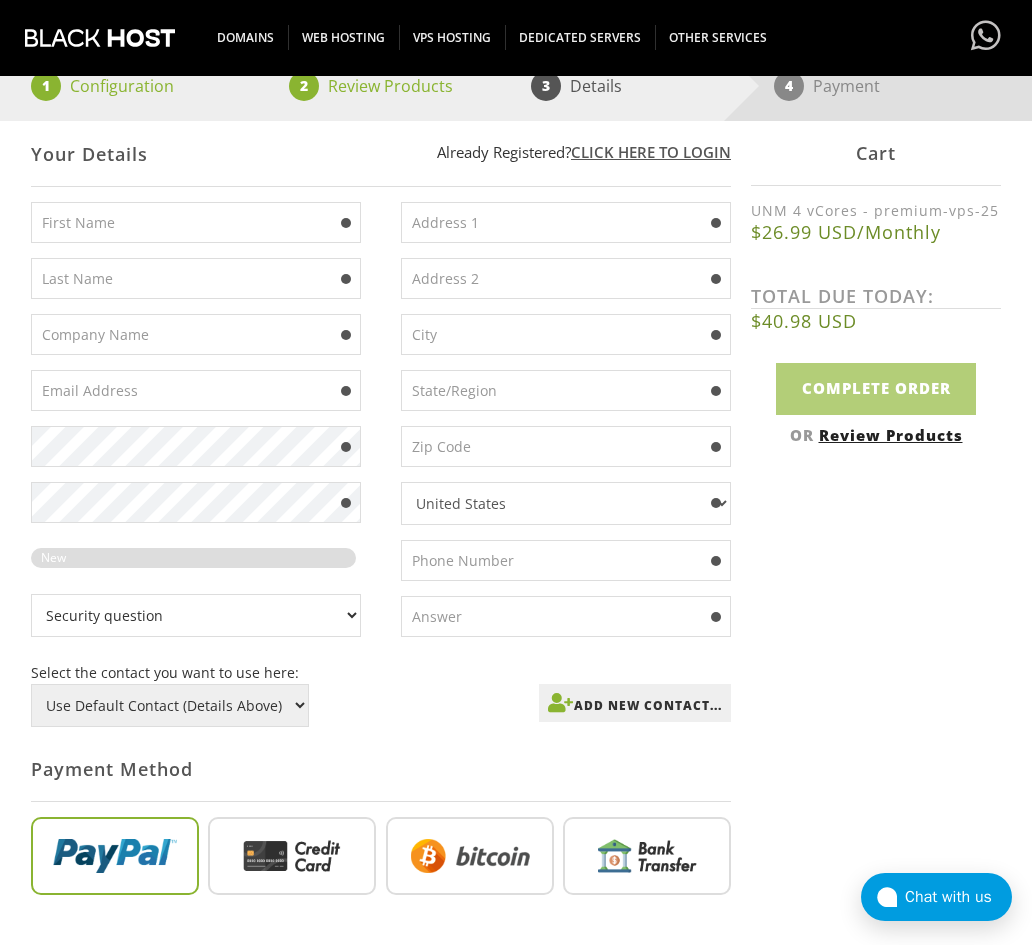 click at bounding box center [196, 222] 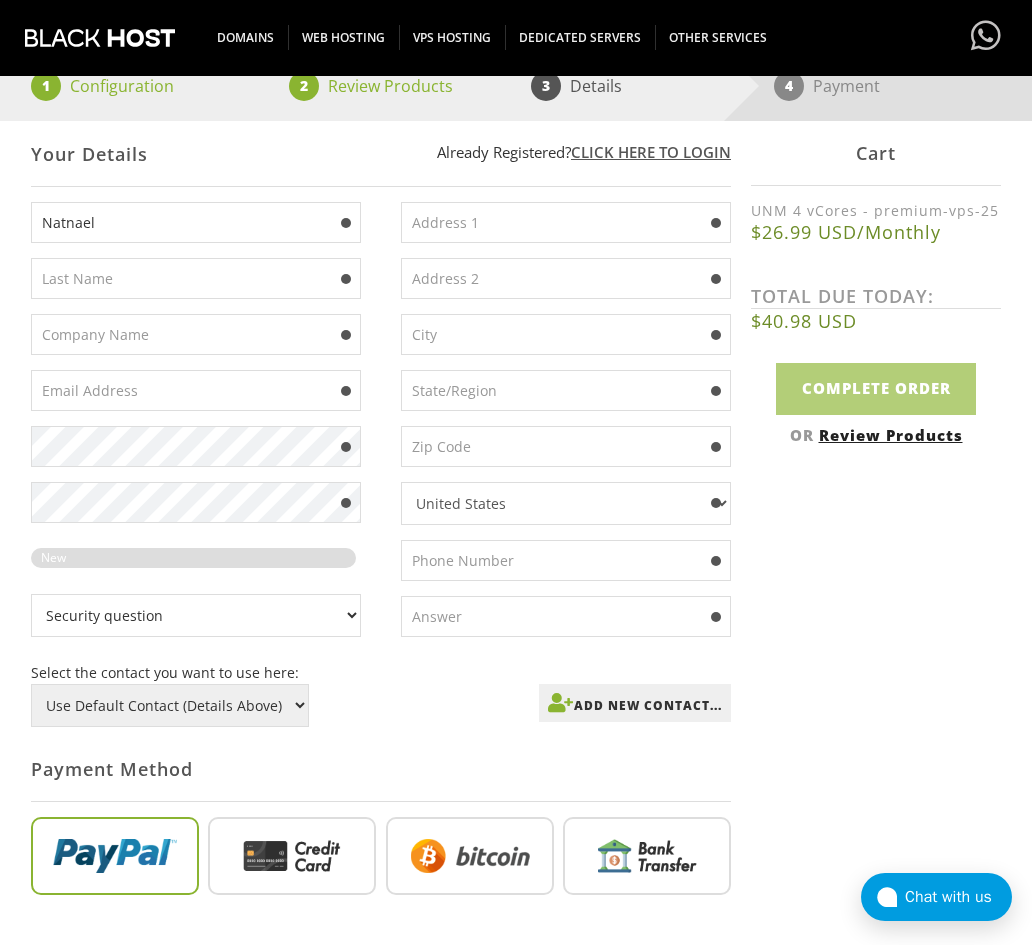 type on "Tewodros" 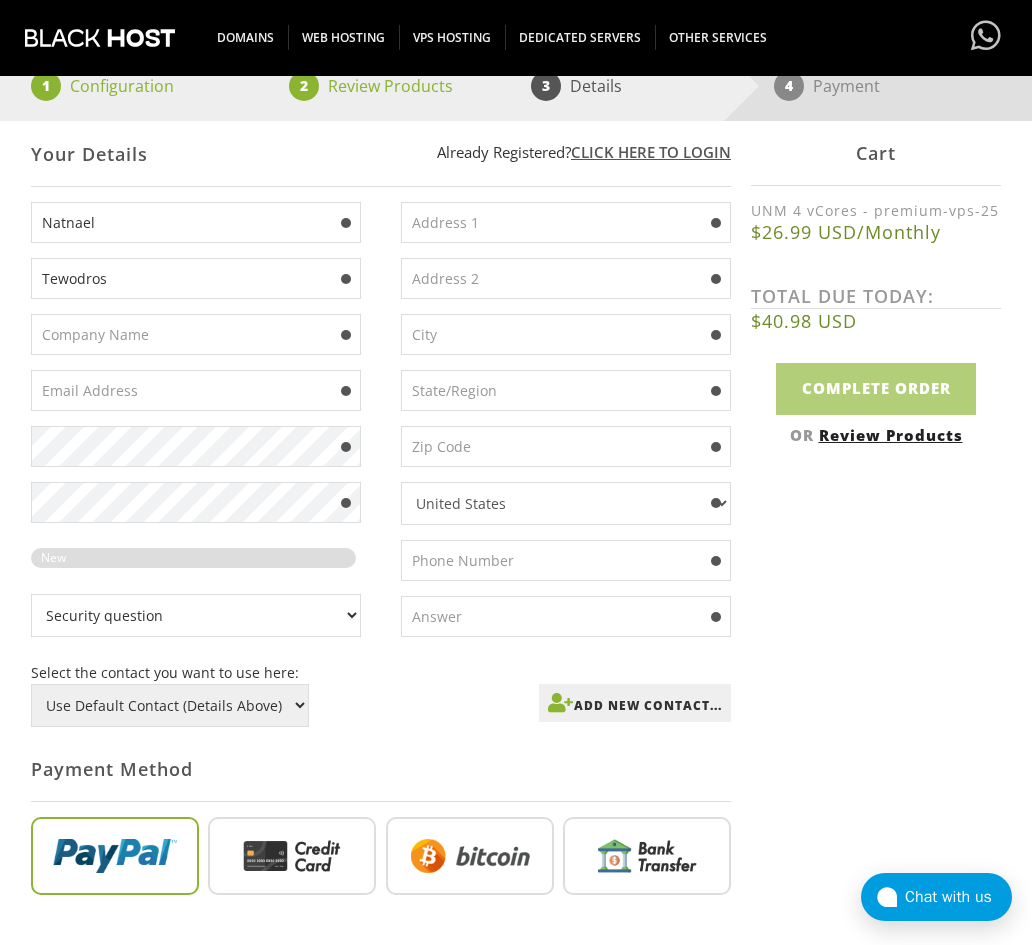 type on "[FIRST] [LAST]" 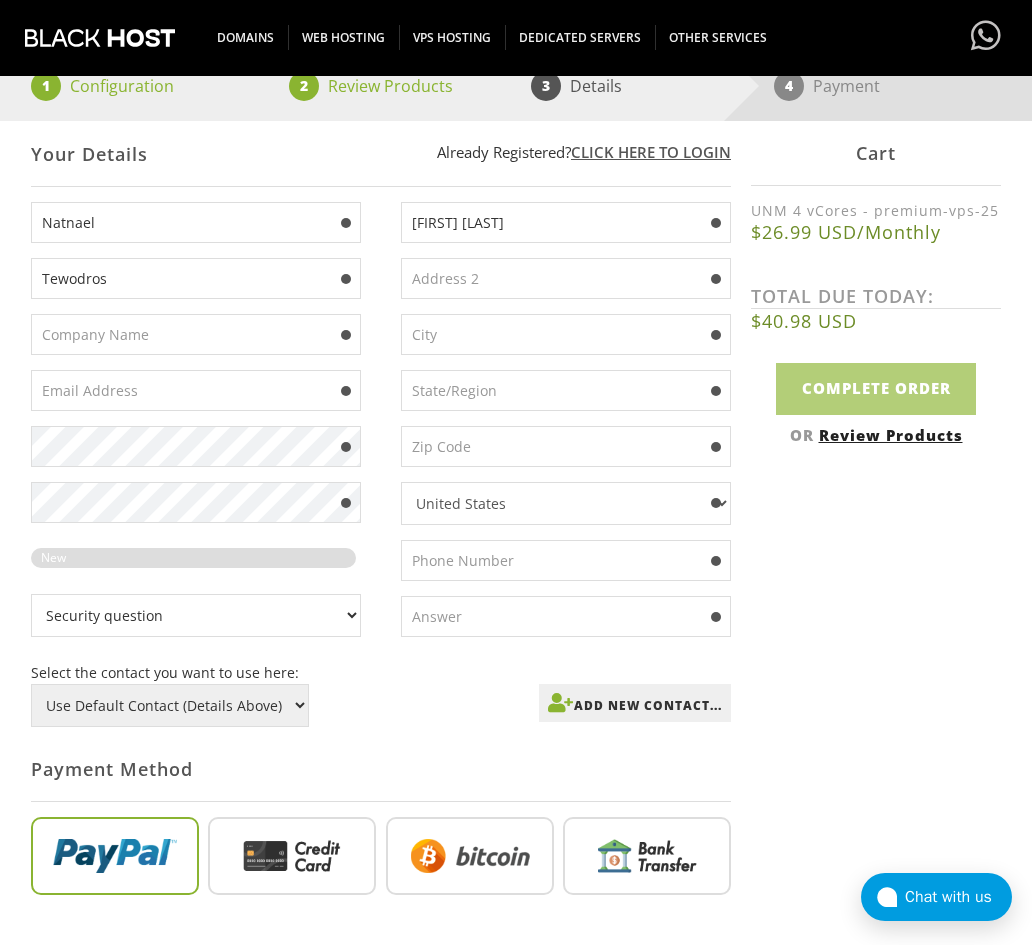 type on "[CITY]" 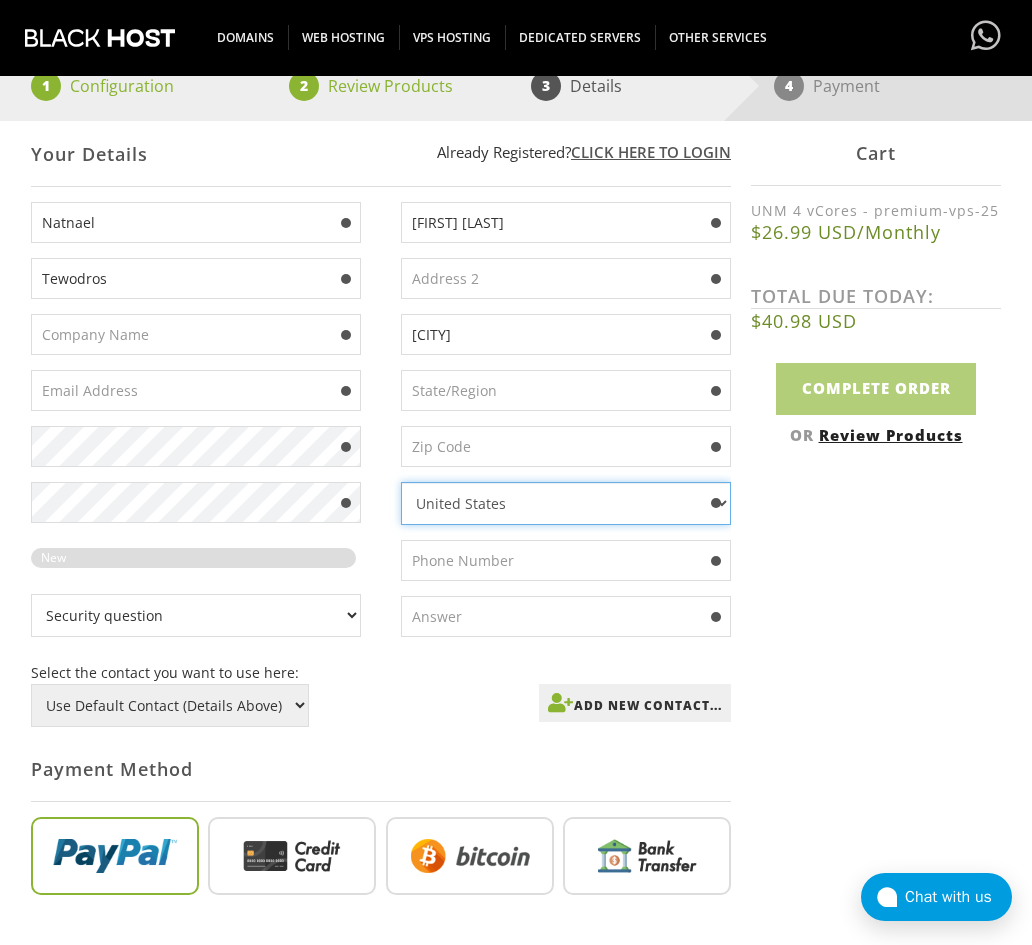 select on "ET" 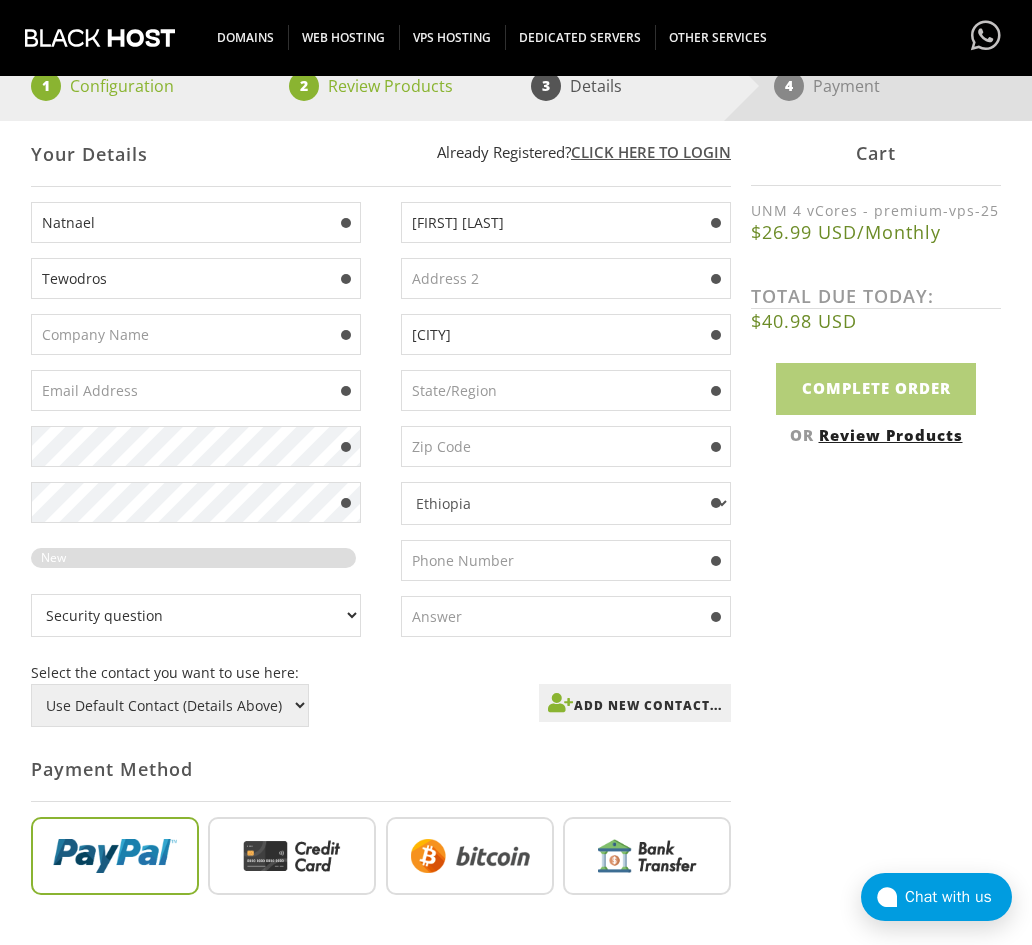 type on "0967998040" 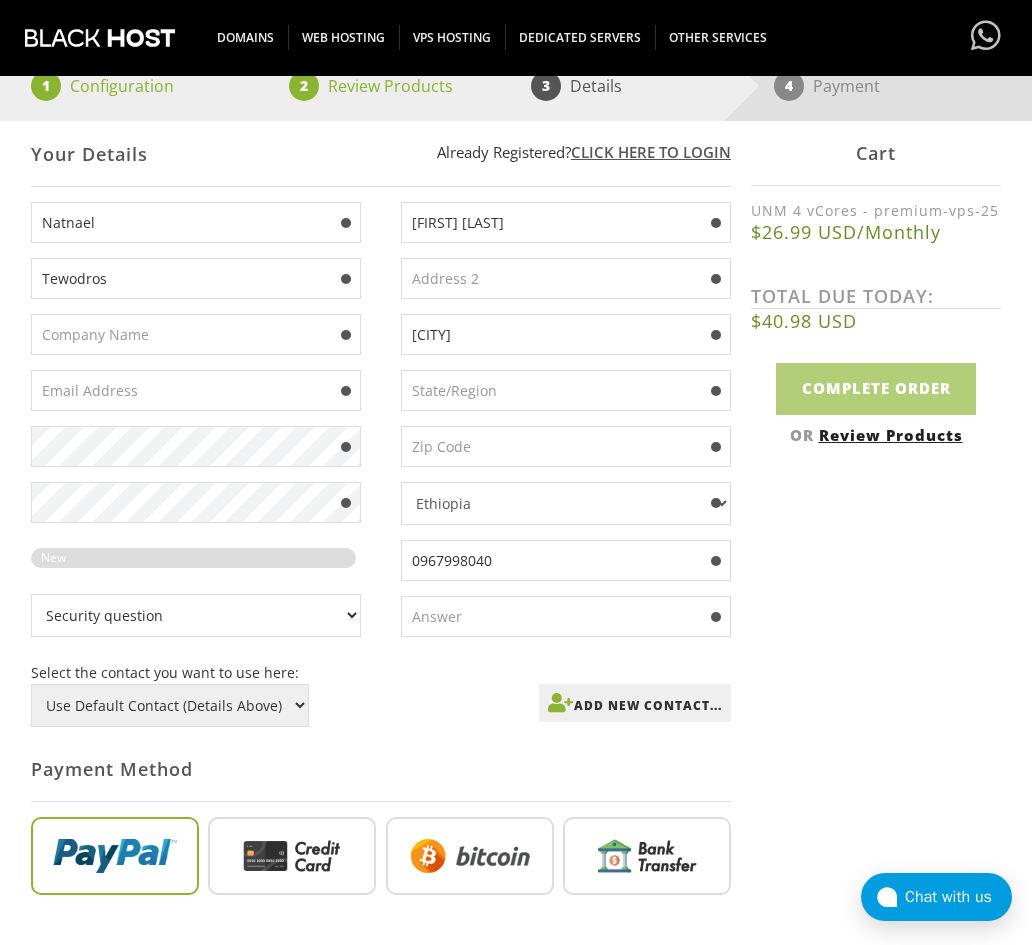 click on "Tewodros" at bounding box center [196, 278] 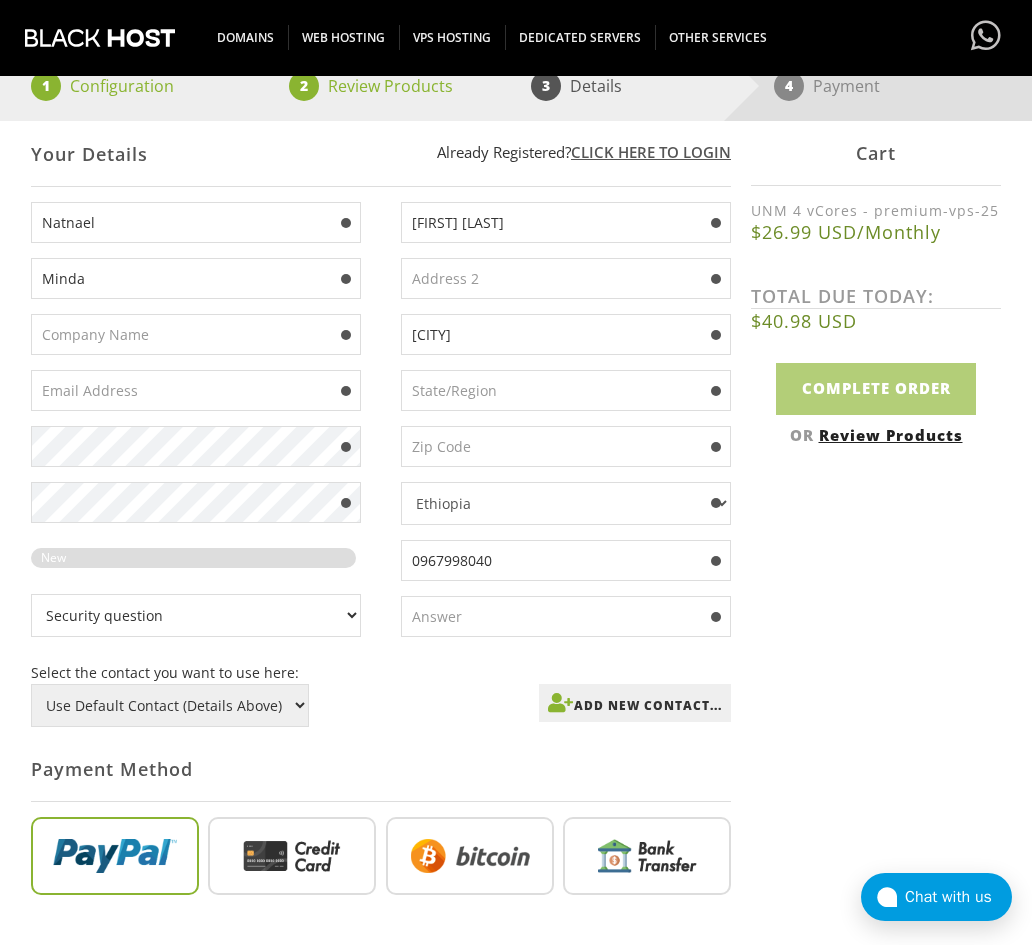 type on "Minda" 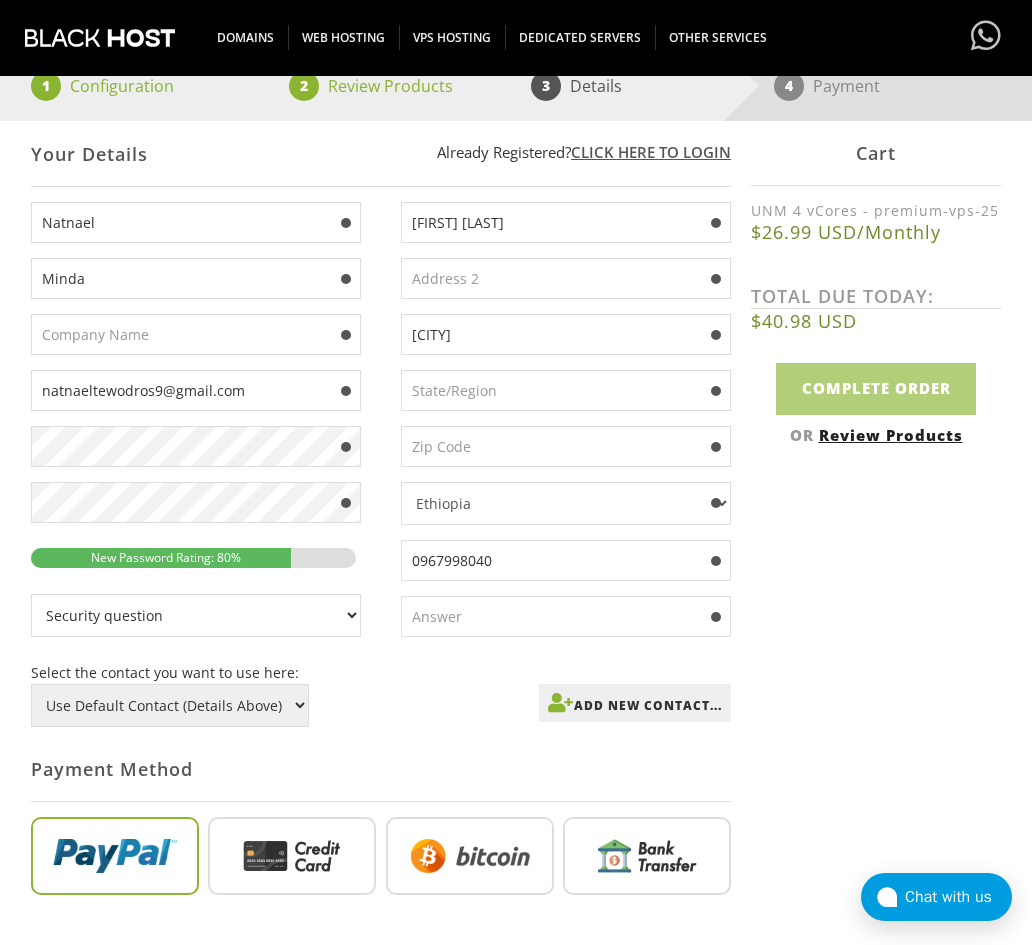 click on "[FIRST]
[LAST]
[EMAIL]" at bounding box center [206, 427] 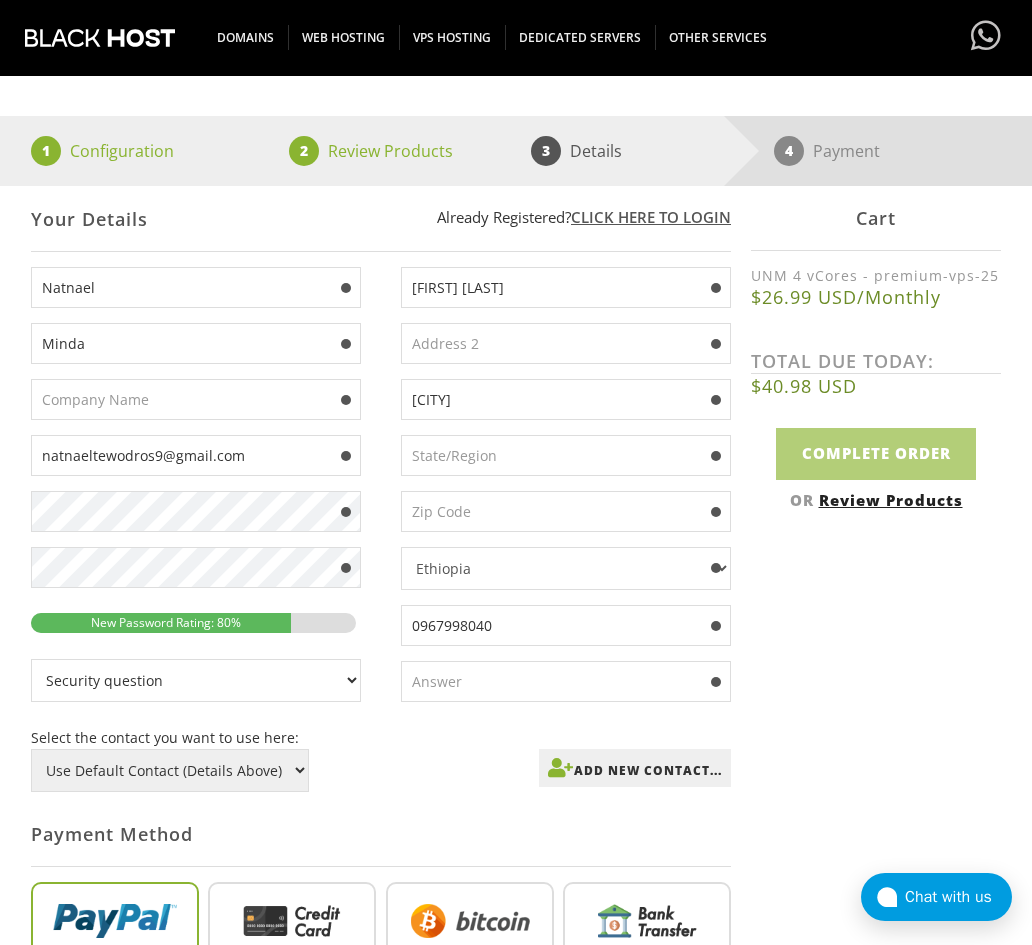 scroll, scrollTop: 200, scrollLeft: 0, axis: vertical 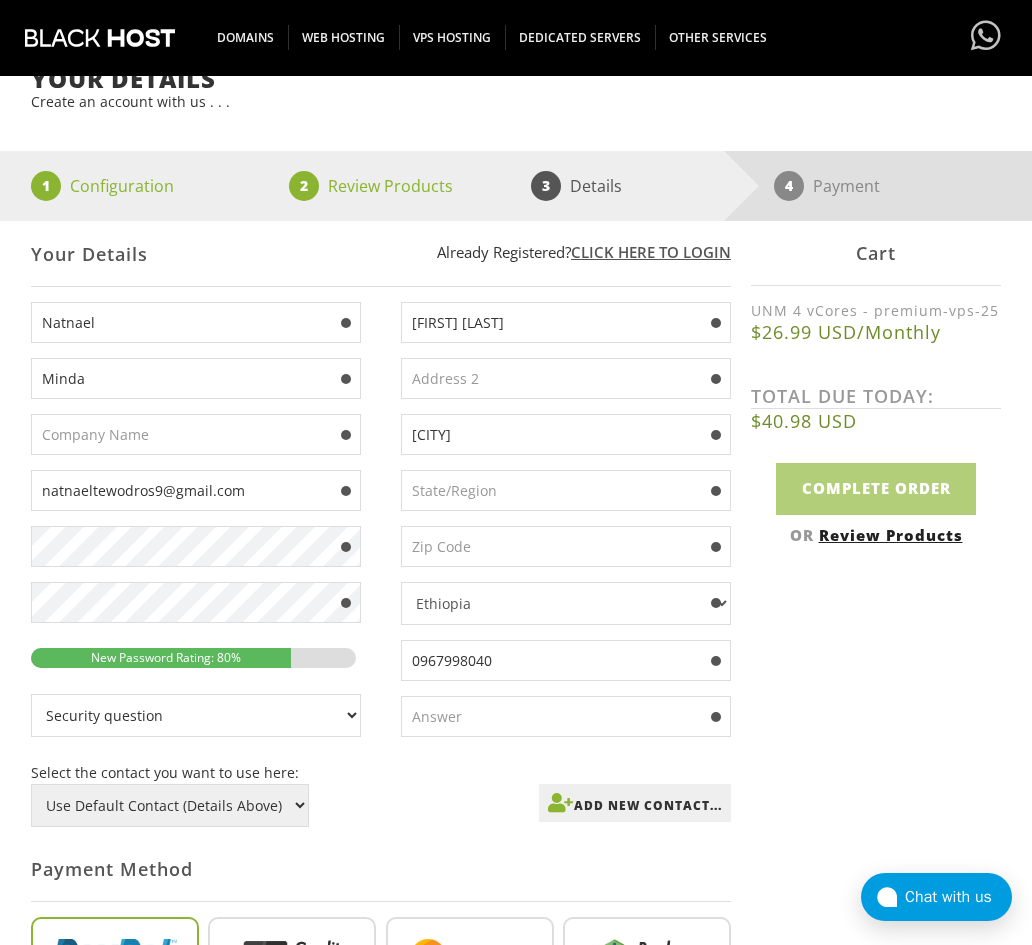 click at bounding box center [566, 378] 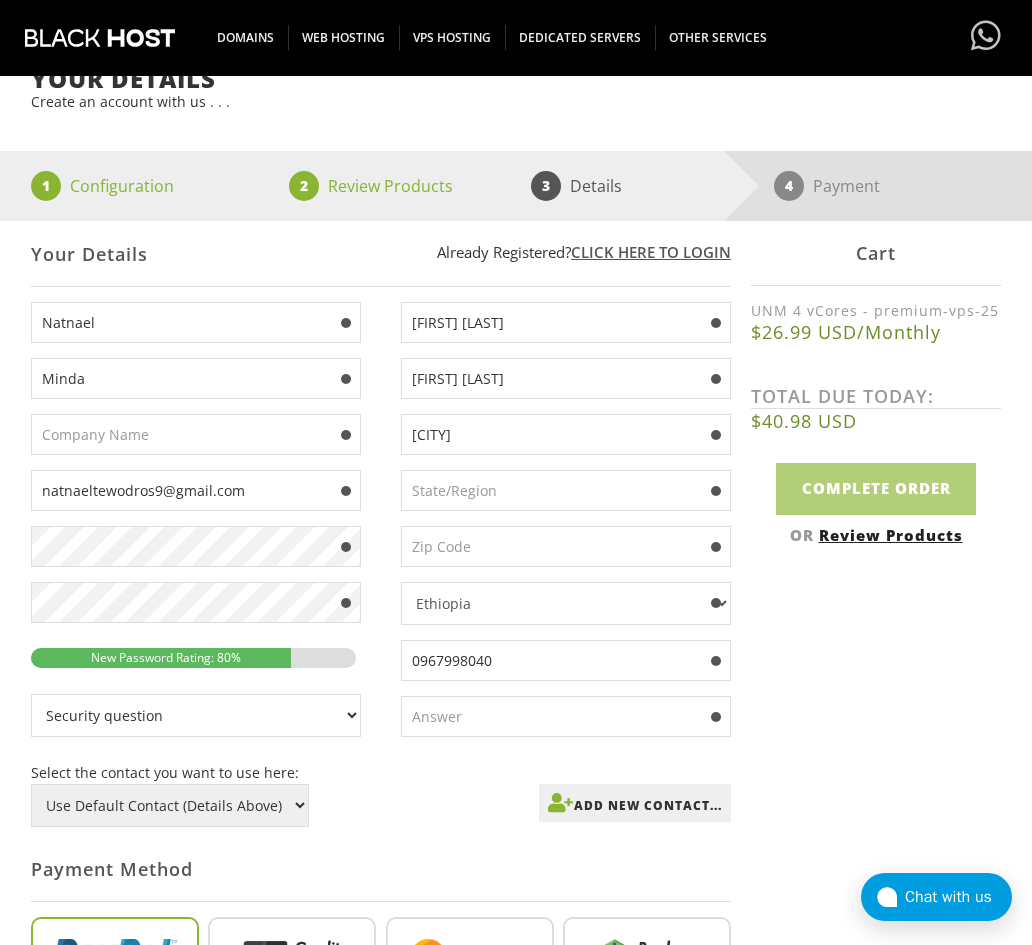 click on "[FIRST] [LAST]" at bounding box center (566, 378) 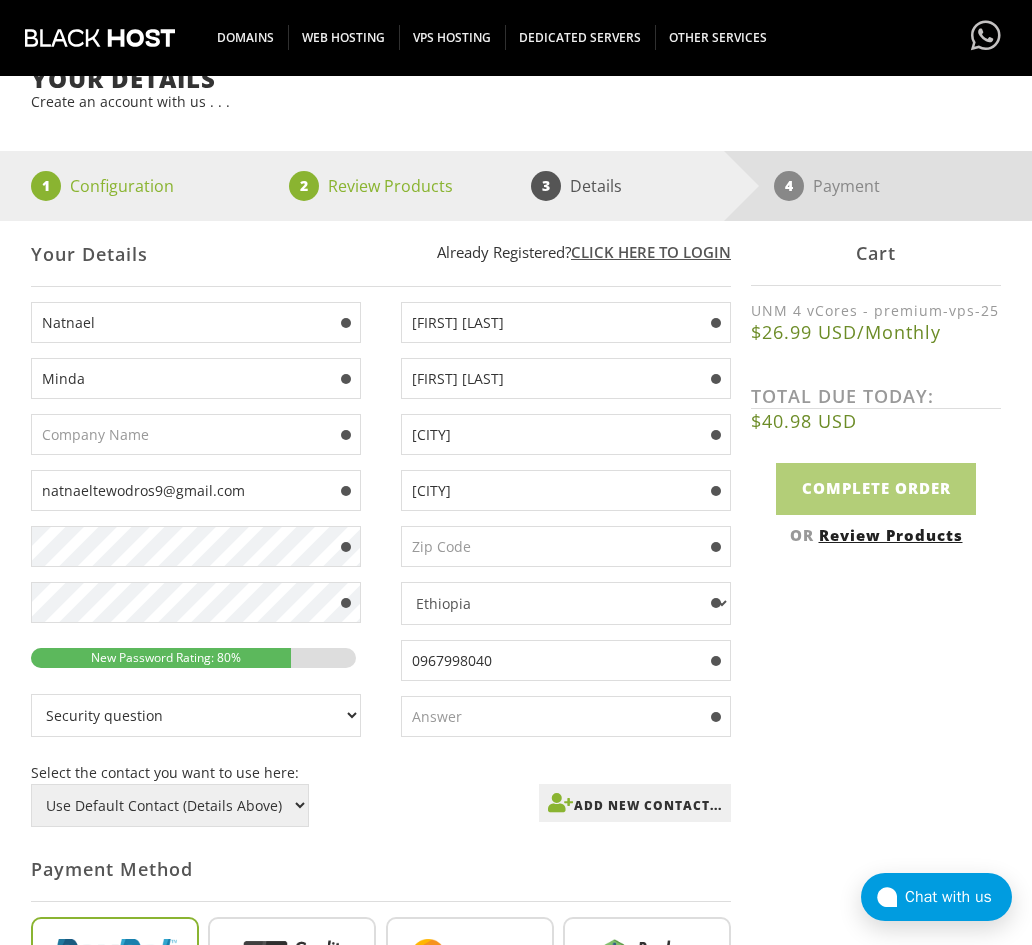 click at bounding box center [566, 546] 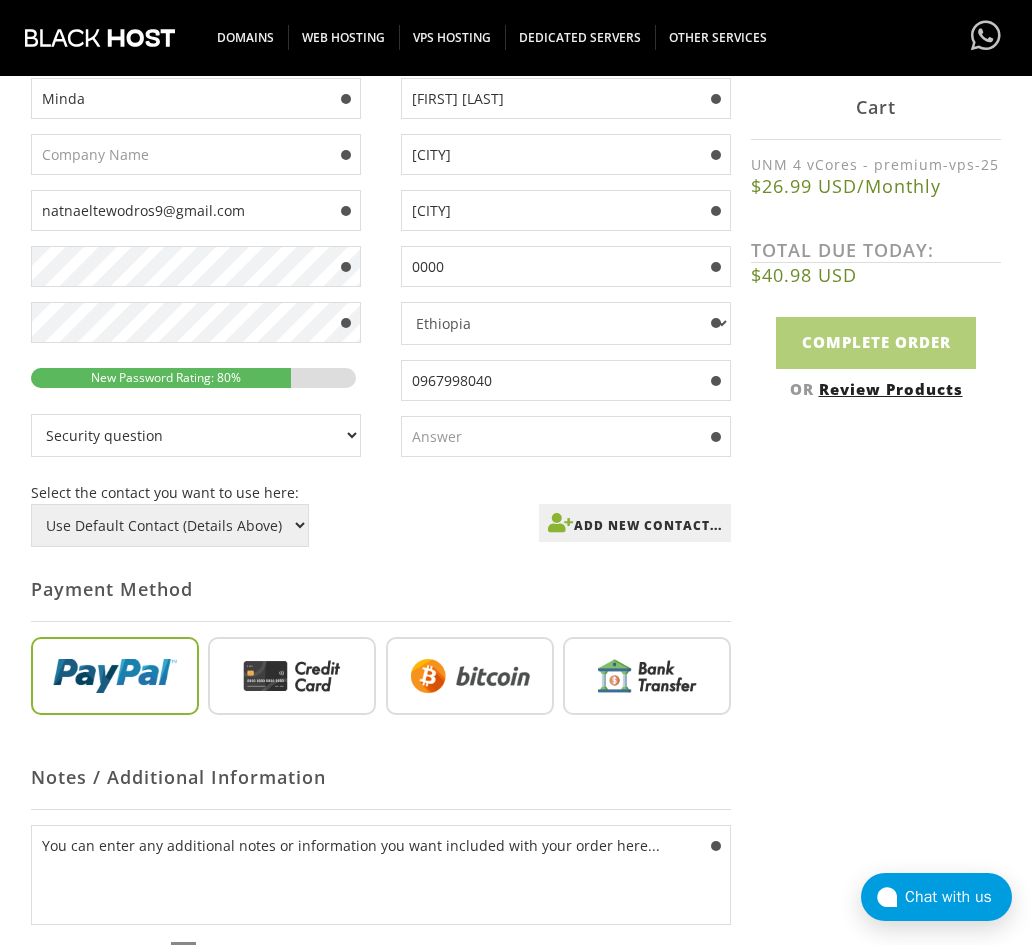 scroll, scrollTop: 500, scrollLeft: 0, axis: vertical 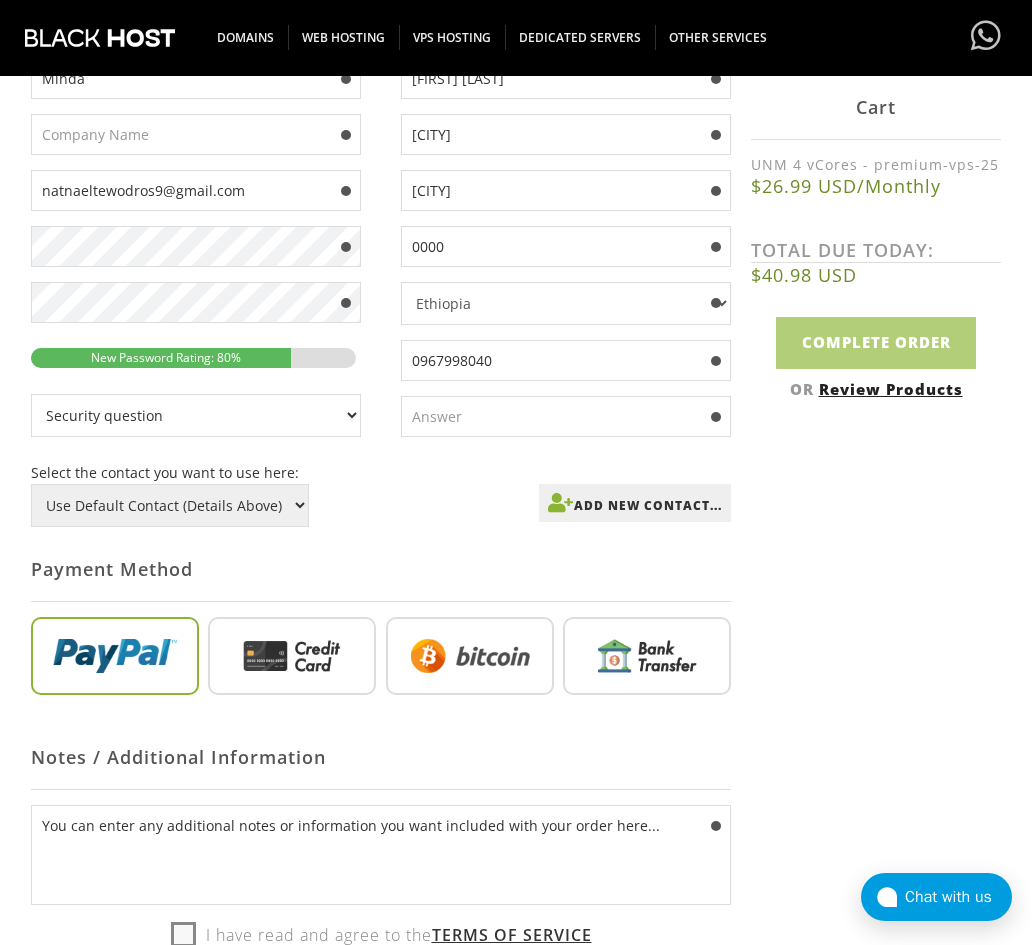 type on "0000" 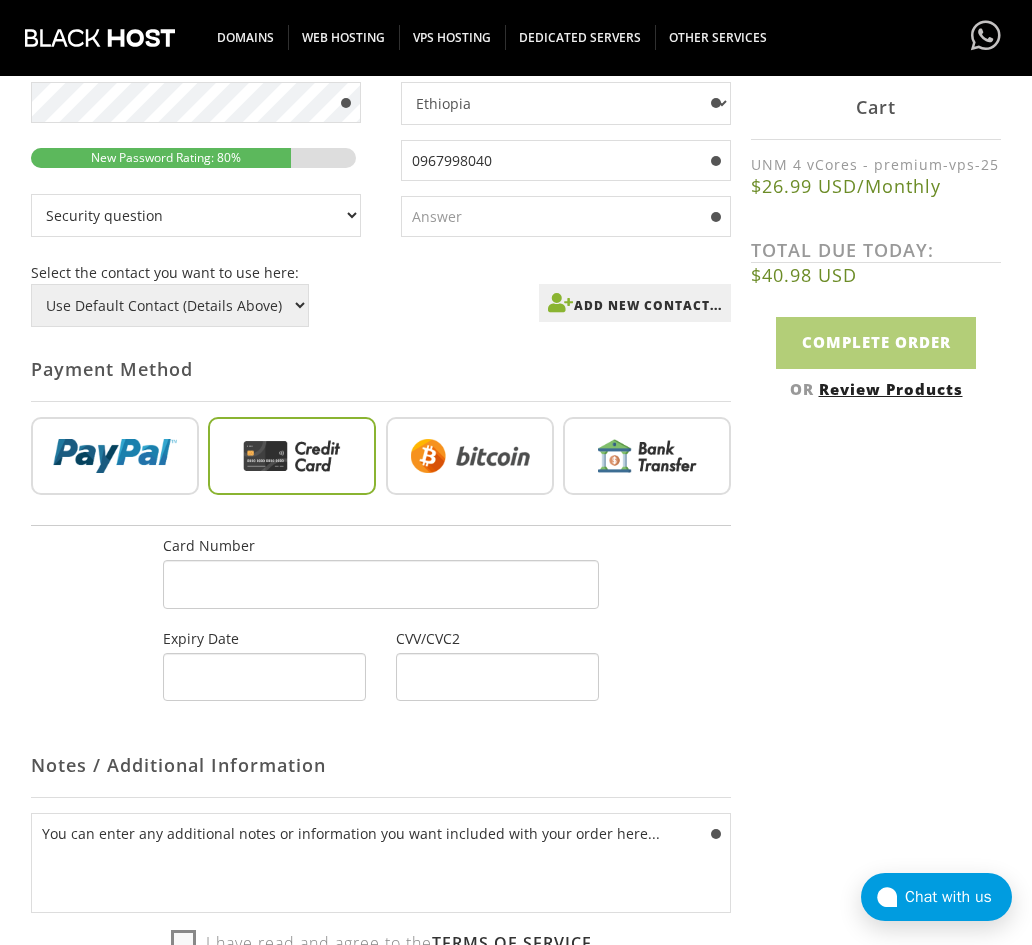 scroll, scrollTop: 800, scrollLeft: 0, axis: vertical 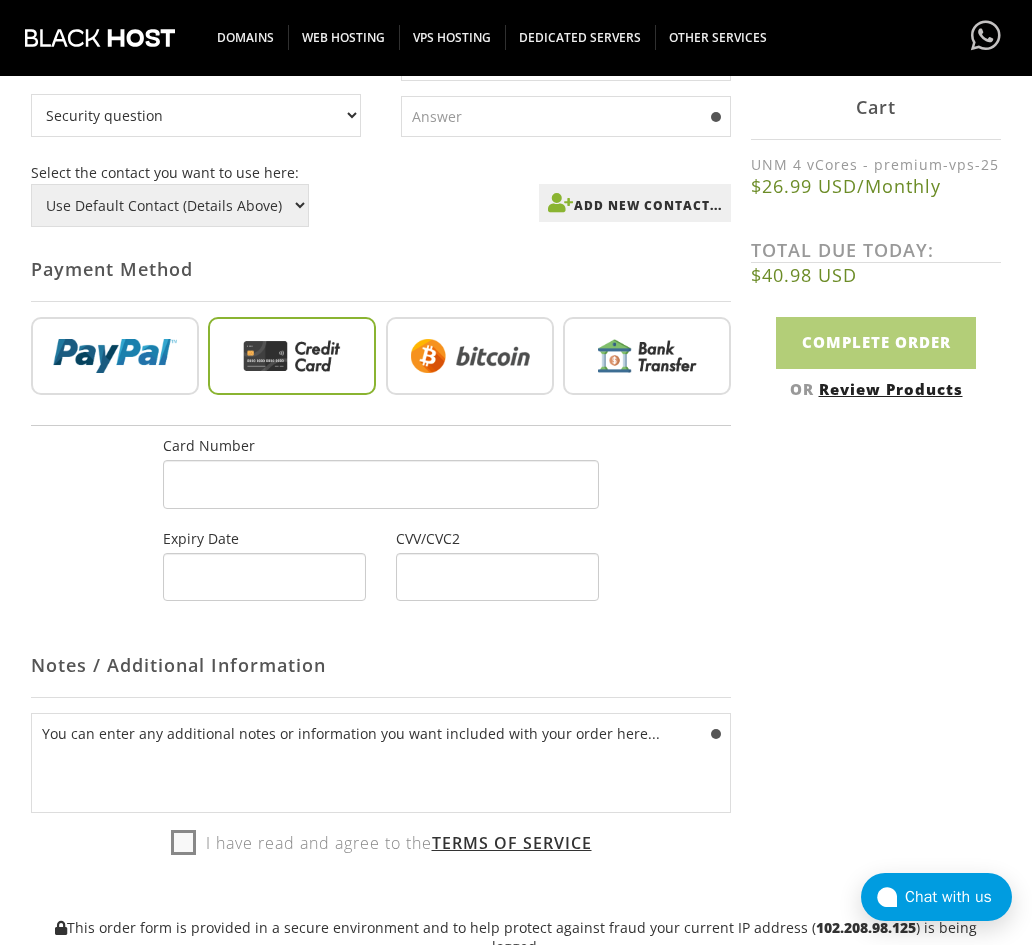 click on "I have read and agree to the  Terms of Service" at bounding box center [381, 843] 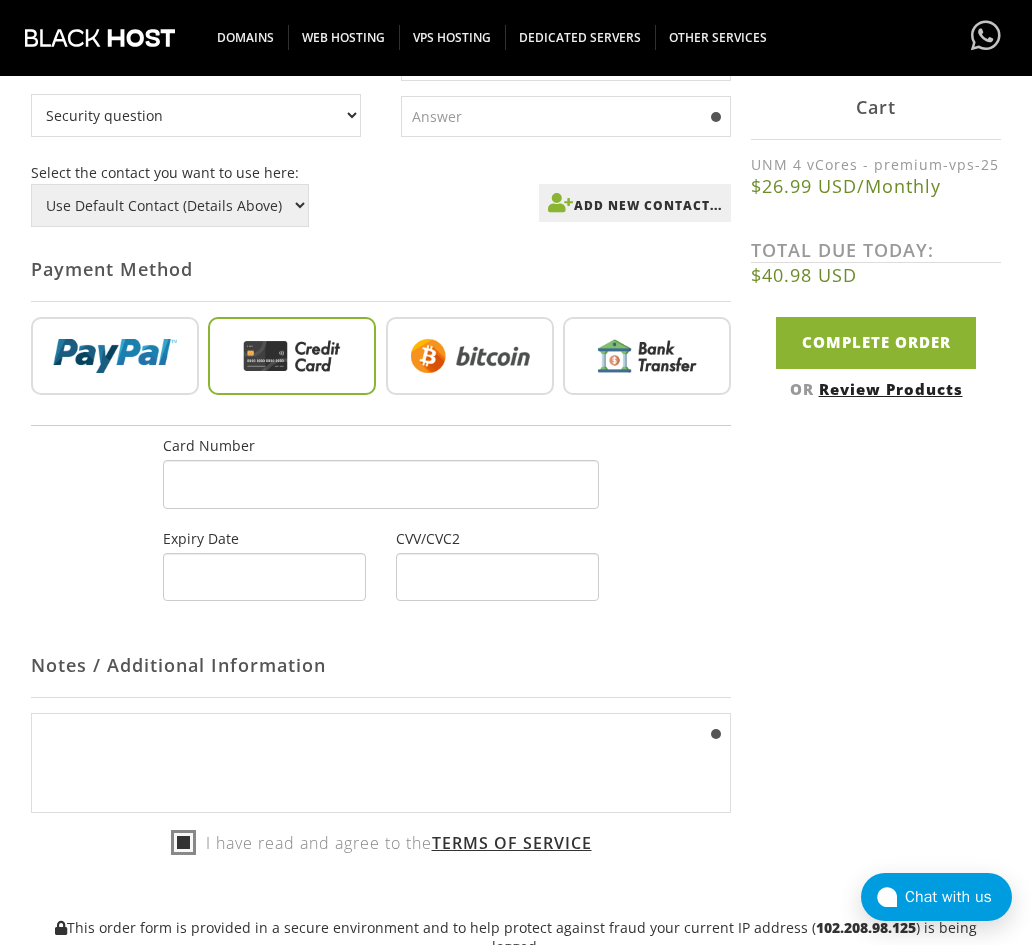 click on "You can enter any additional notes or information you want included with your order here..." at bounding box center (381, 763) 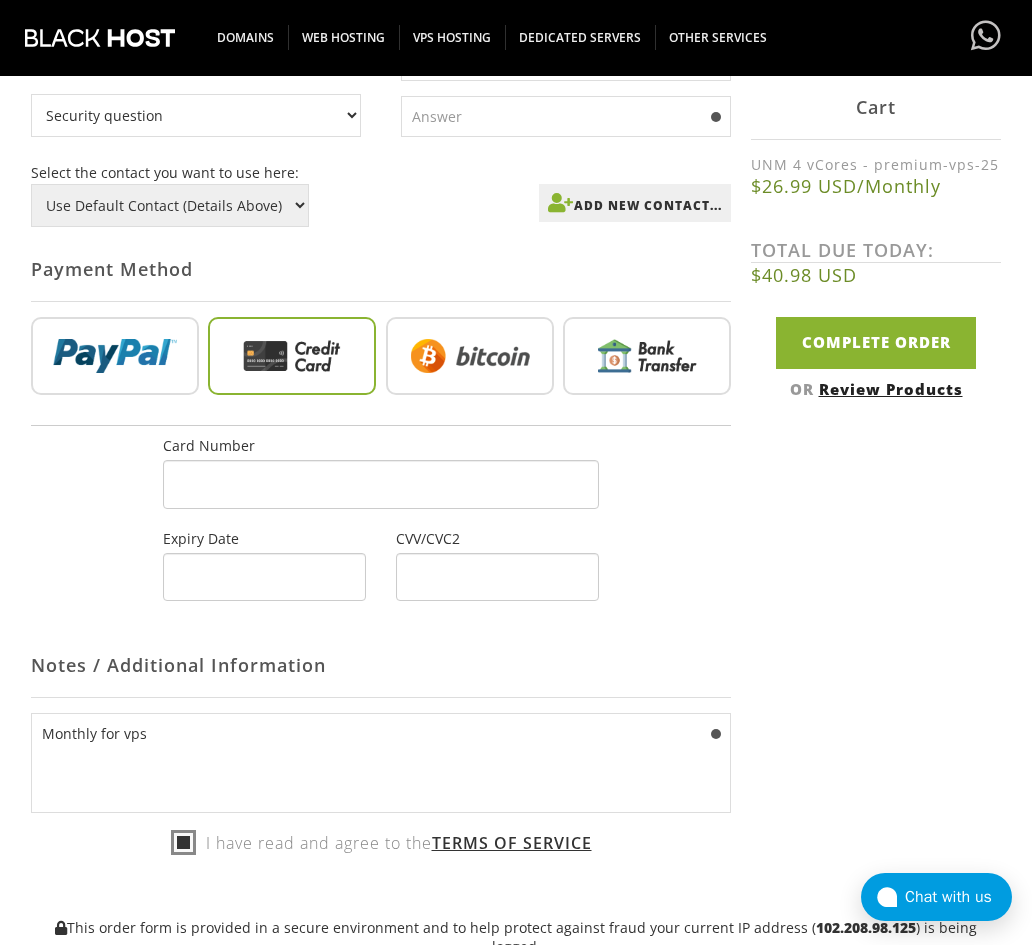 scroll, scrollTop: 900, scrollLeft: 0, axis: vertical 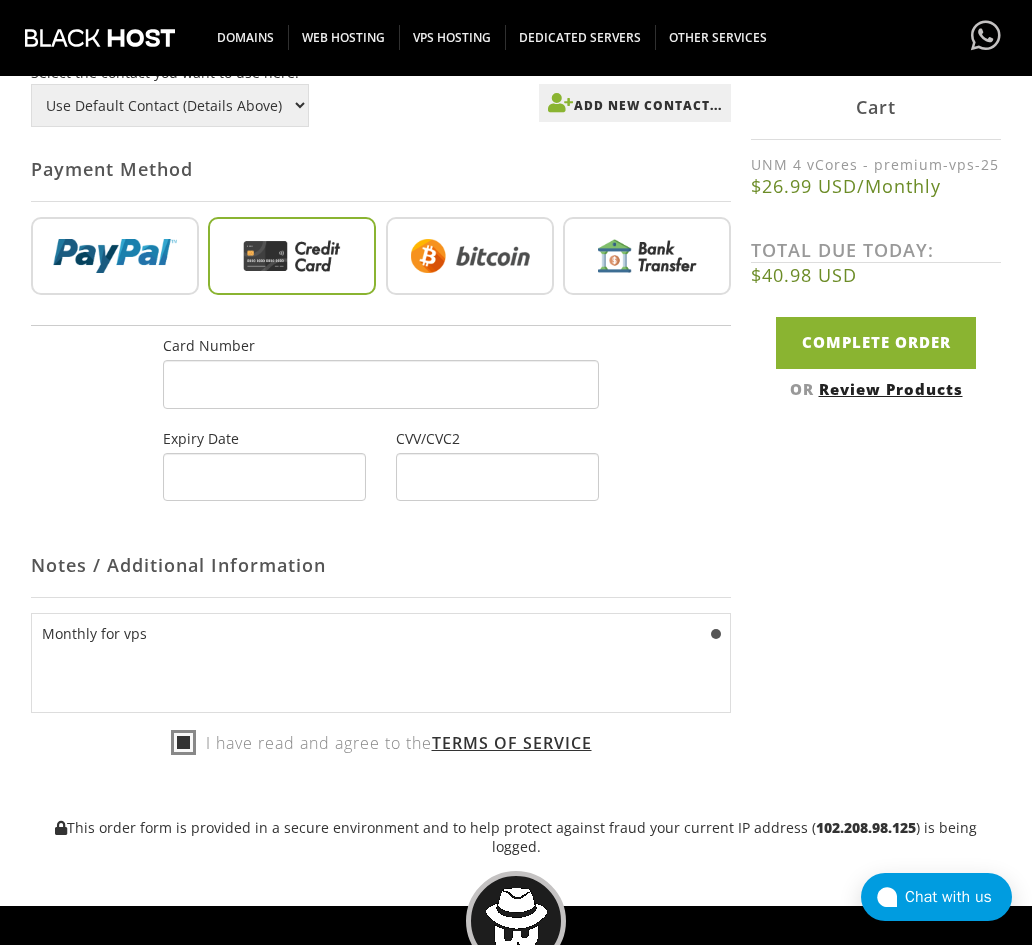 type on "Monthly for vps" 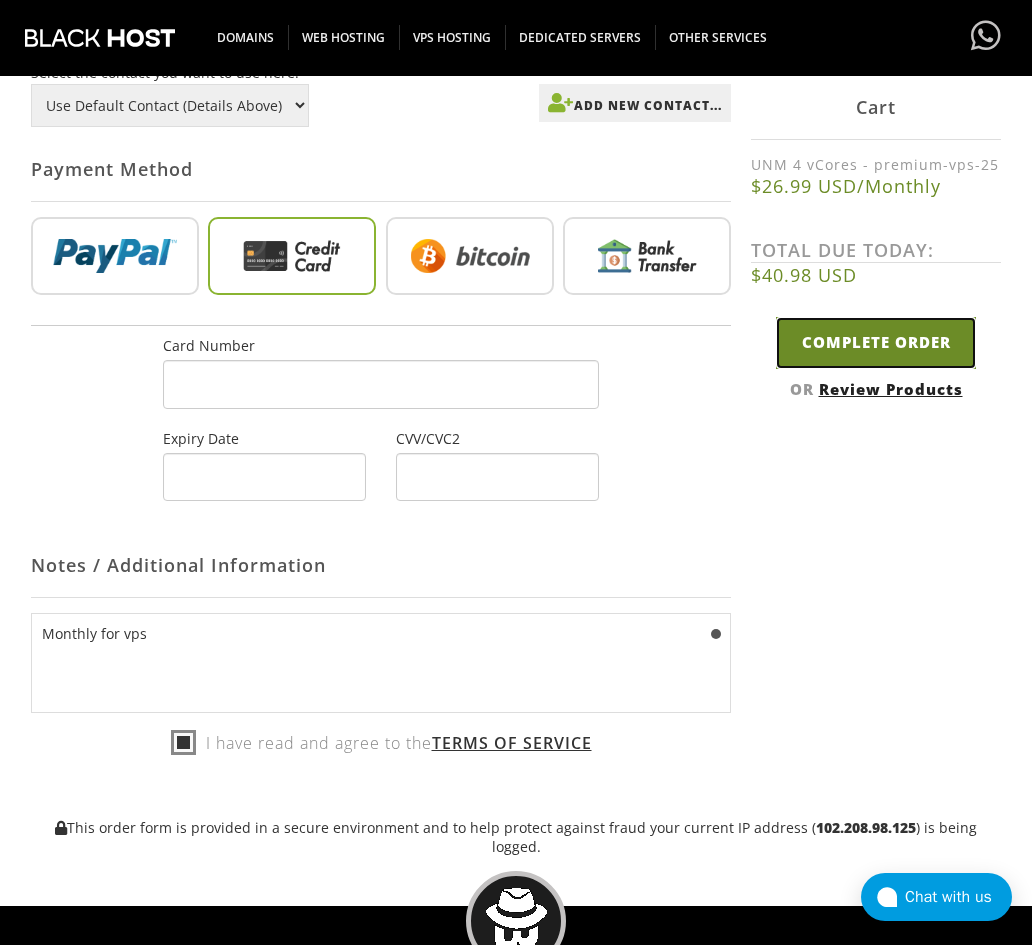 click on "Complete Order" at bounding box center (876, 342) 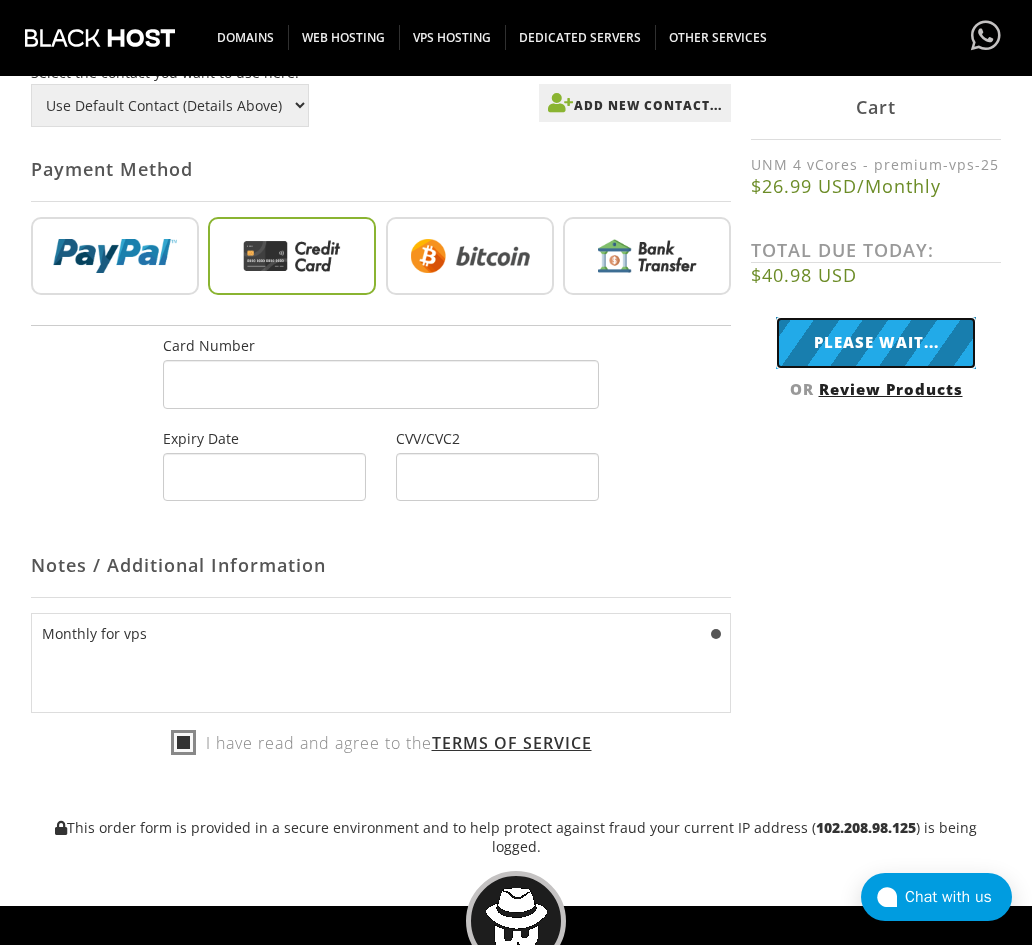 type on "Complete Order" 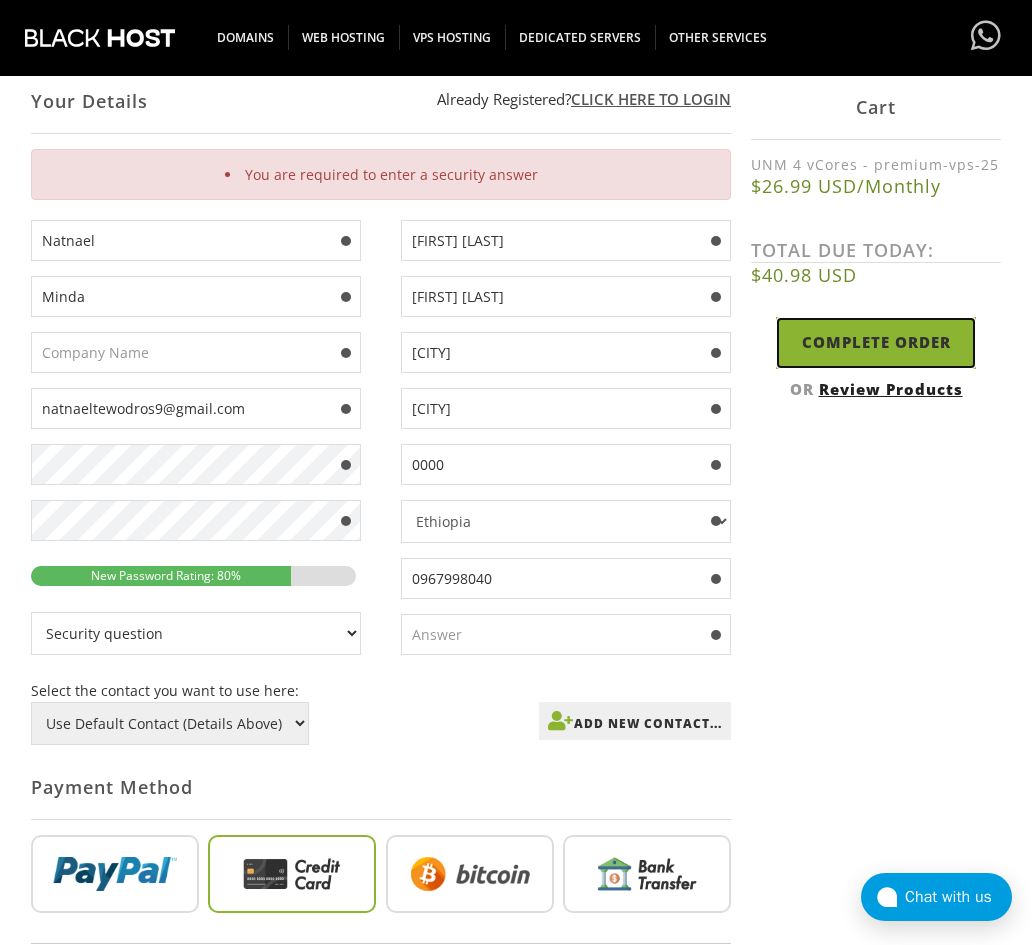 scroll, scrollTop: 352, scrollLeft: 0, axis: vertical 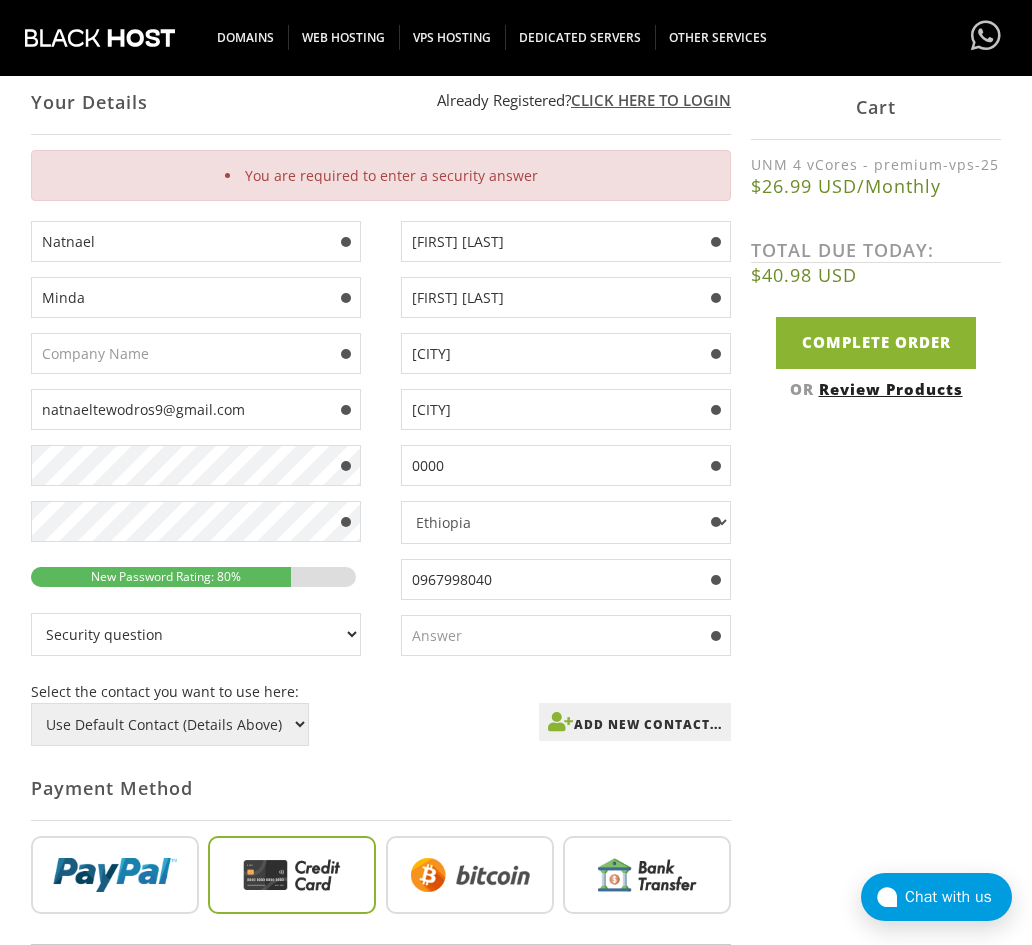 click on "Security question
What's your favorite color?
What is the first name of the person you first kissed?
[FIRST] would you like to play chess?
Hash, hash baby?
Where am I?
Who are you?
What is your Secret Question Answer?" at bounding box center [196, 634] 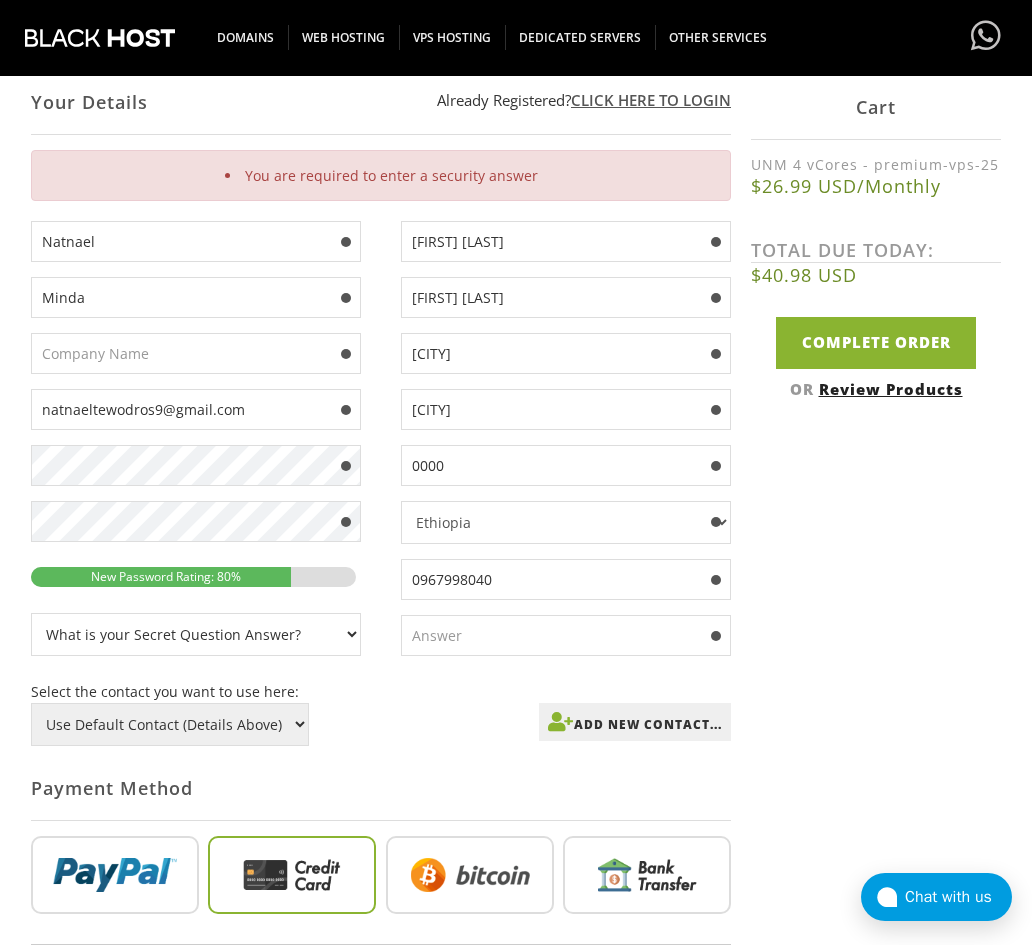 click at bounding box center [566, 635] 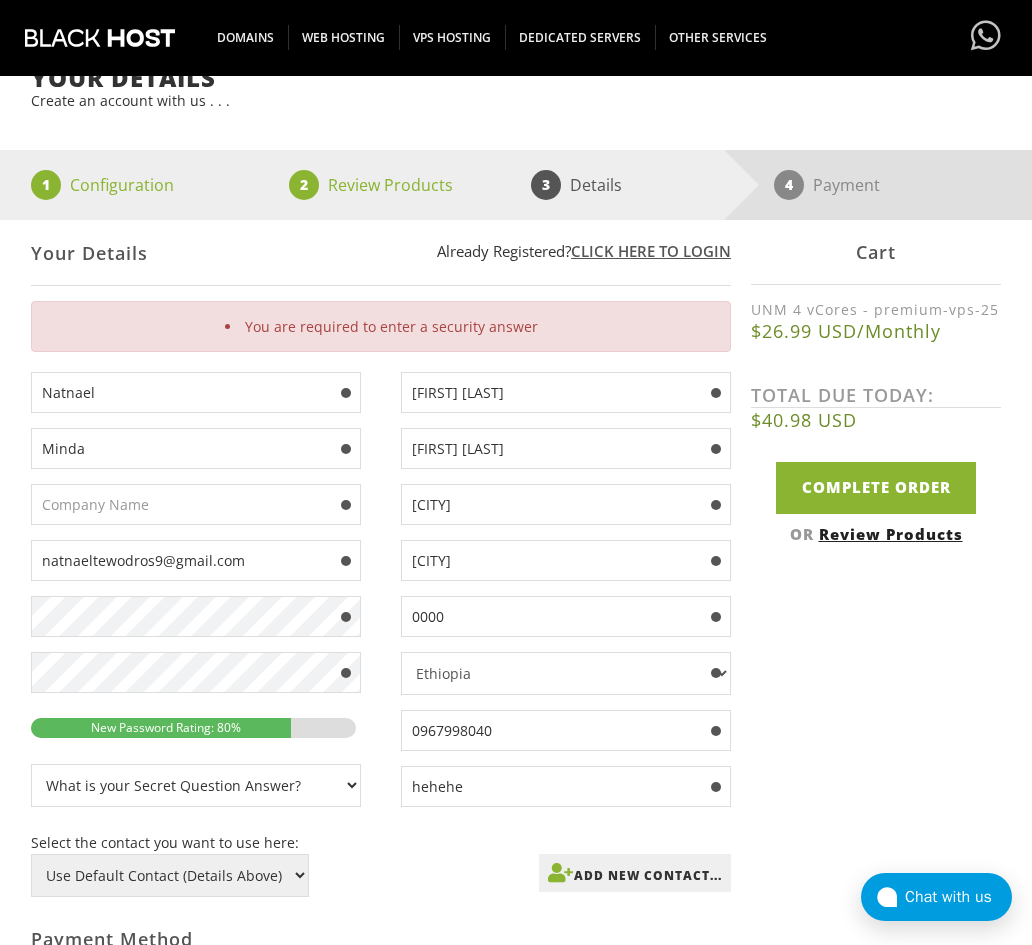 scroll, scrollTop: 152, scrollLeft: 0, axis: vertical 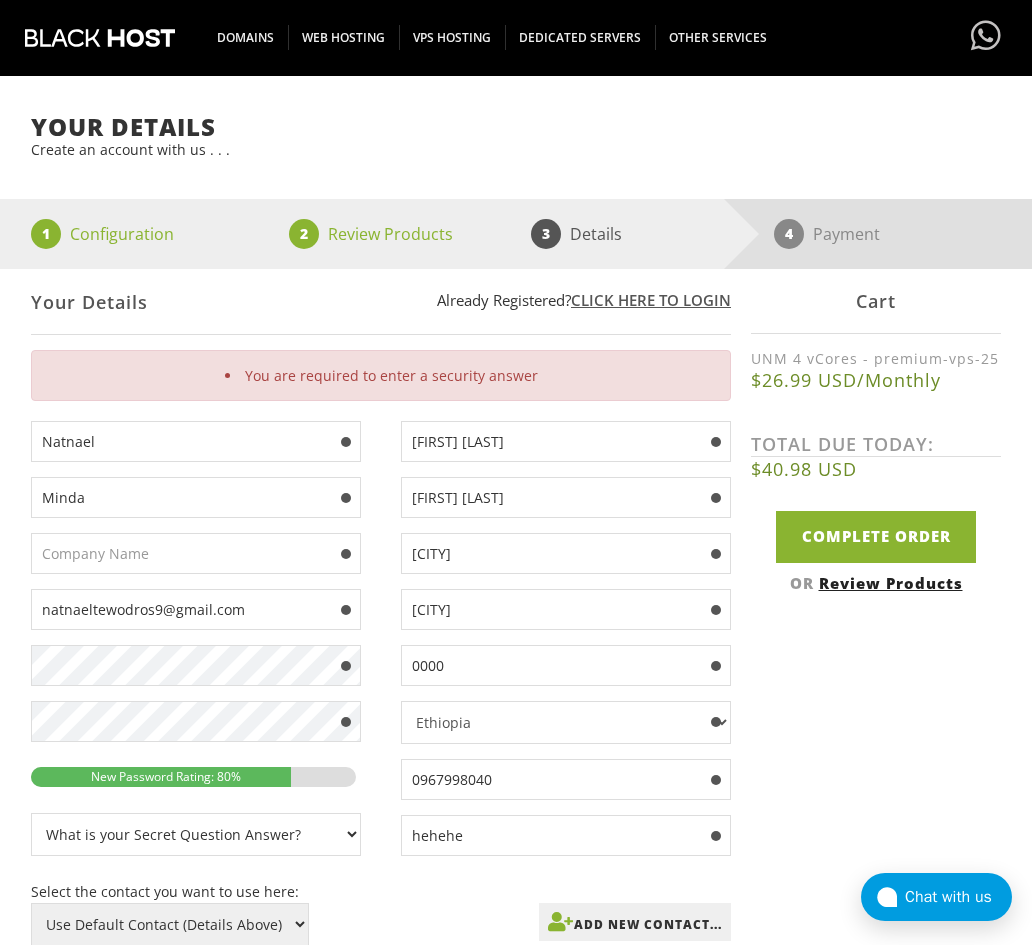 type on "hehehe" 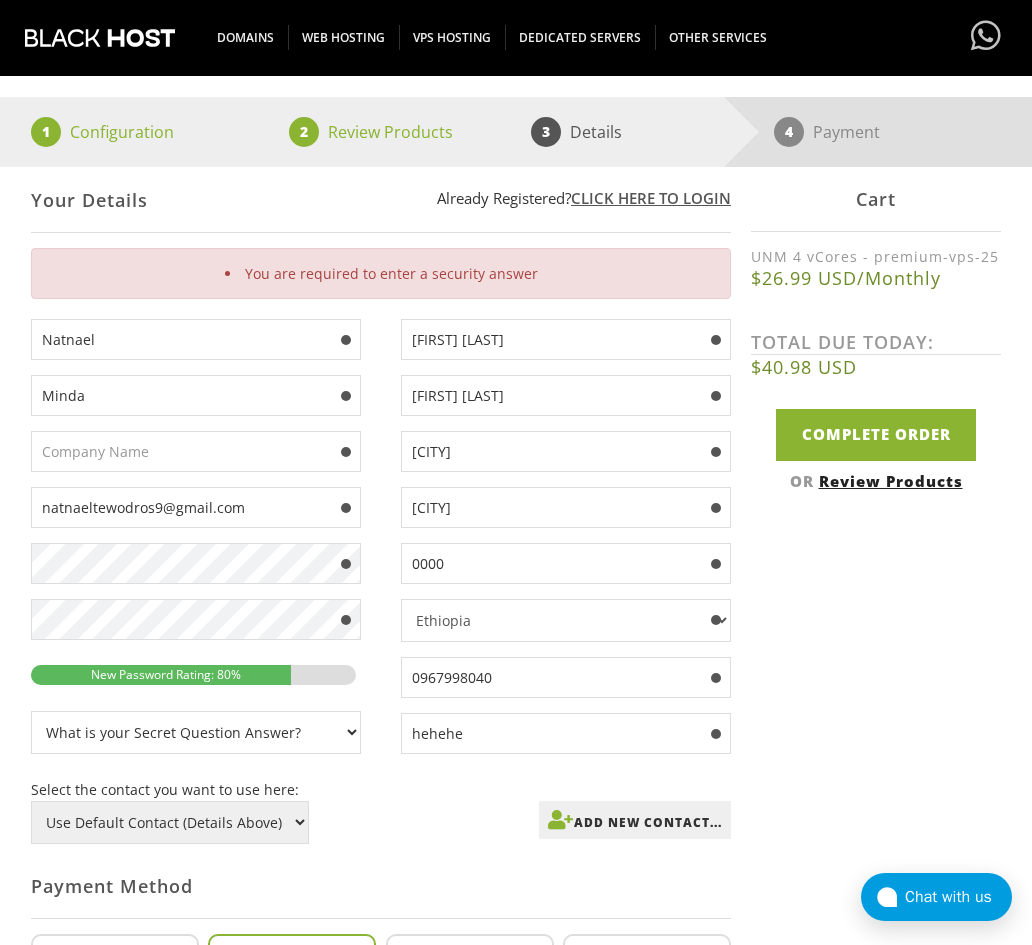 scroll, scrollTop: 252, scrollLeft: 0, axis: vertical 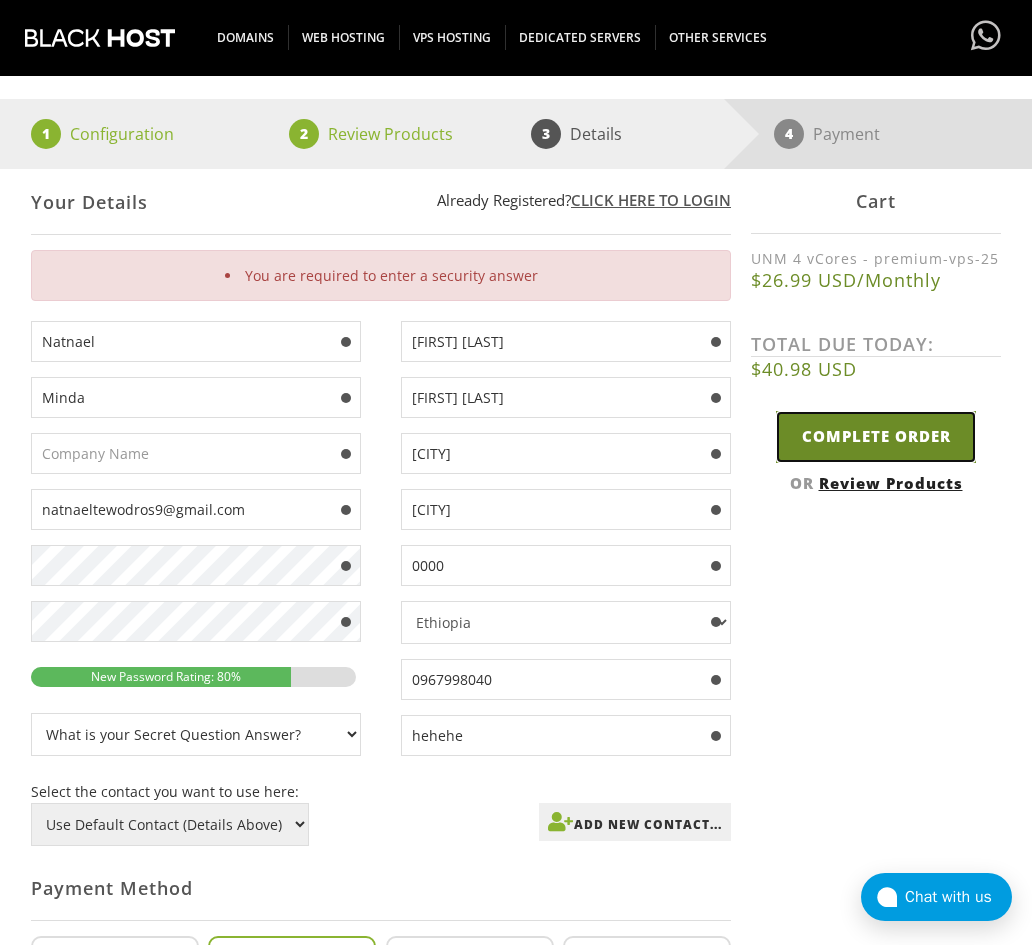 click on "Complete Order" at bounding box center [876, 436] 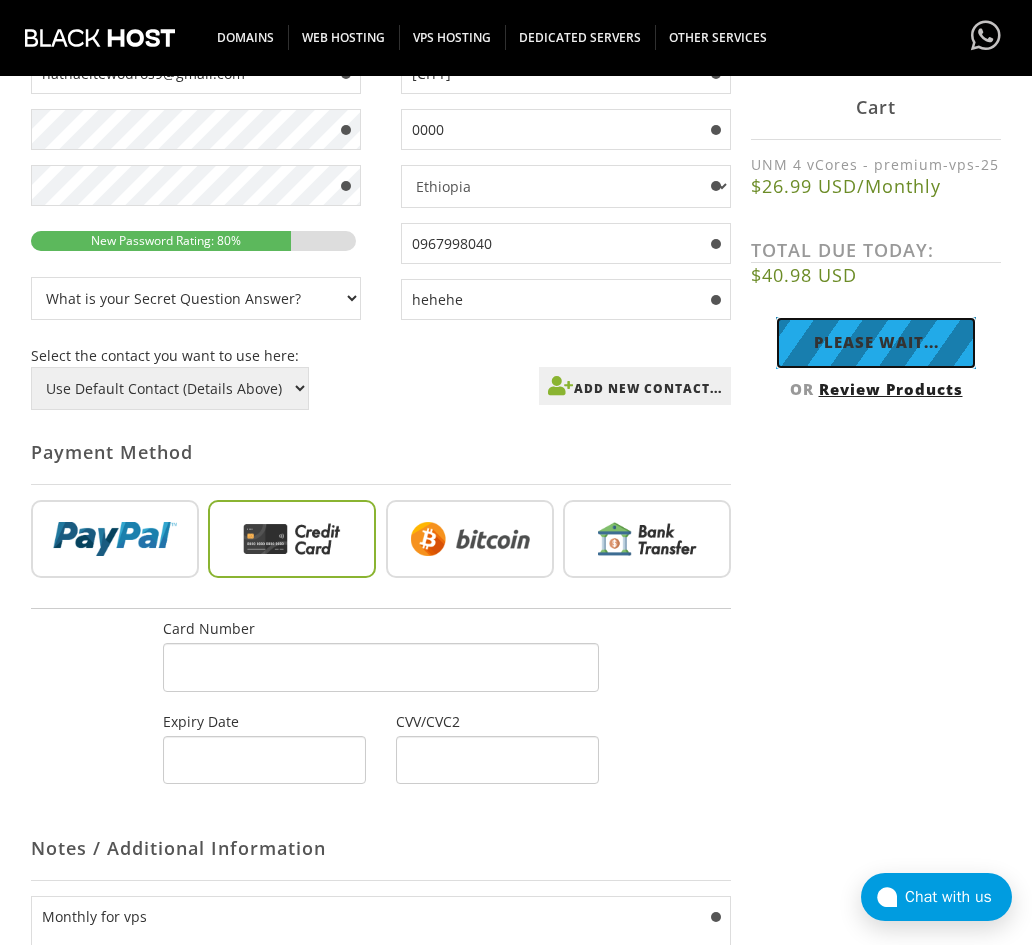 scroll, scrollTop: 652, scrollLeft: 0, axis: vertical 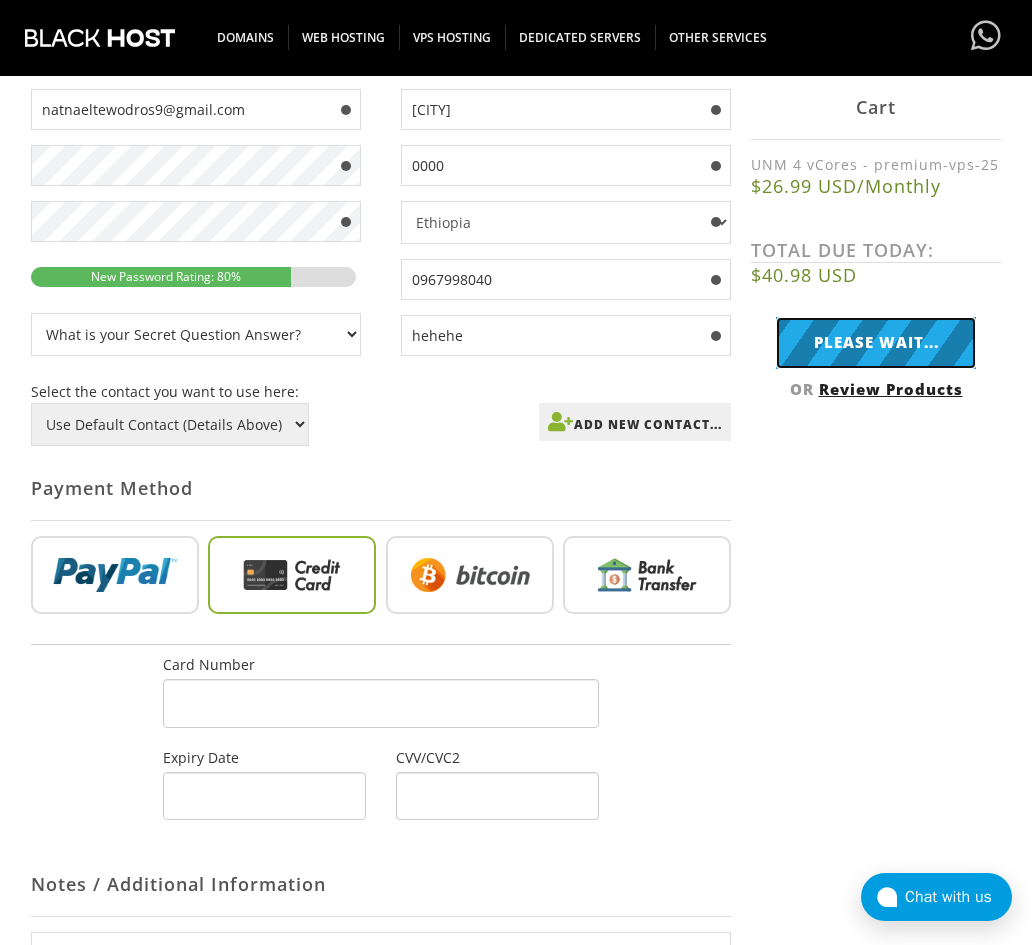 click on "Please Wait..." at bounding box center (876, 342) 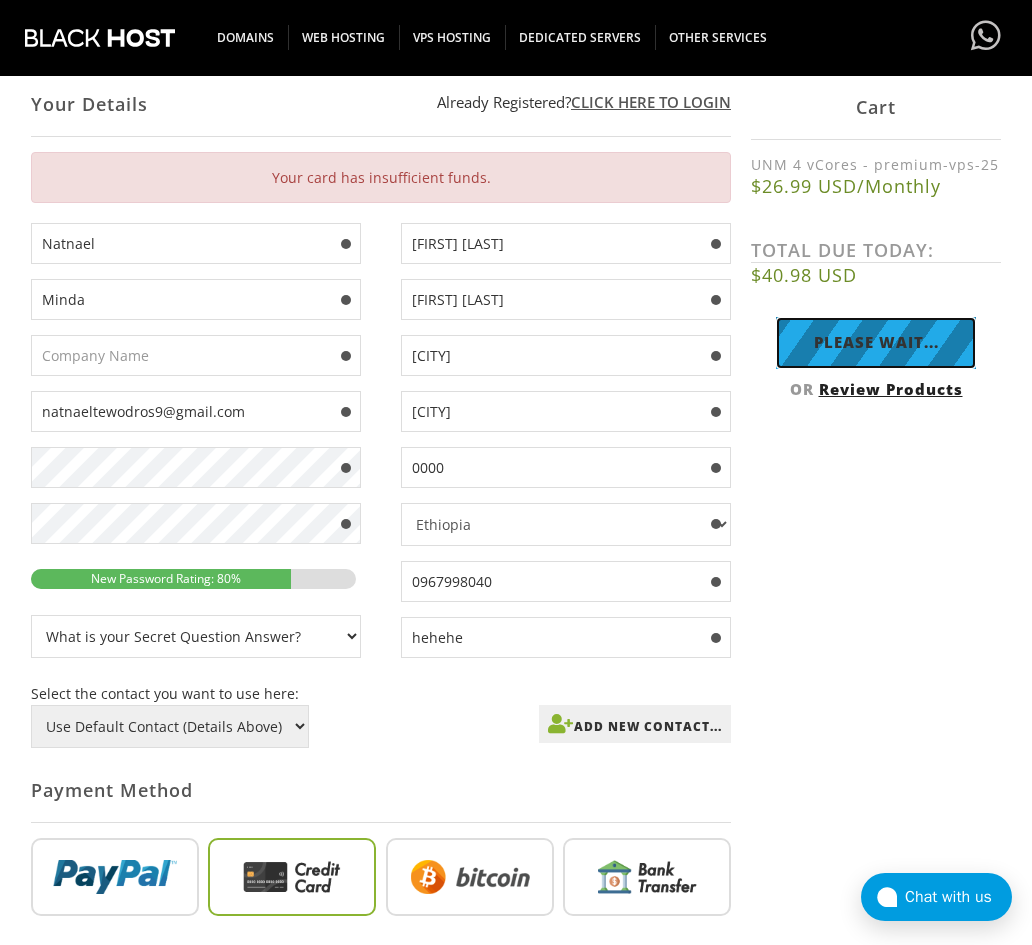 scroll, scrollTop: 252, scrollLeft: 0, axis: vertical 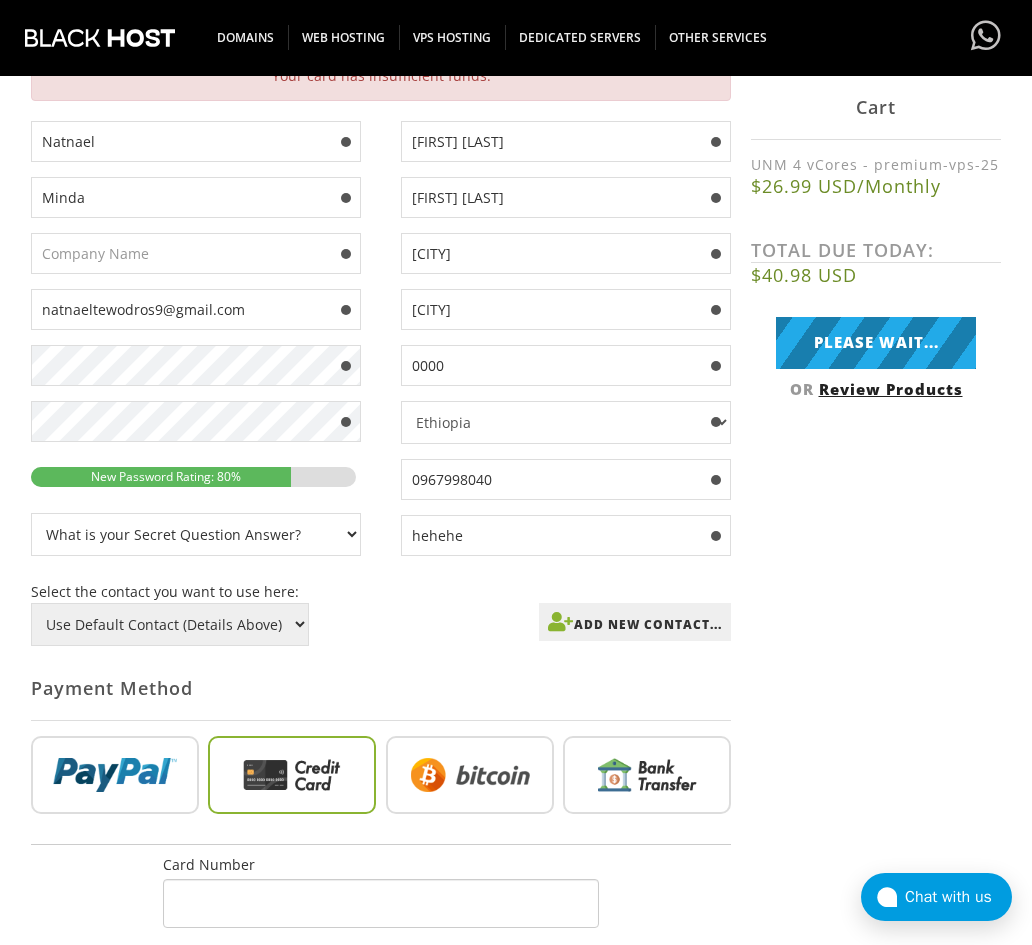 click at bounding box center (115, 779) 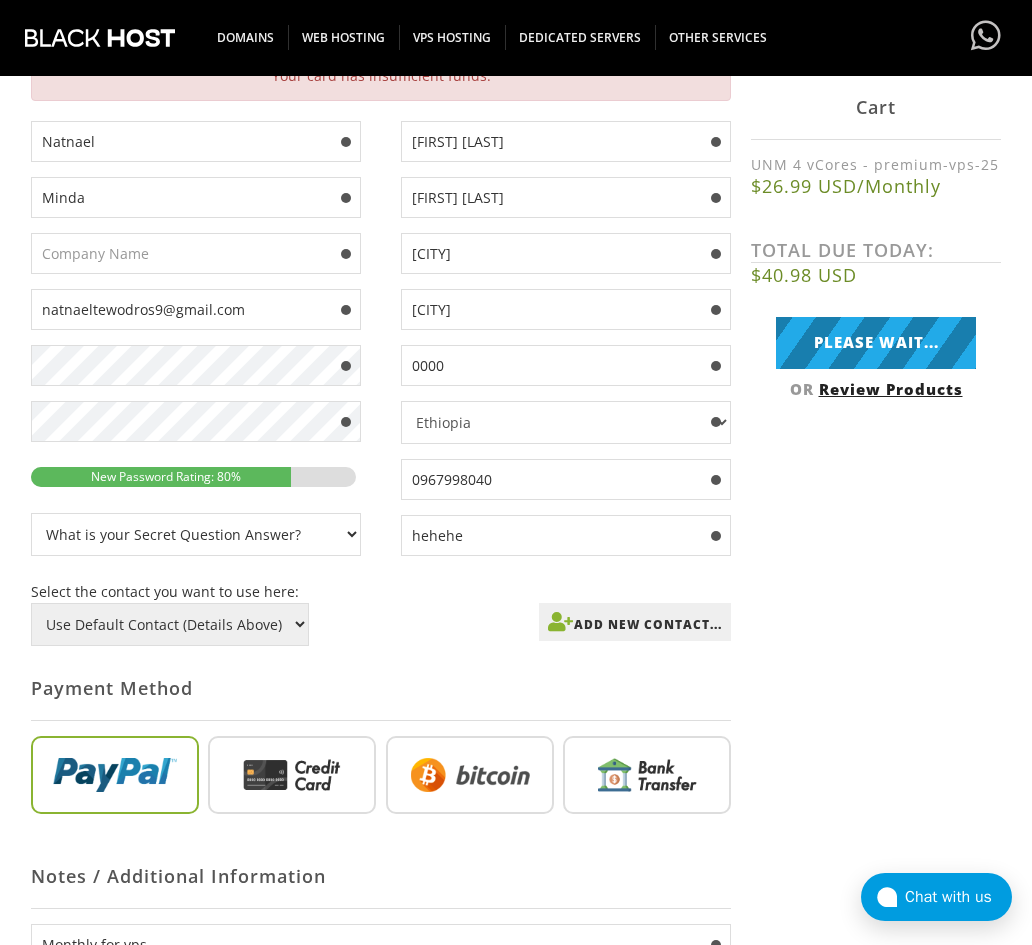 scroll, scrollTop: 652, scrollLeft: 0, axis: vertical 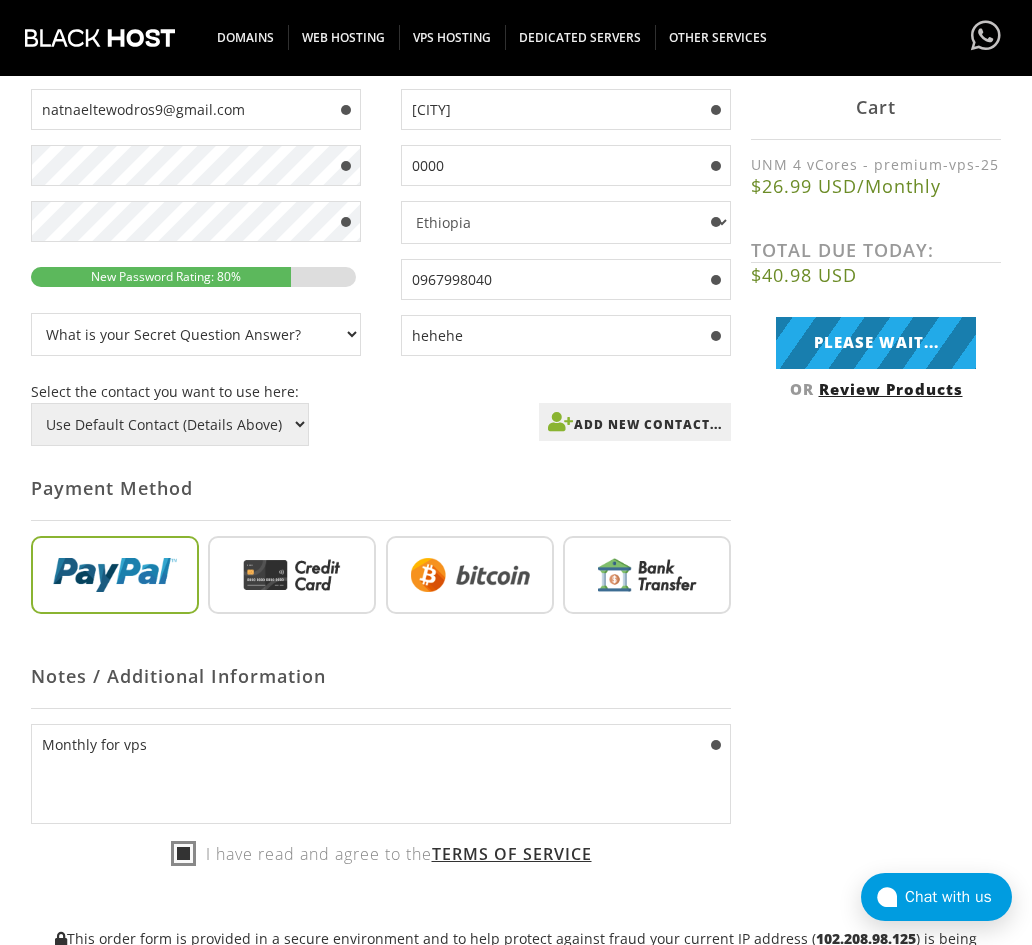 click at bounding box center [292, 579] 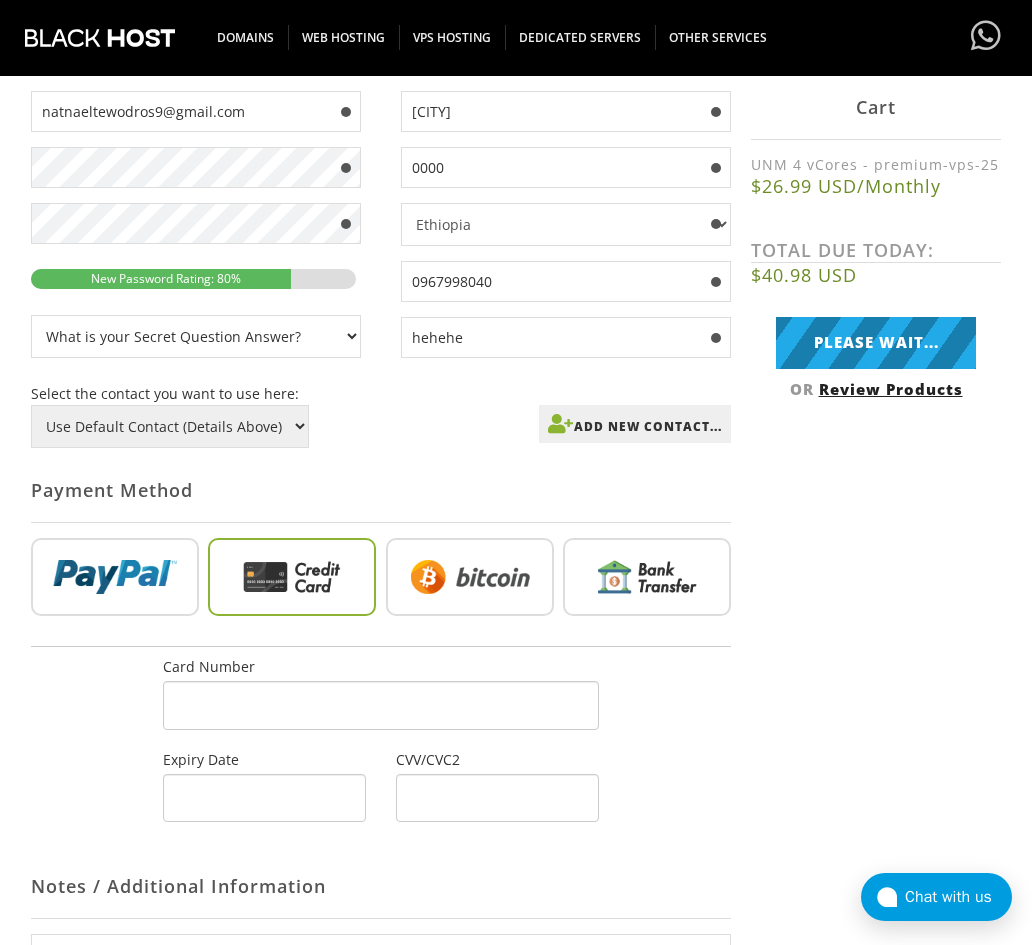 scroll, scrollTop: 652, scrollLeft: 0, axis: vertical 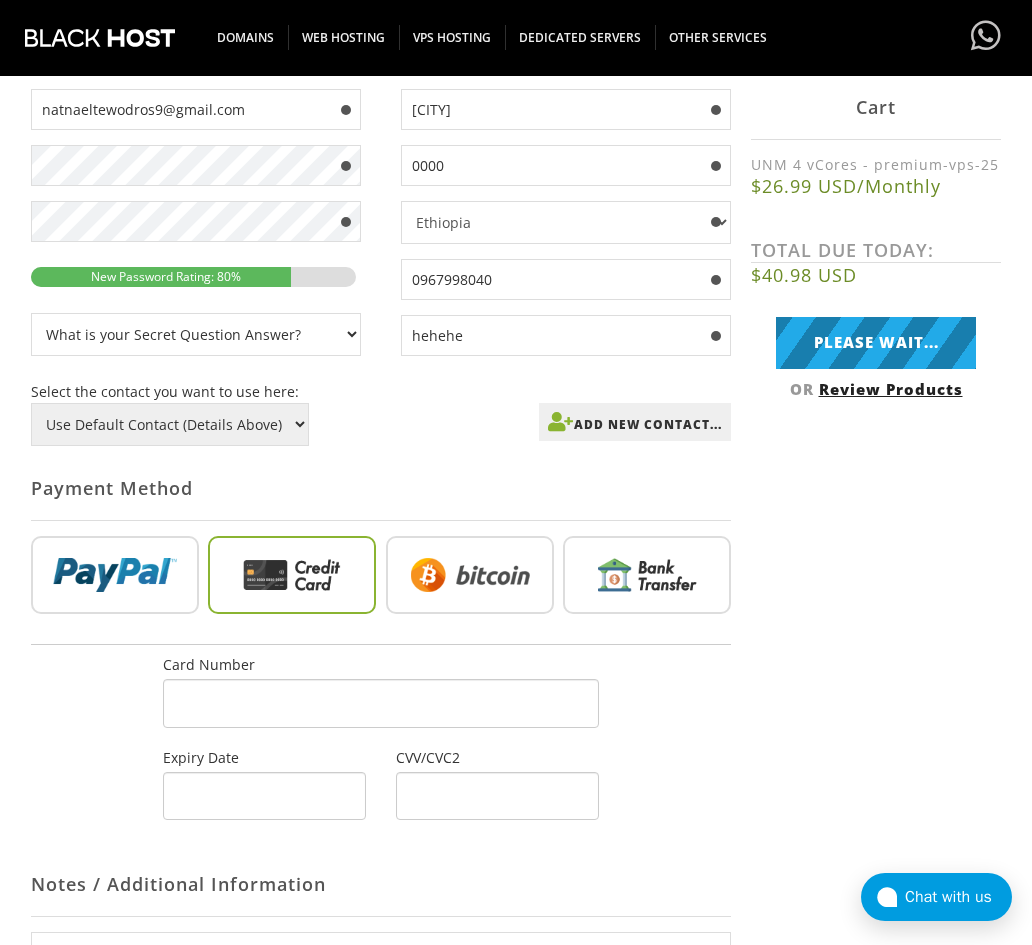 click at bounding box center [292, 579] 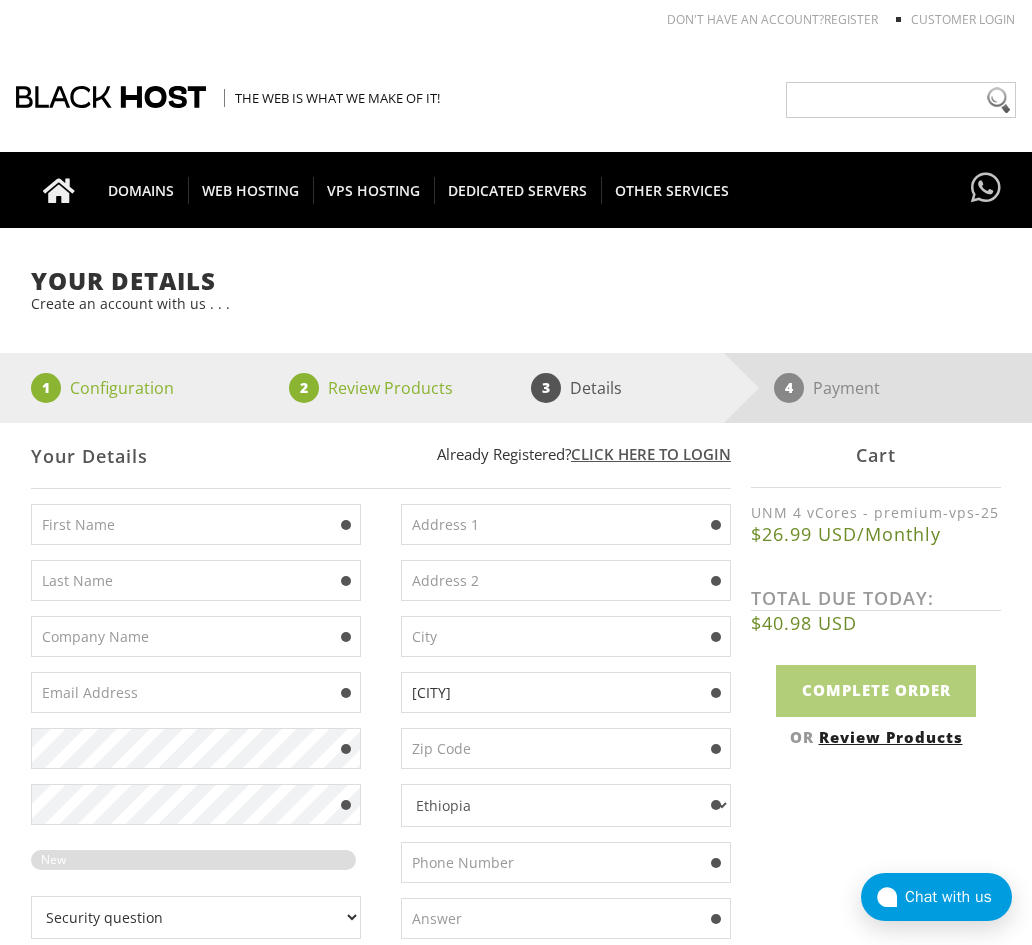 scroll, scrollTop: 287, scrollLeft: 0, axis: vertical 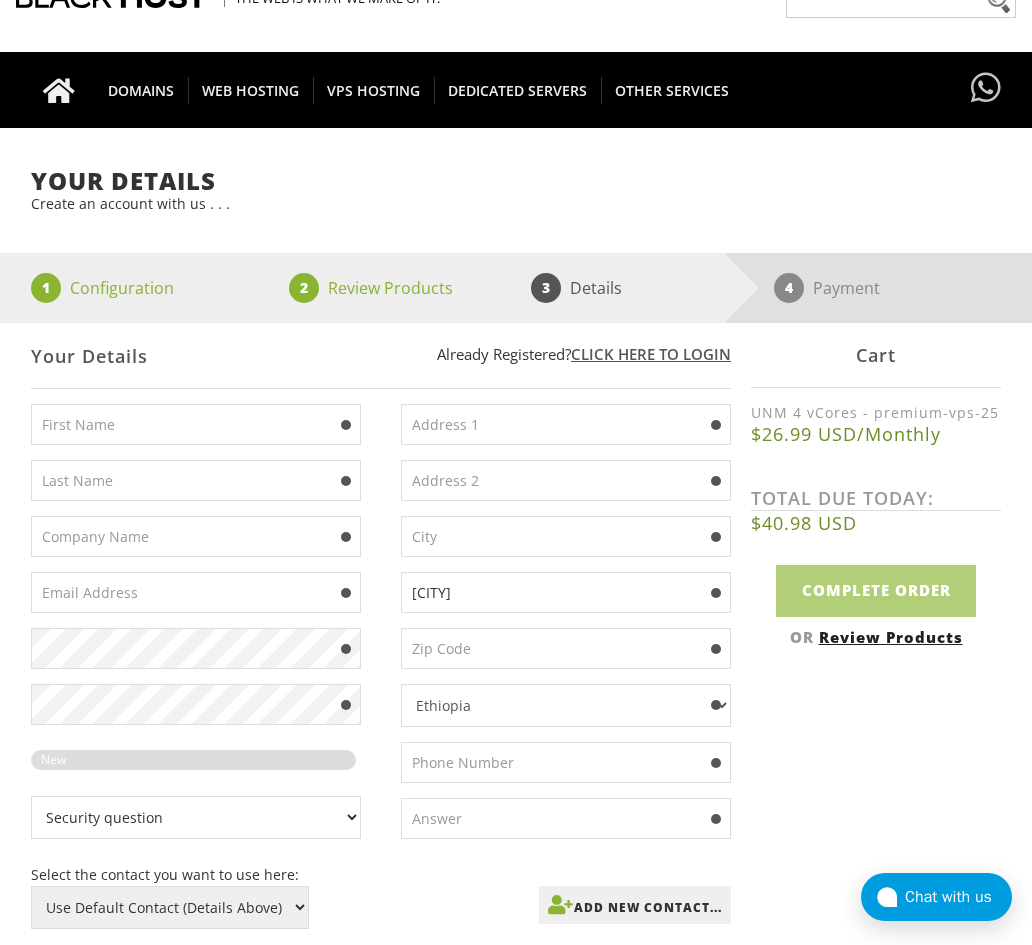 click at bounding box center [196, 424] 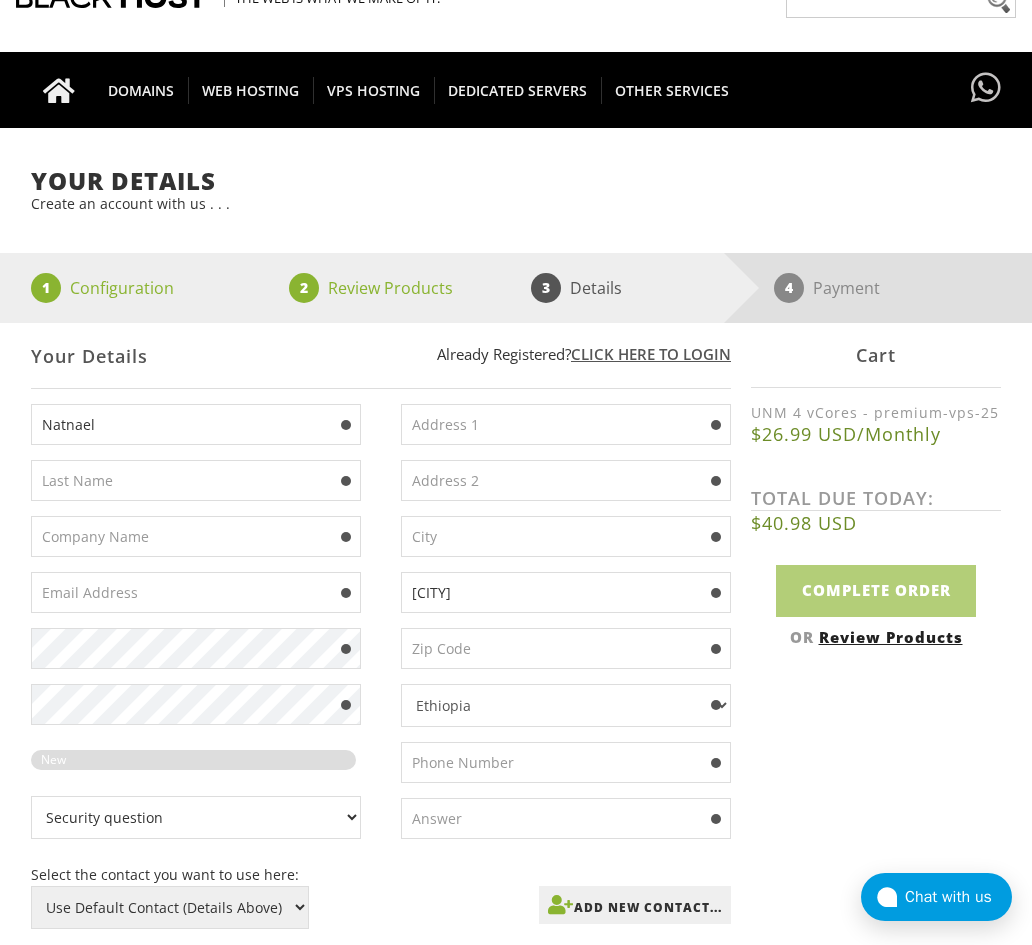 type on "[LAST]" 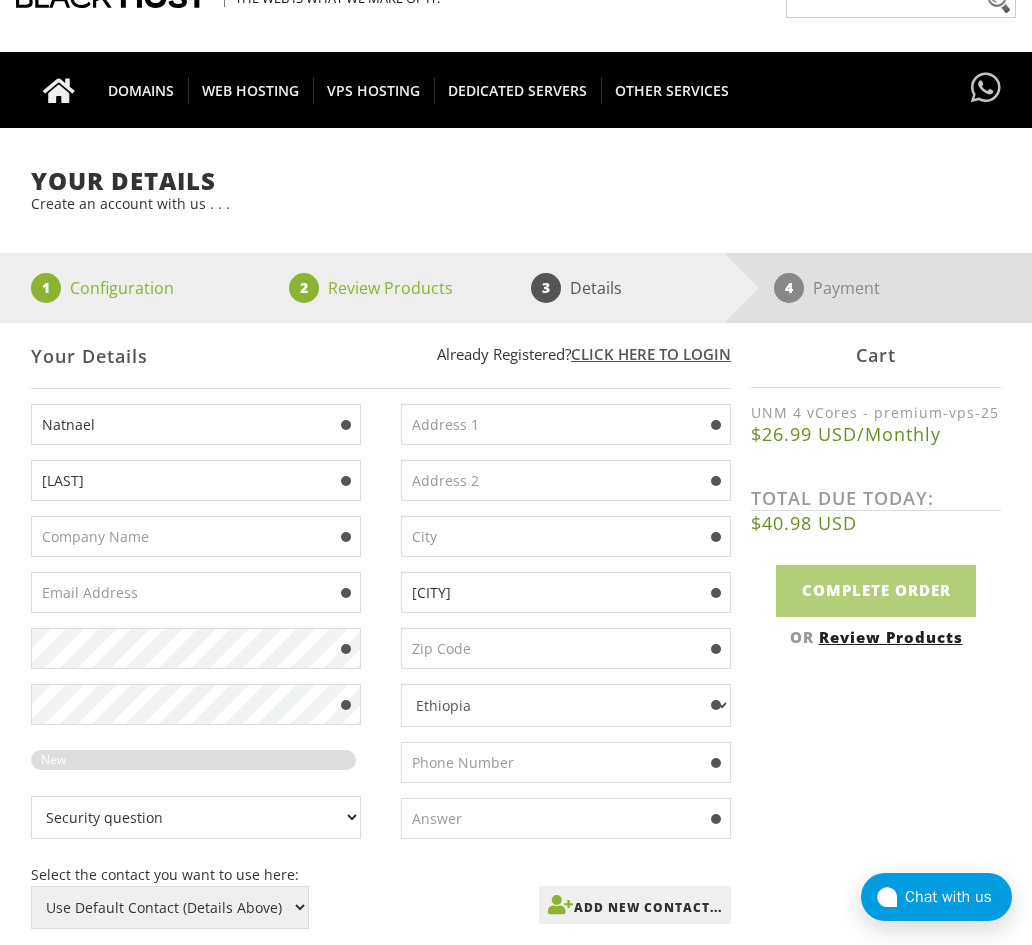 type on "natnaeltewodros9@gmail.com" 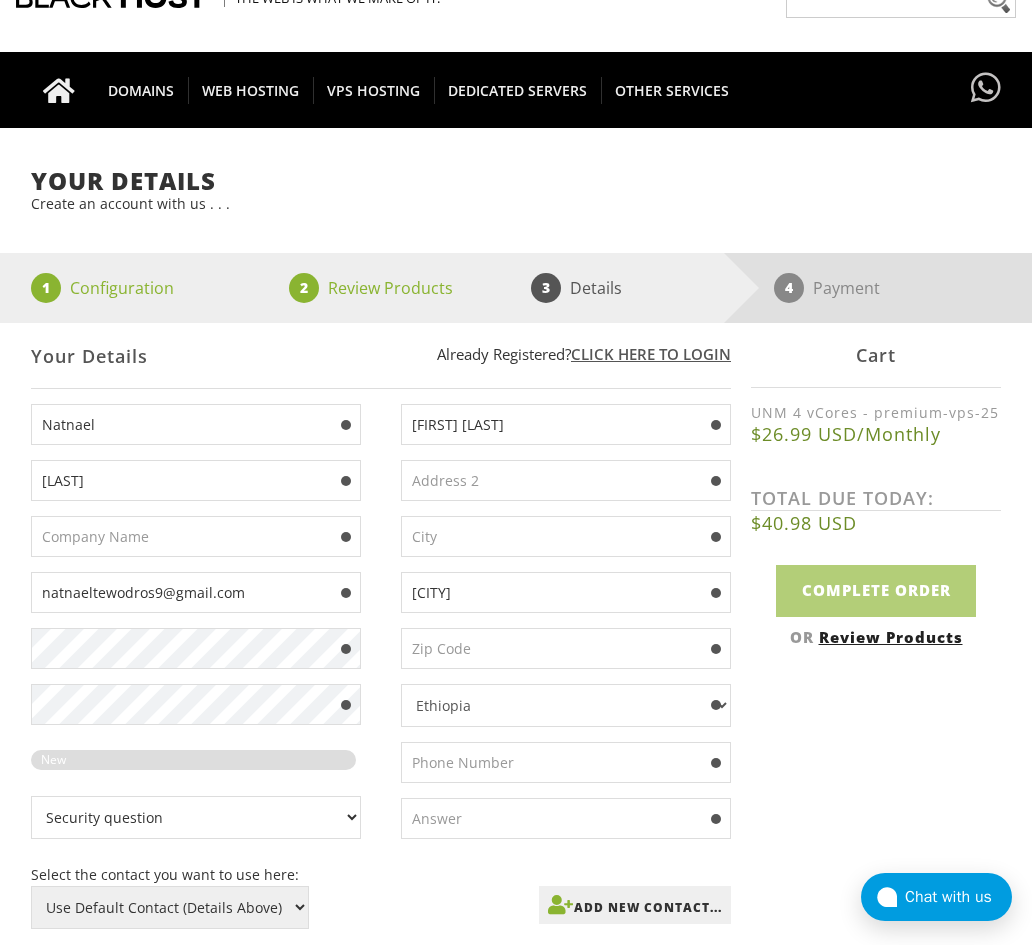 type on "[NEIGHBORHOOD]" 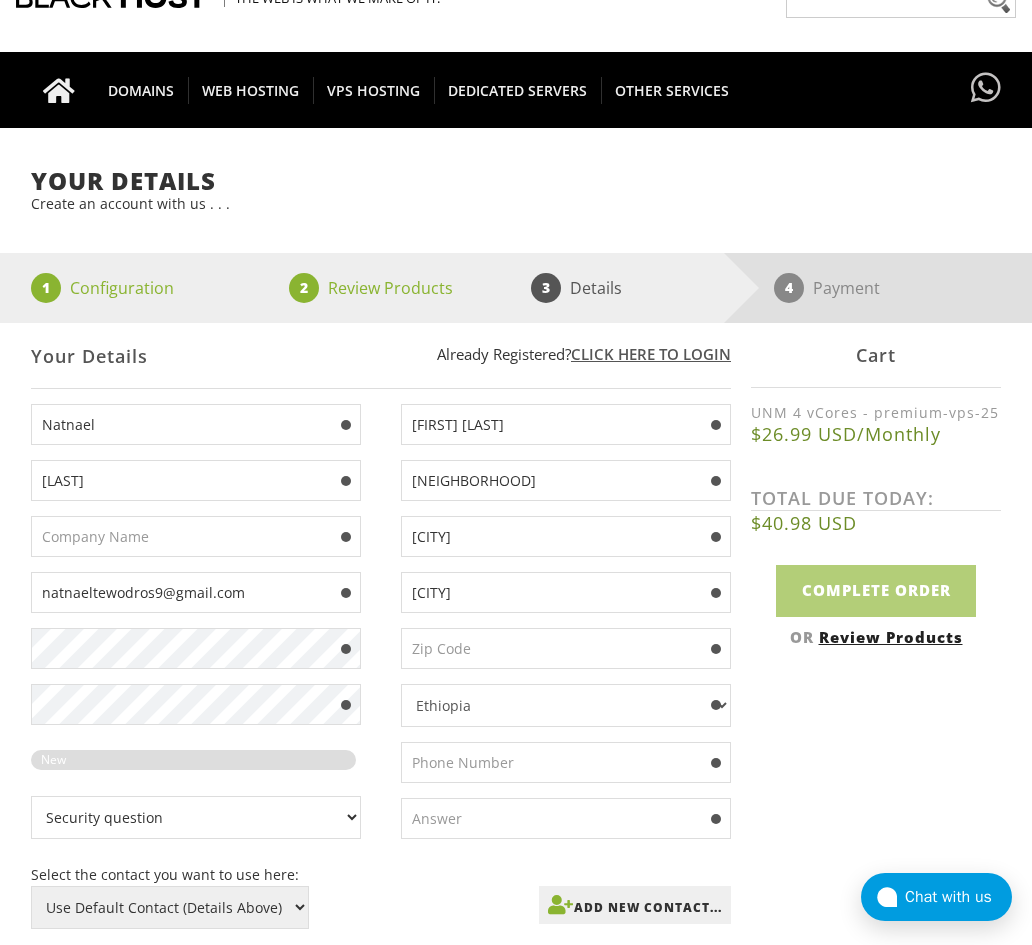 type on "0000" 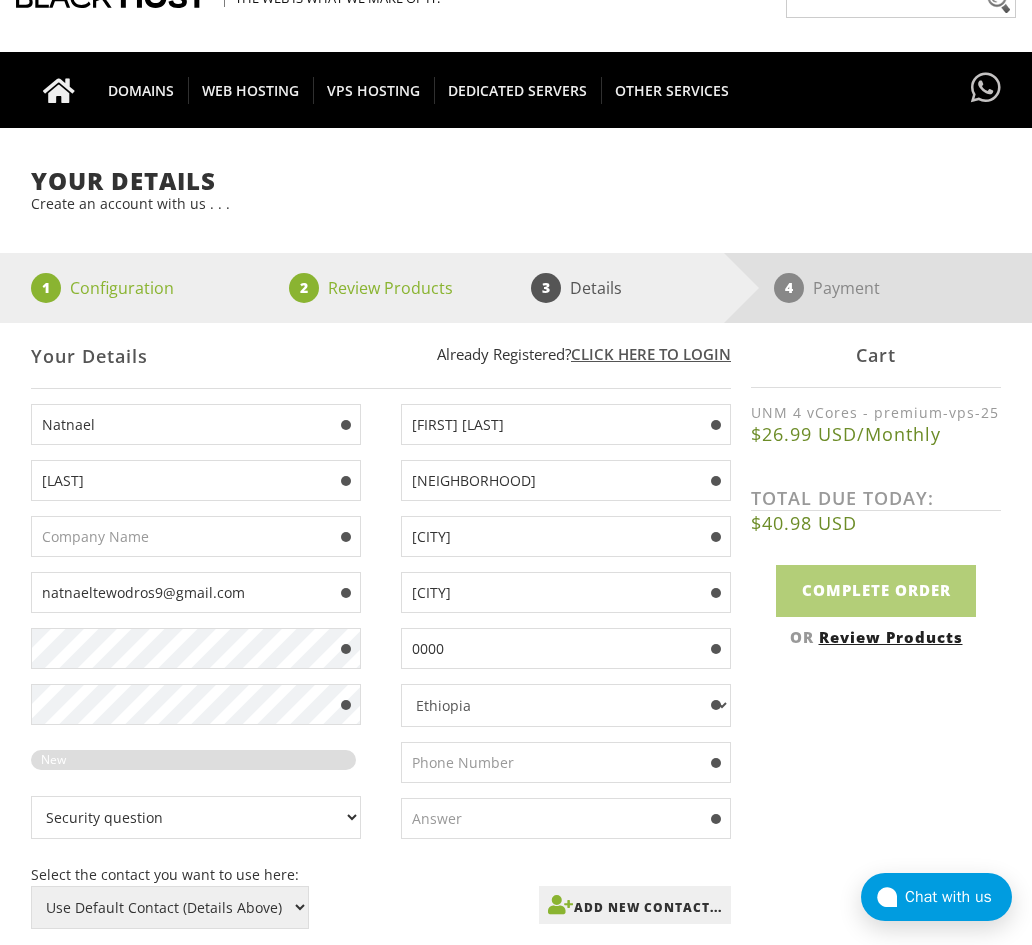 type on "0967998040" 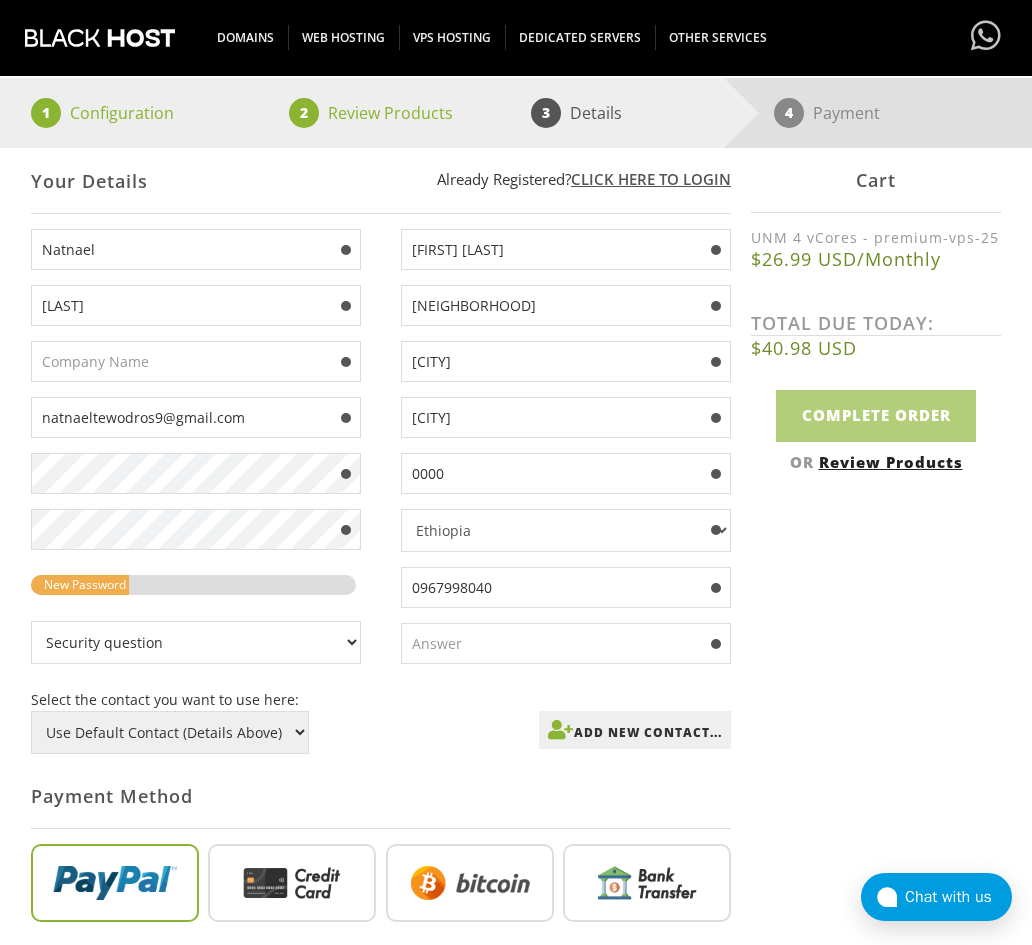 scroll, scrollTop: 300, scrollLeft: 0, axis: vertical 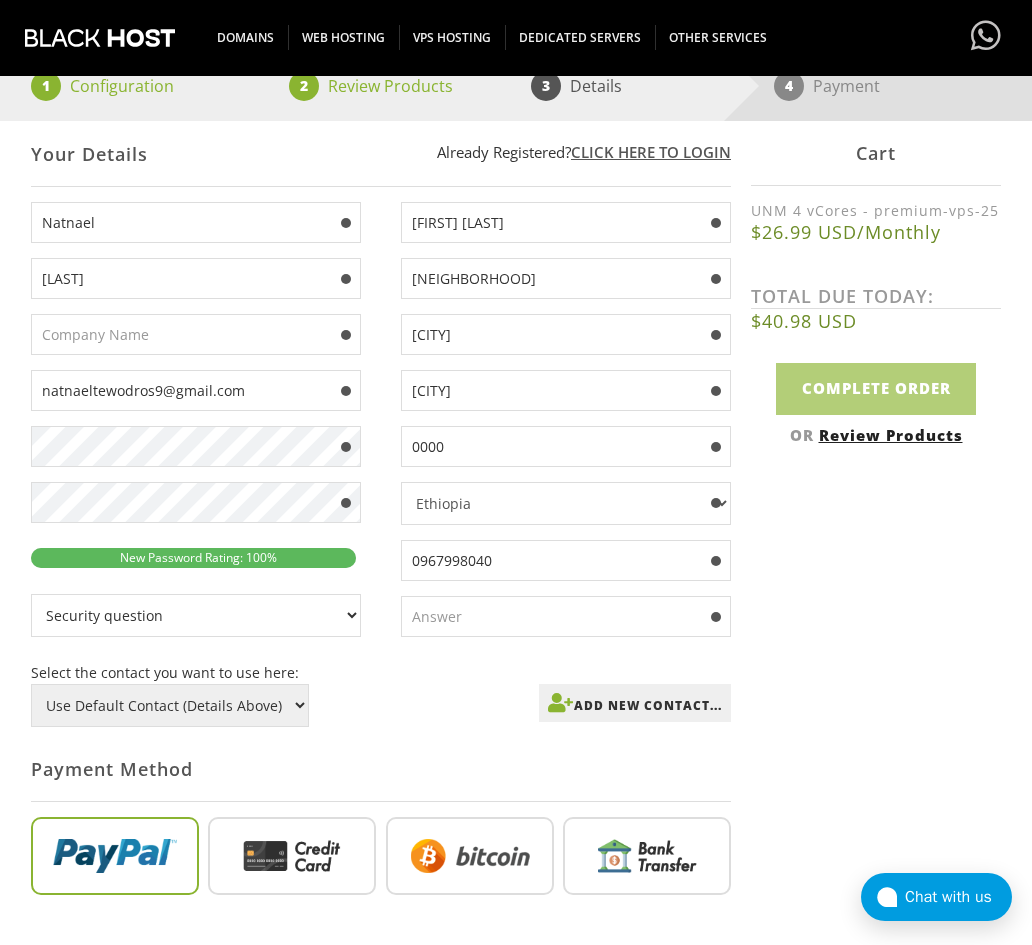 click on "Security question
What's your favorite color?
What is the first name of the person you first kissed?
[FIRST] would you like to play chess?
Hash, hash baby?
Where am I?
Who are you?
What is your Secret Question Answer?" at bounding box center (196, 615) 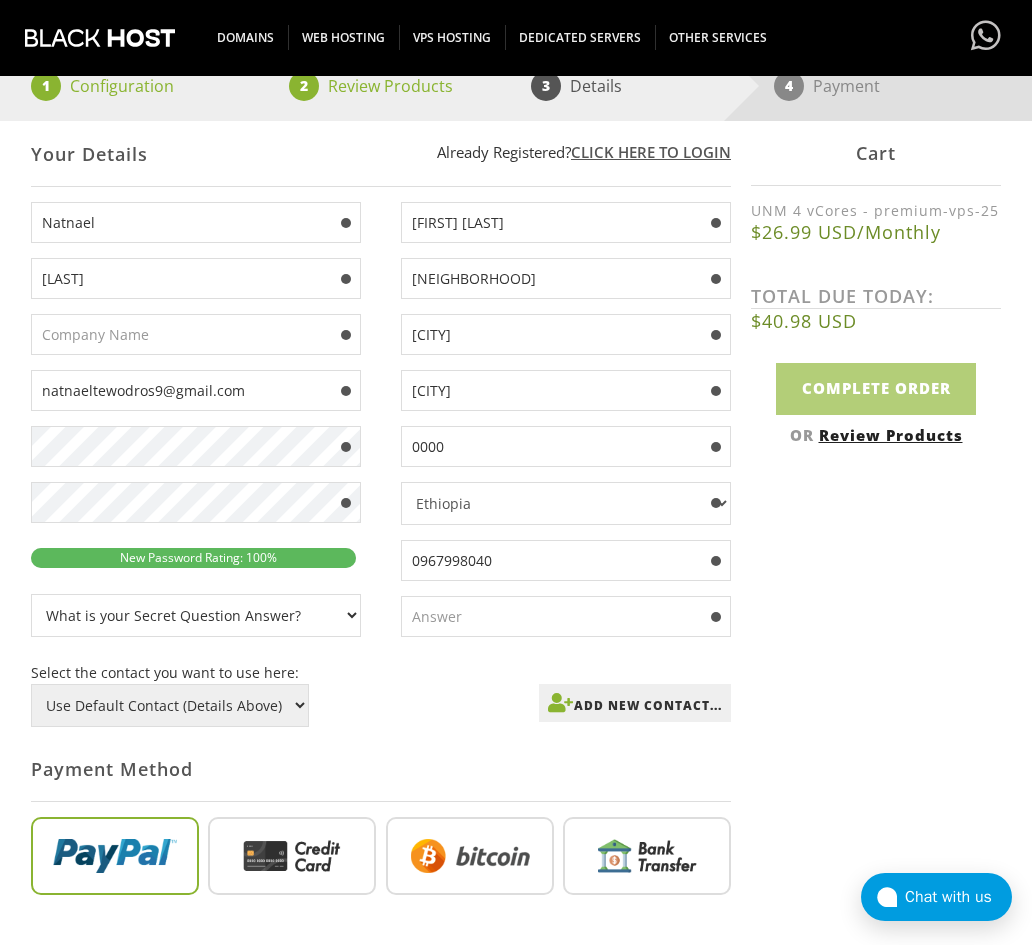 click on "[FIRST] [LAST]
[NEIGHBORHOOD]
[CITY]
[CITY]
[ZIP]
Afghanistan Aland Islands Albania Algeria American Samoa Andorra Angola Anguilla Antarctica Antigua And Barbuda Argentina Armenia Aruba Australia Austria" at bounding box center (556, 427) 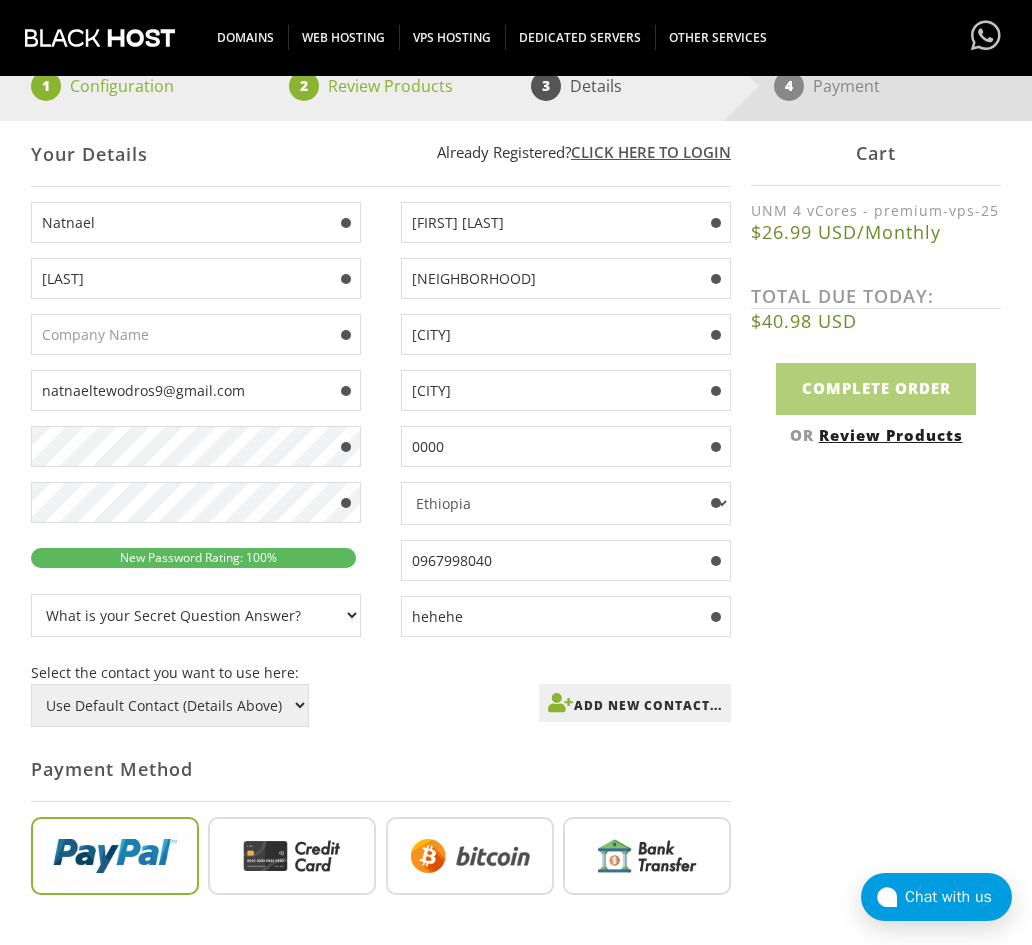 click at bounding box center (292, 860) 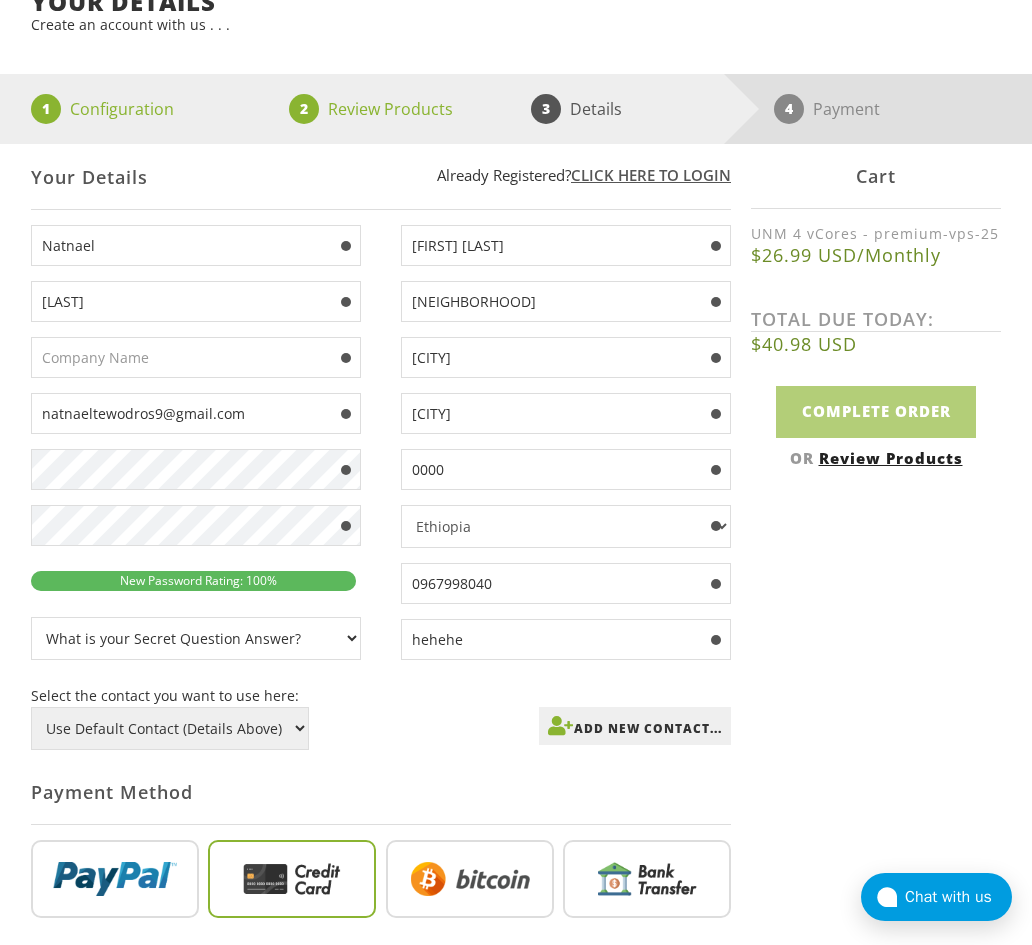 scroll, scrollTop: 100, scrollLeft: 0, axis: vertical 